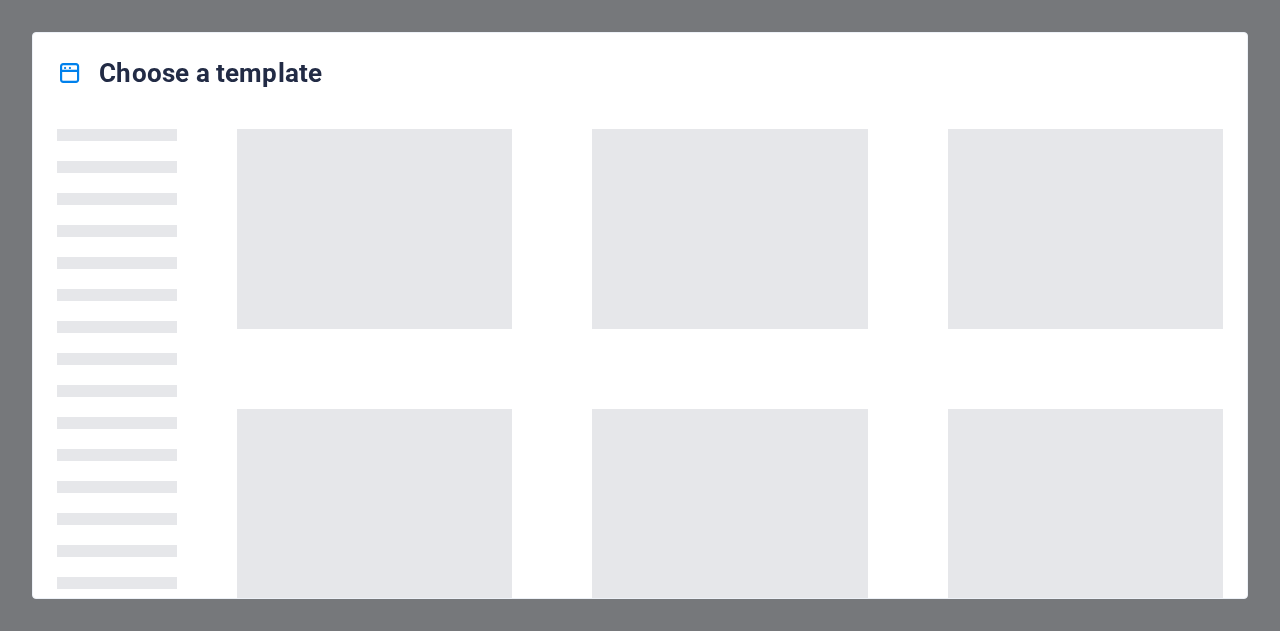 scroll, scrollTop: 0, scrollLeft: 0, axis: both 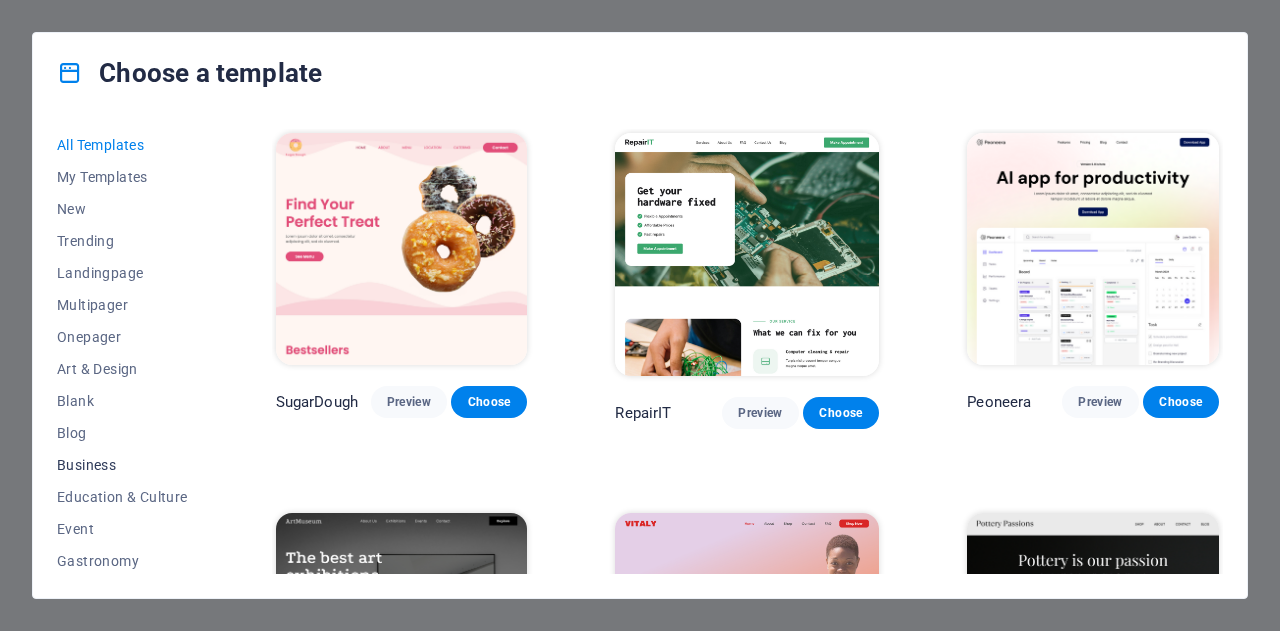 click on "Business" at bounding box center [122, 465] 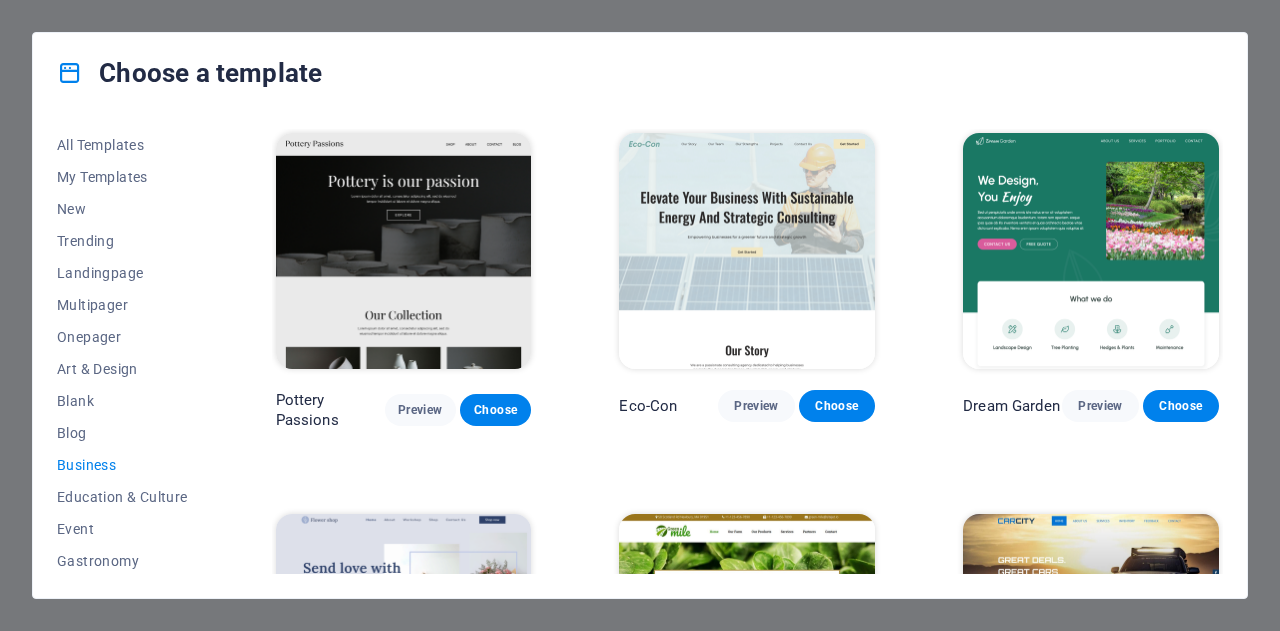 drag, startPoint x: 214, startPoint y: 341, endPoint x: 210, endPoint y: 354, distance: 13.601471 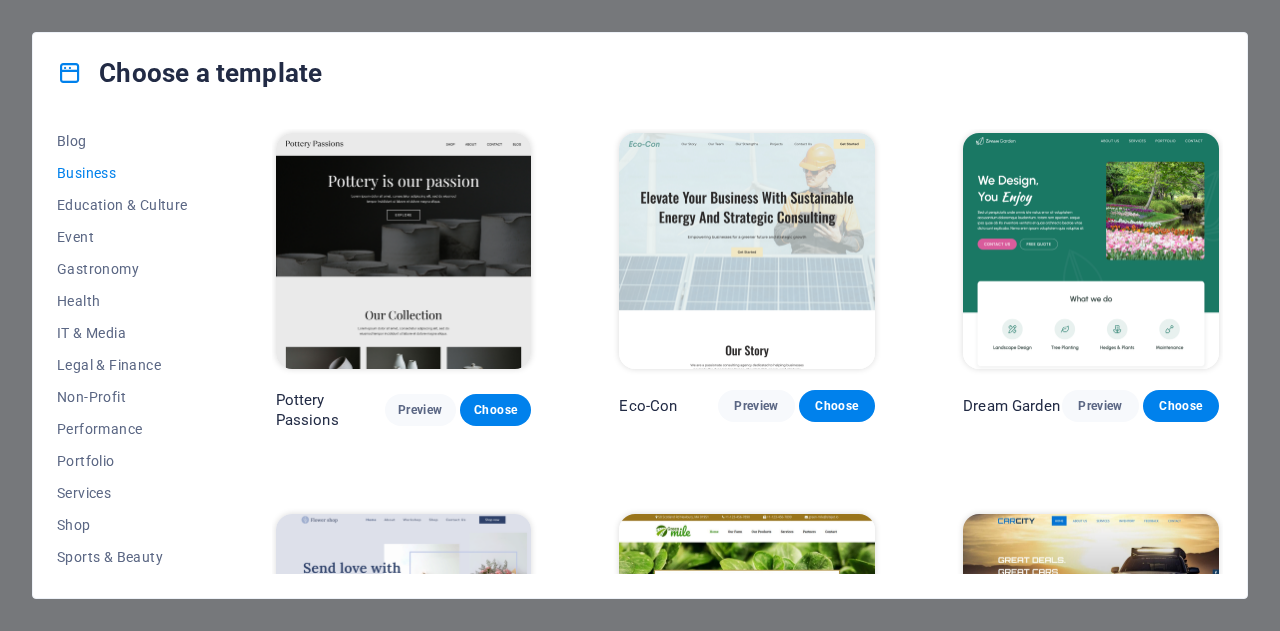 scroll, scrollTop: 305, scrollLeft: 0, axis: vertical 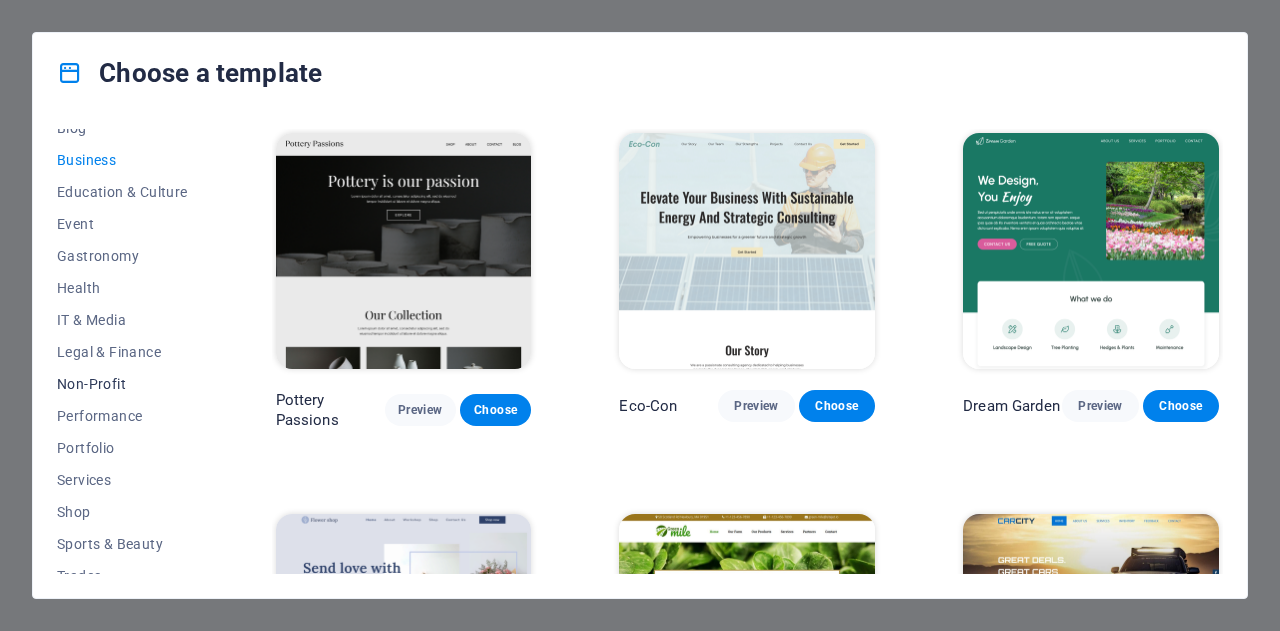click on "Non-Profit" at bounding box center [122, 384] 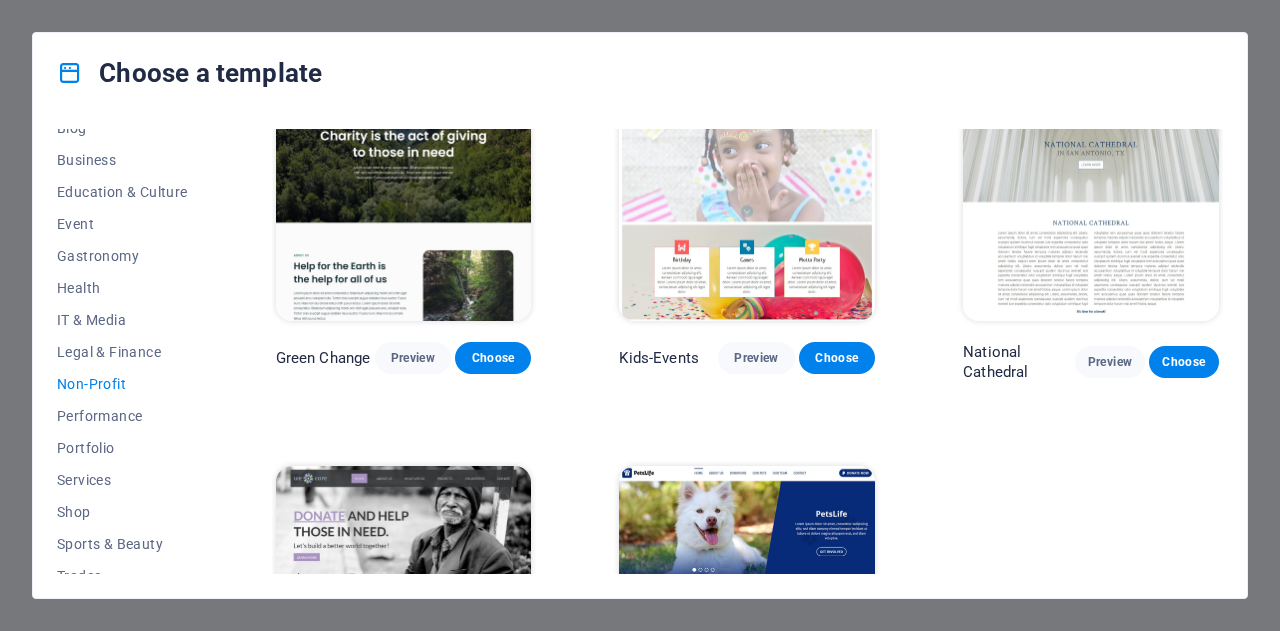scroll, scrollTop: 0, scrollLeft: 0, axis: both 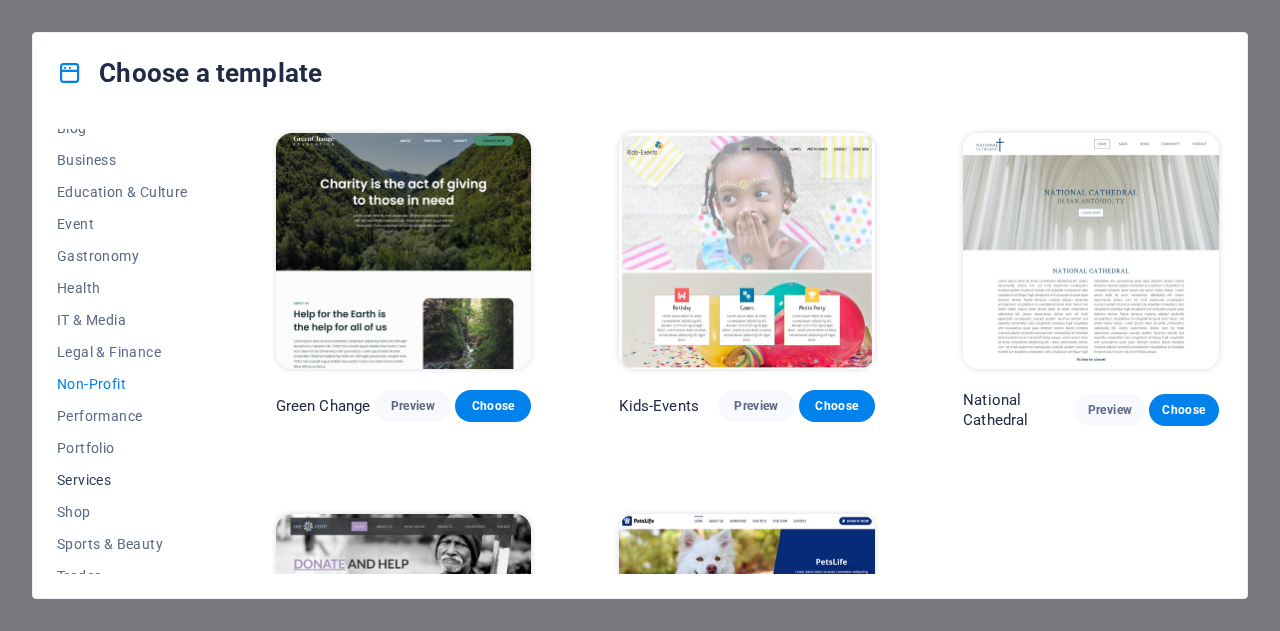 click on "Services" at bounding box center (122, 480) 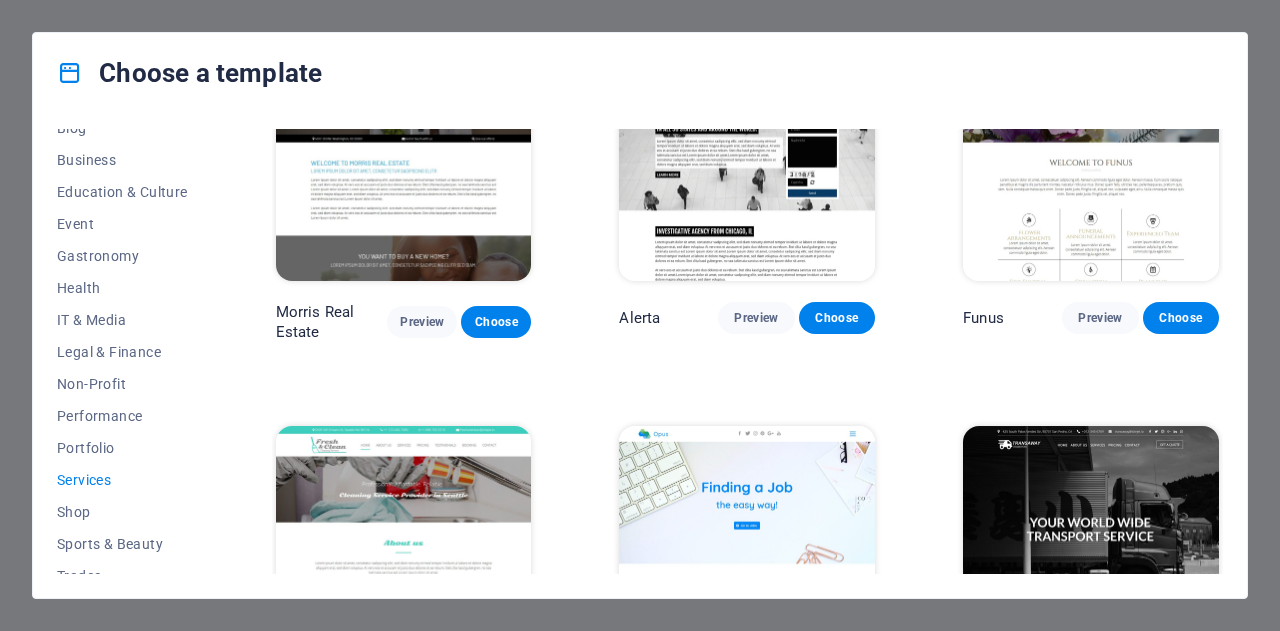 scroll, scrollTop: 1510, scrollLeft: 0, axis: vertical 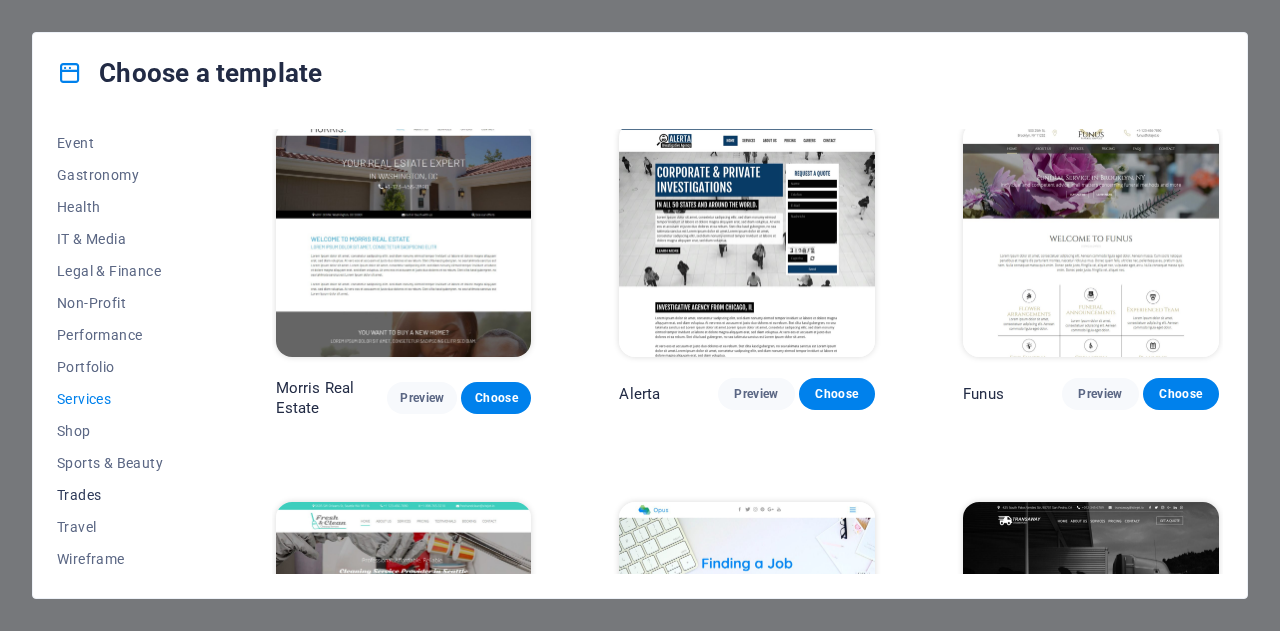 click on "Trades" at bounding box center [122, 495] 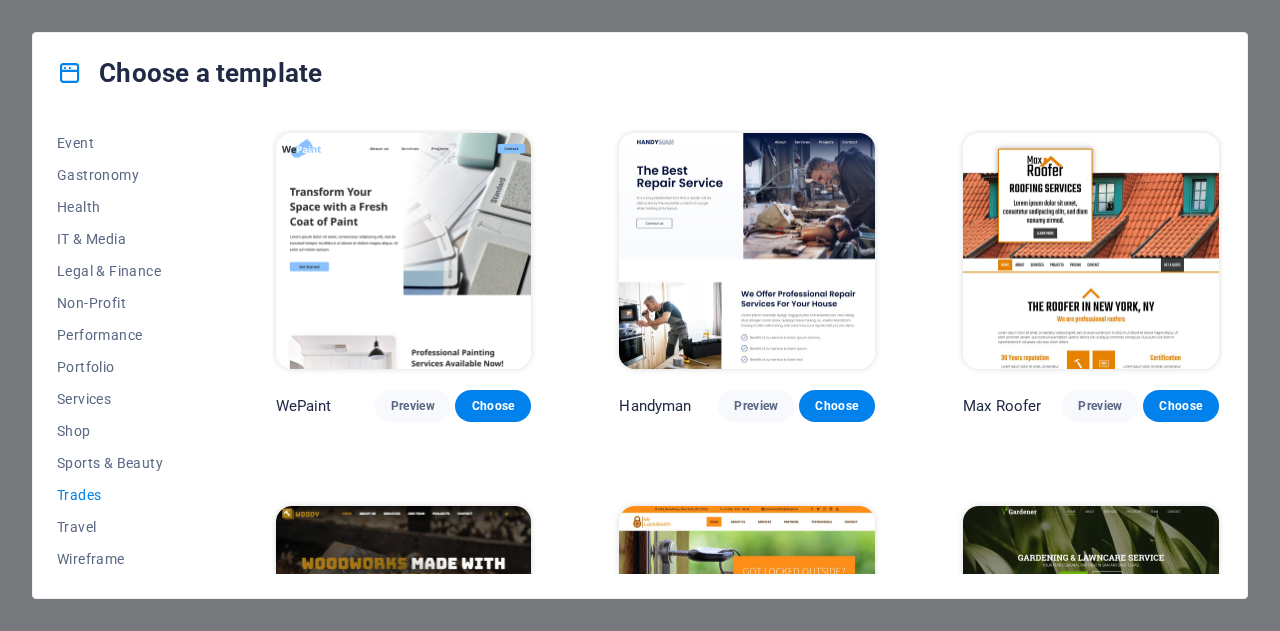 click on "WePaint Preview Choose Handyman Preview Choose Max Roofer Preview Choose Woody Preview Choose Mr. LockSmith Preview Choose Gardener Preview Choose Factory Preview Choose CarFix Preview Choose Harris Preview Choose" at bounding box center (747, 351) 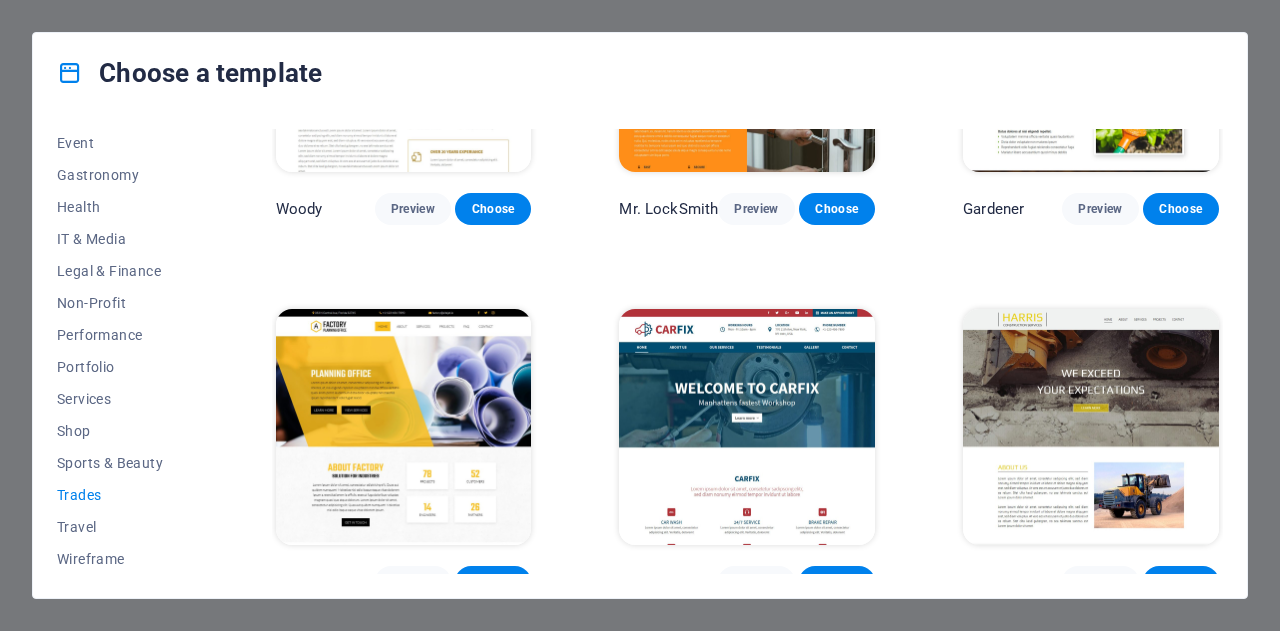 scroll, scrollTop: 592, scrollLeft: 0, axis: vertical 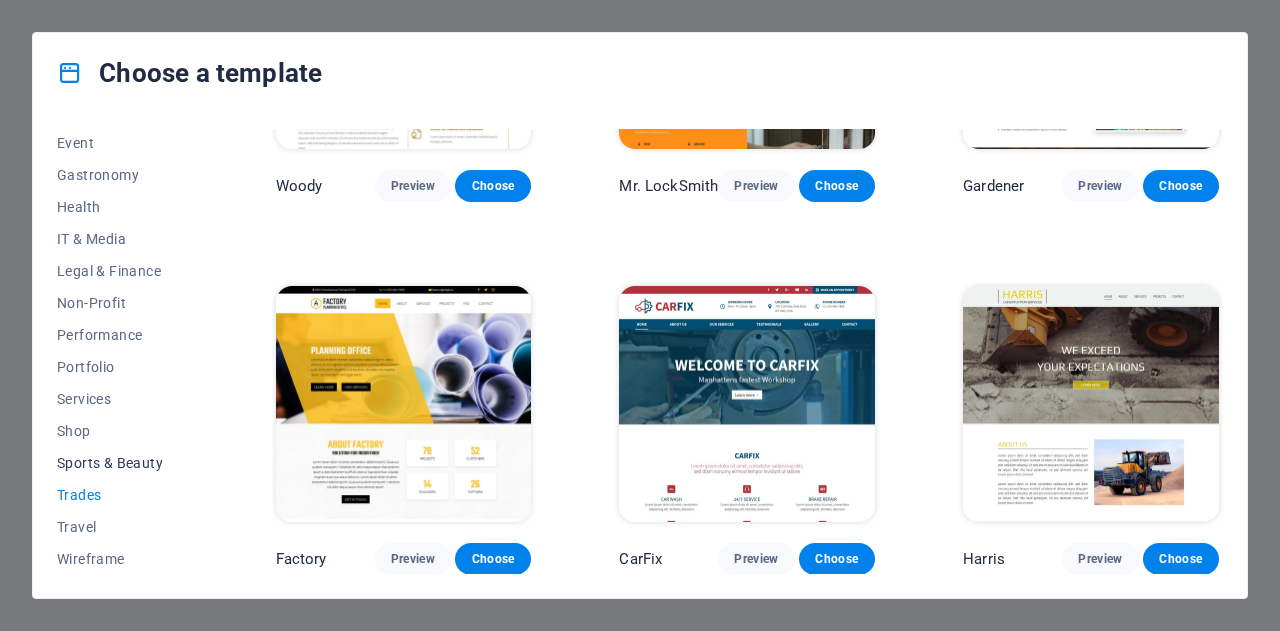 click on "Sports & Beauty" at bounding box center (122, 463) 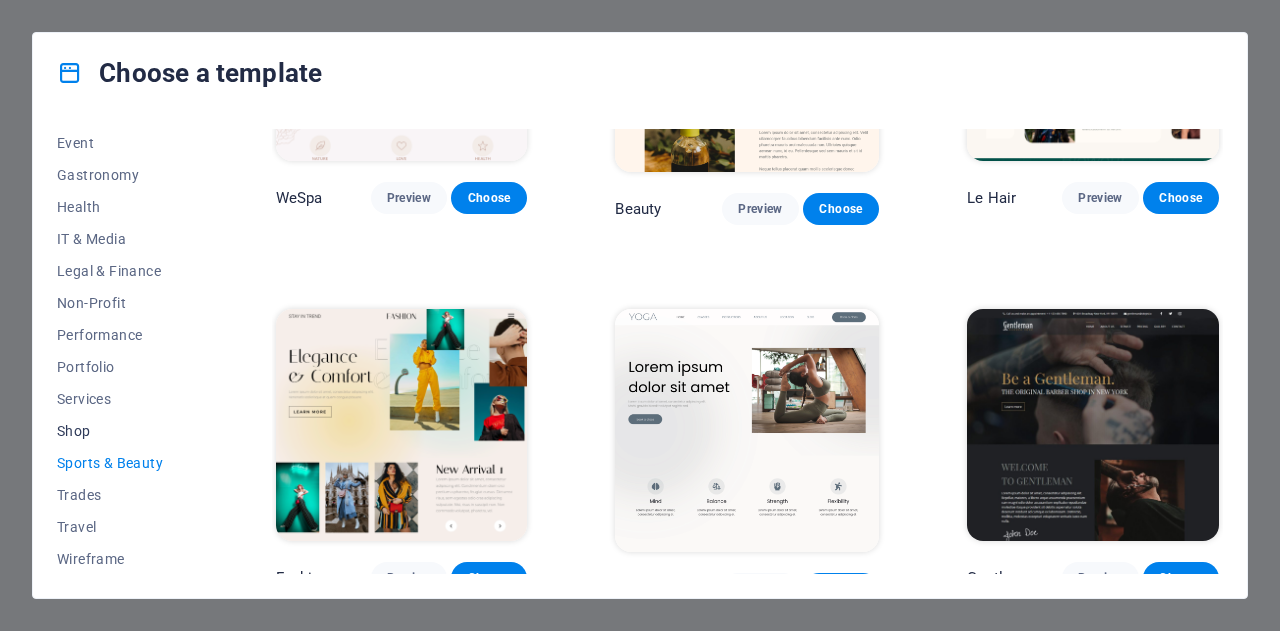 click on "Shop" at bounding box center (122, 431) 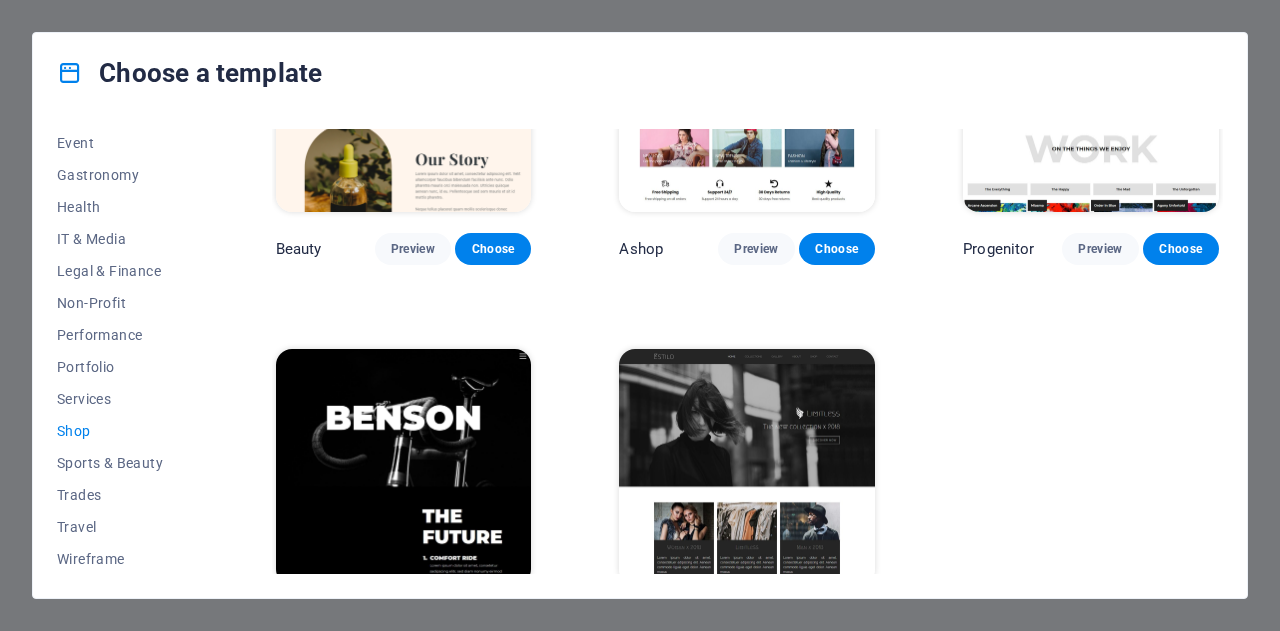 scroll, scrollTop: 963, scrollLeft: 0, axis: vertical 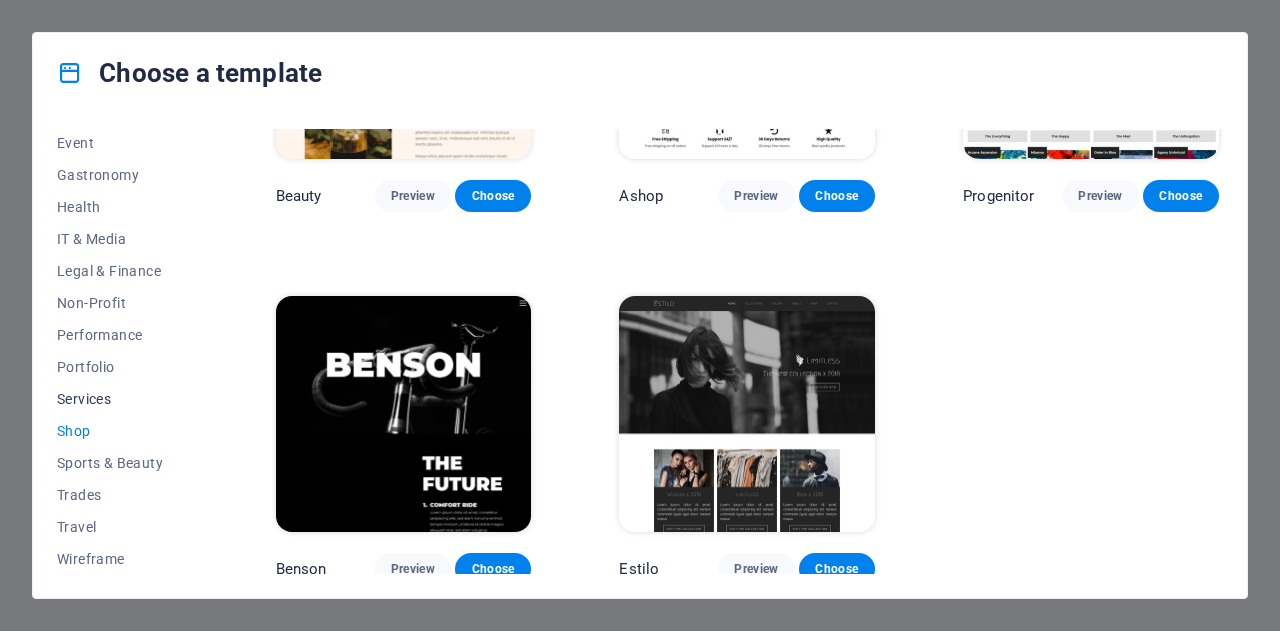 click on "Services" at bounding box center (122, 399) 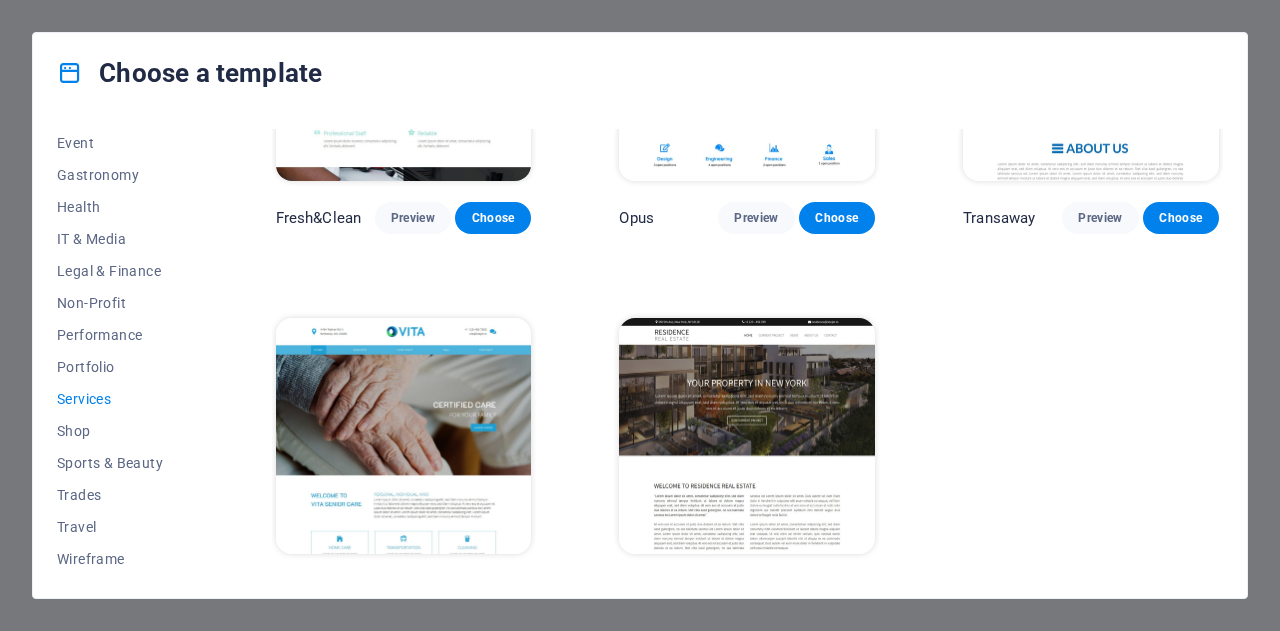 scroll, scrollTop: 2090, scrollLeft: 0, axis: vertical 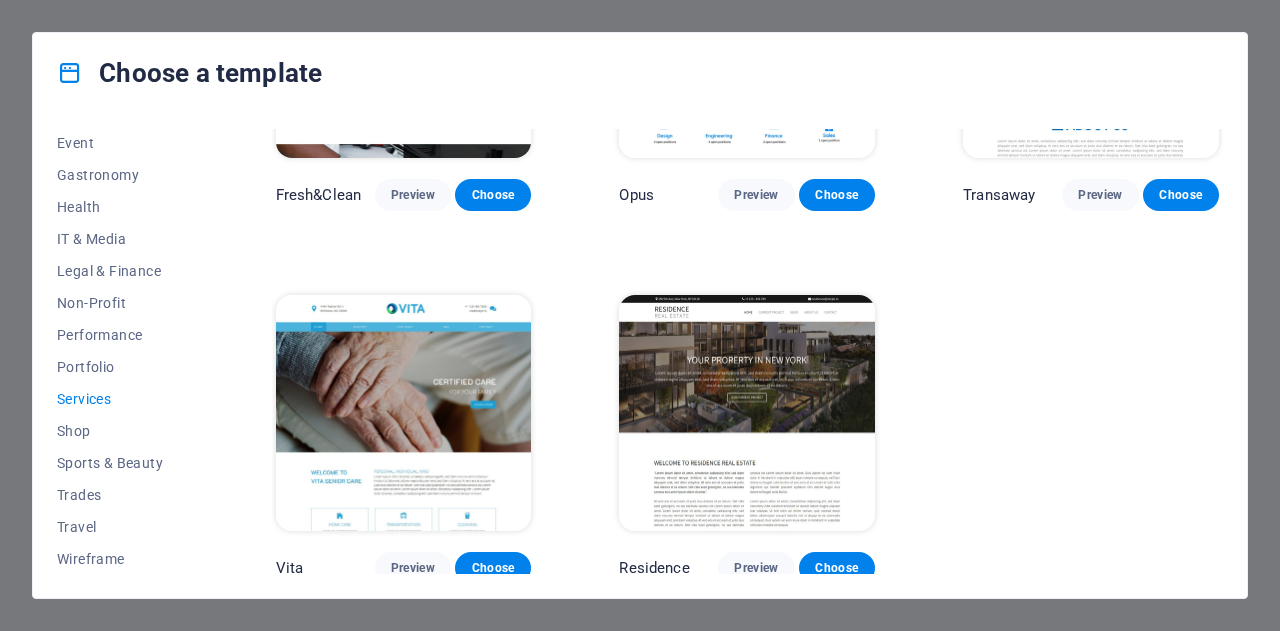 drag, startPoint x: 1210, startPoint y: 512, endPoint x: 1231, endPoint y: 537, distance: 32.649654 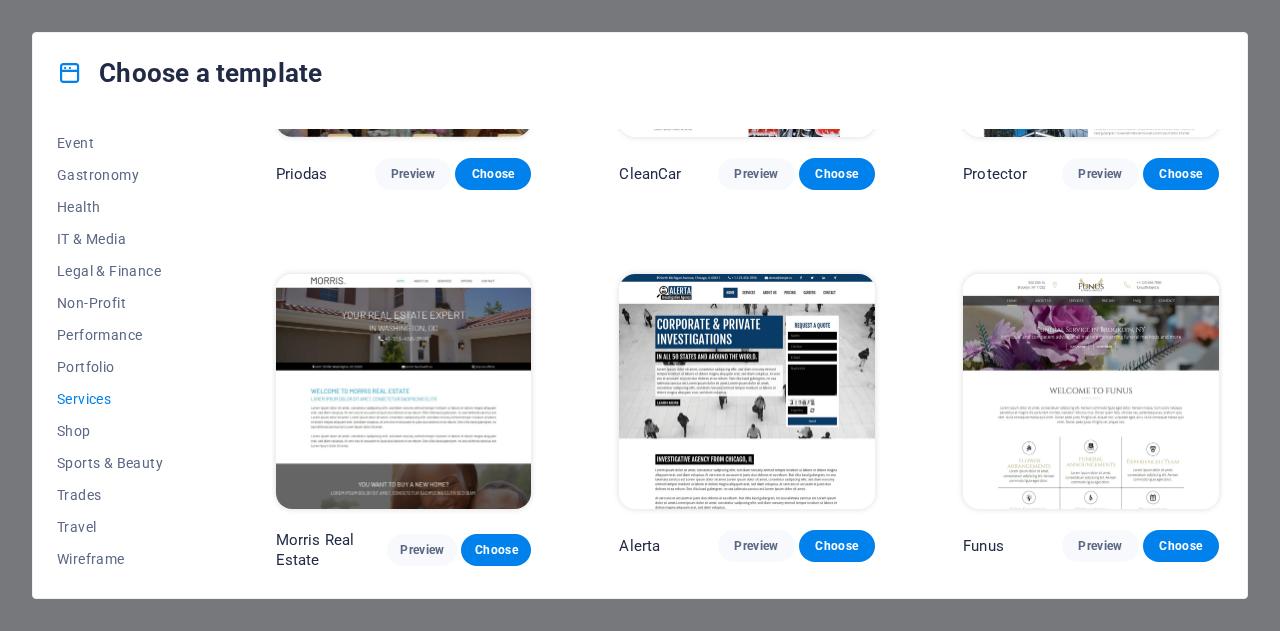 scroll, scrollTop: 1354, scrollLeft: 0, axis: vertical 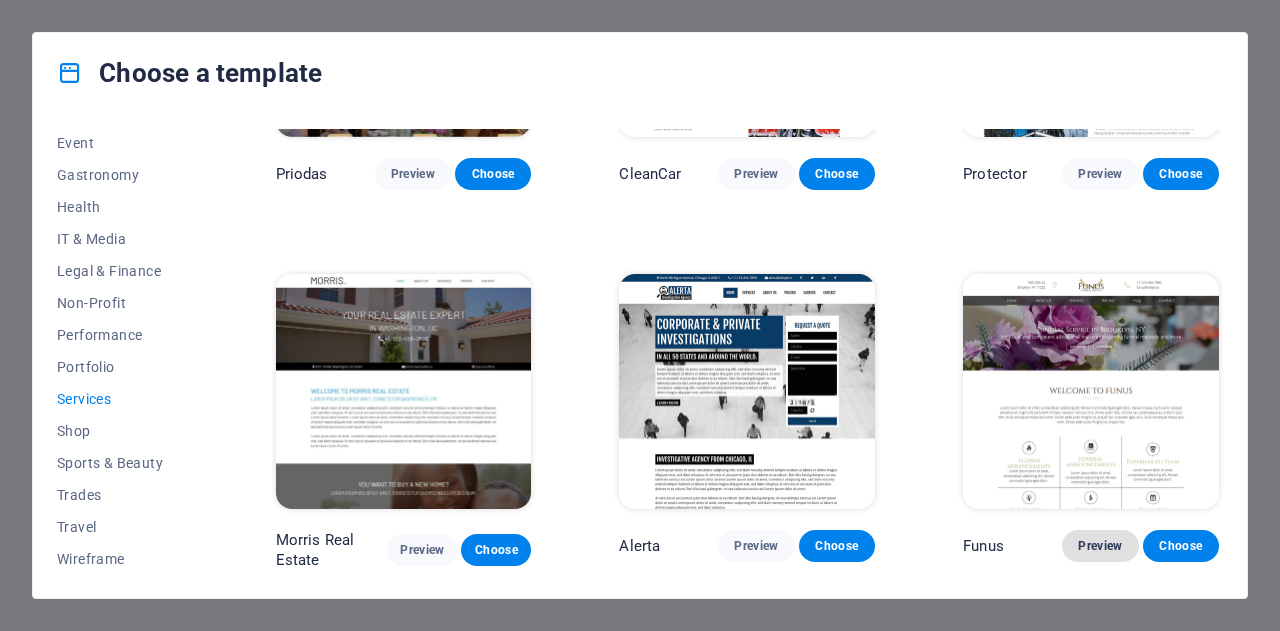 click on "Preview" at bounding box center [1100, 546] 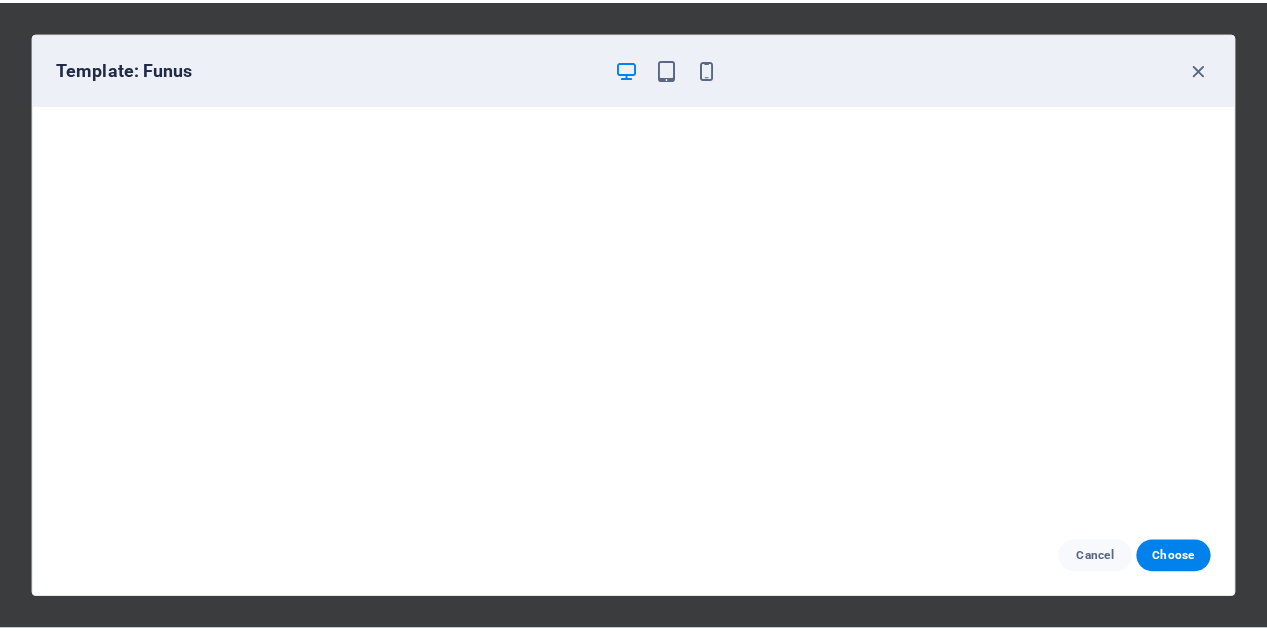 scroll, scrollTop: 1301, scrollLeft: 0, axis: vertical 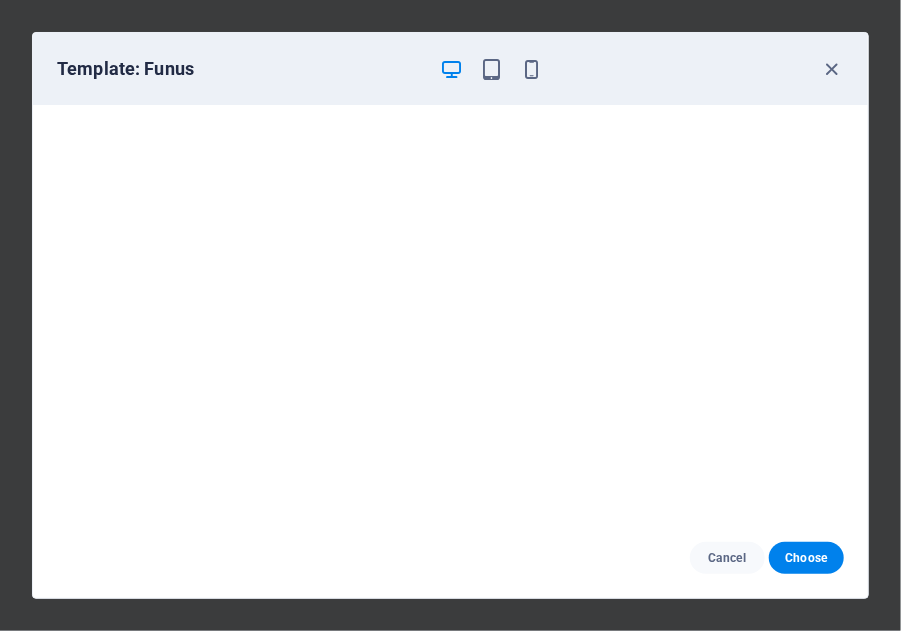 drag, startPoint x: 1248, startPoint y: 157, endPoint x: 1241, endPoint y: -36, distance: 193.1269 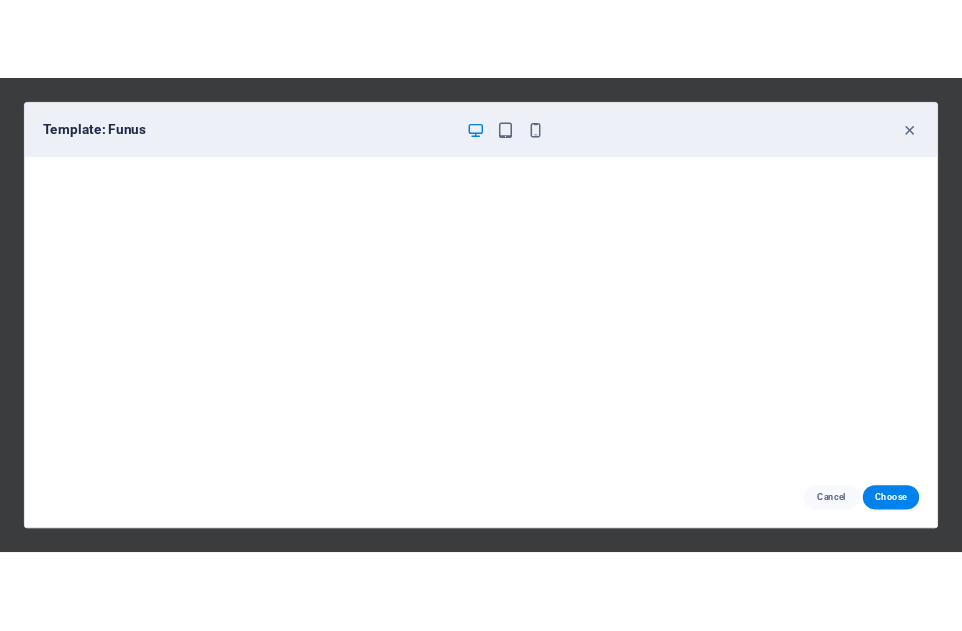 scroll, scrollTop: 1358, scrollLeft: 0, axis: vertical 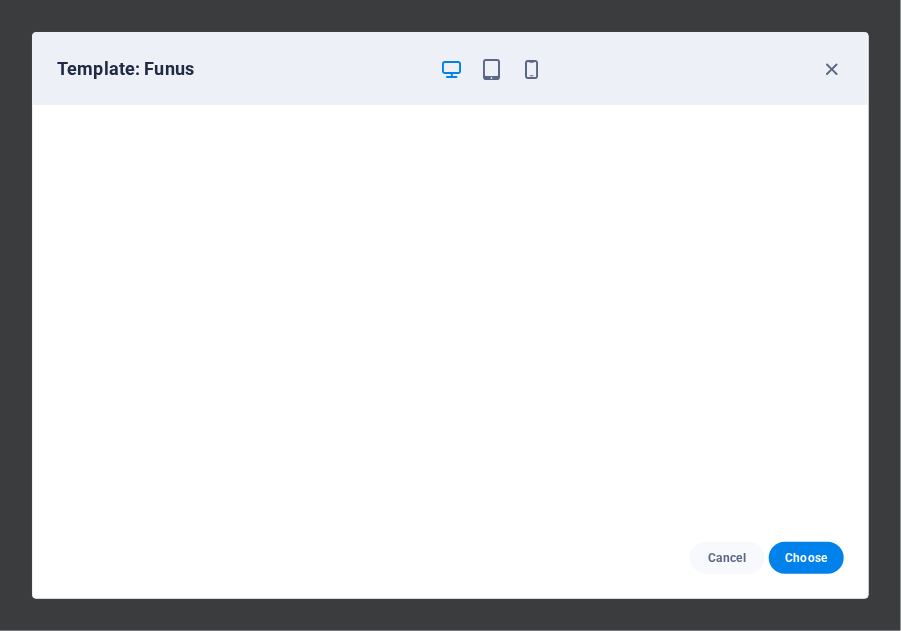 drag, startPoint x: 1256, startPoint y: 137, endPoint x: 1250, endPoint y: 16, distance: 121.14867 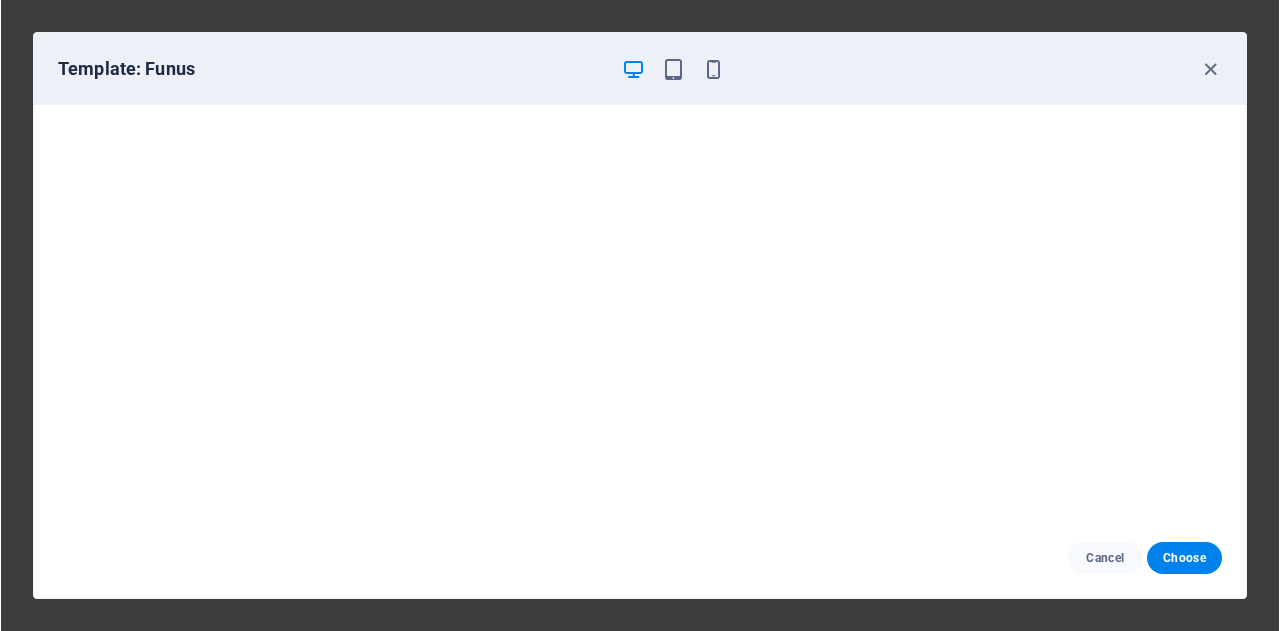 scroll, scrollTop: 1358, scrollLeft: 0, axis: vertical 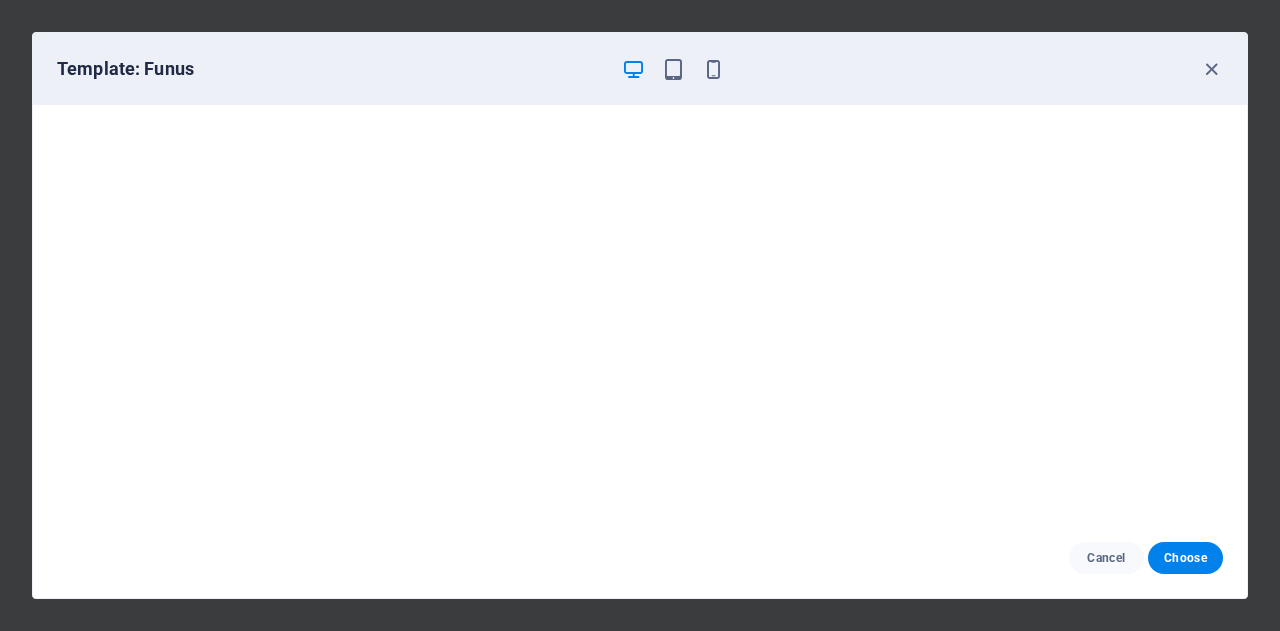 drag, startPoint x: 1278, startPoint y: 162, endPoint x: 1266, endPoint y: 24, distance: 138.52075 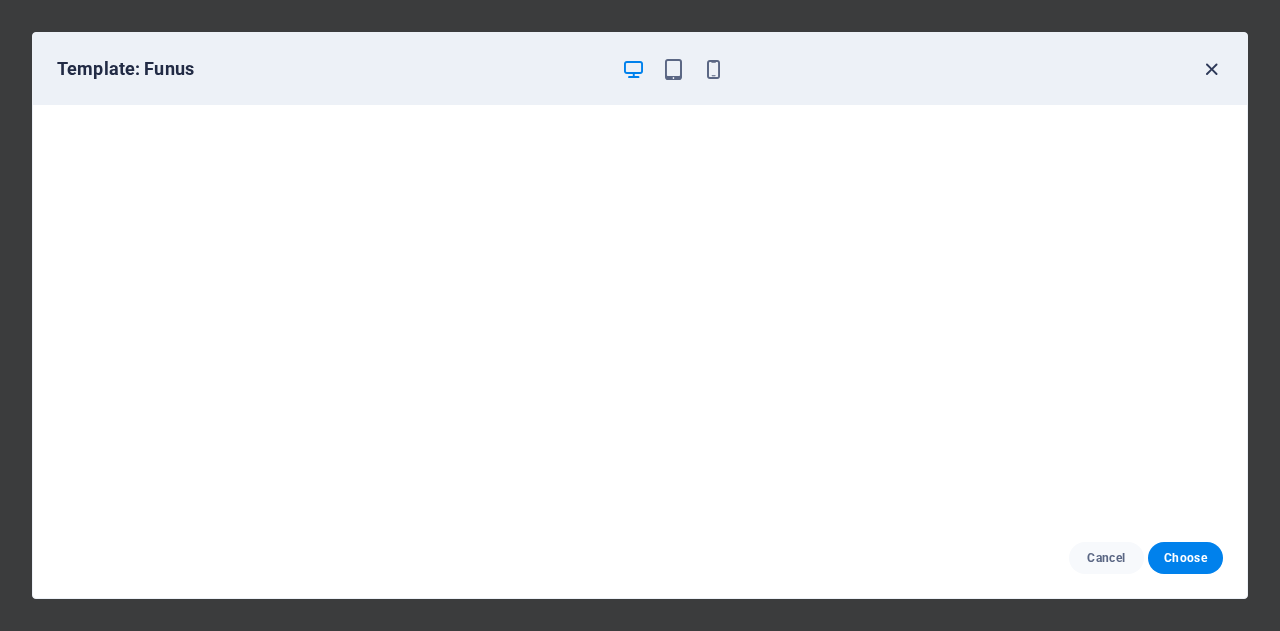 click at bounding box center (1211, 69) 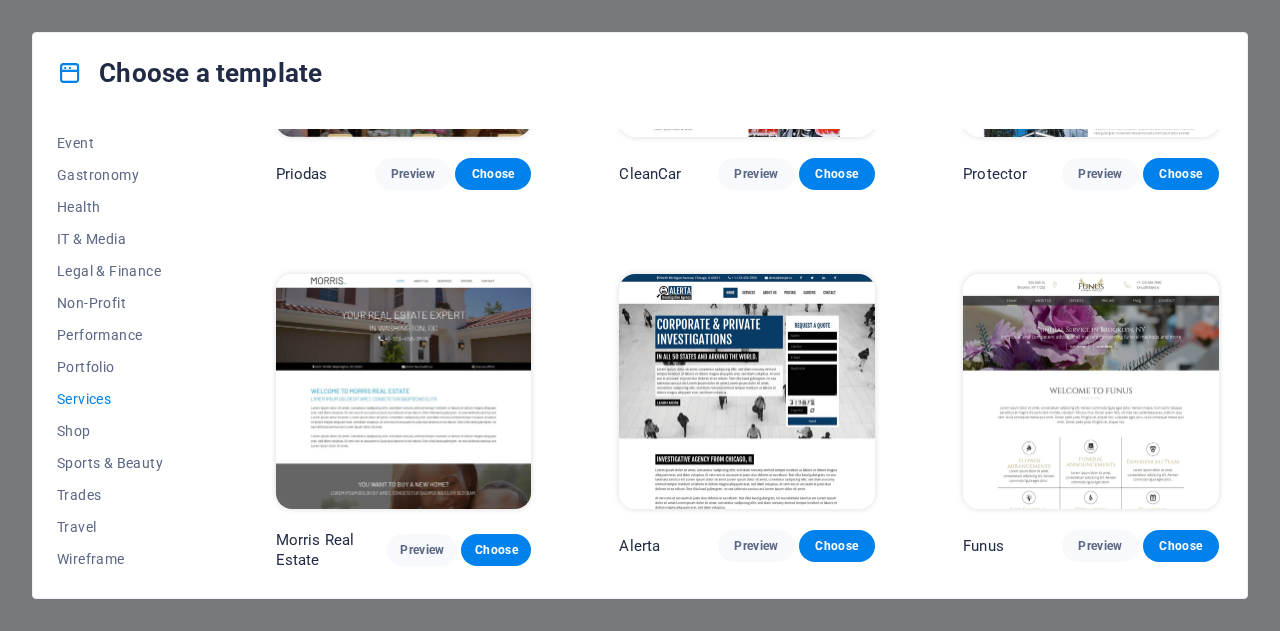 click at bounding box center (747, 392) 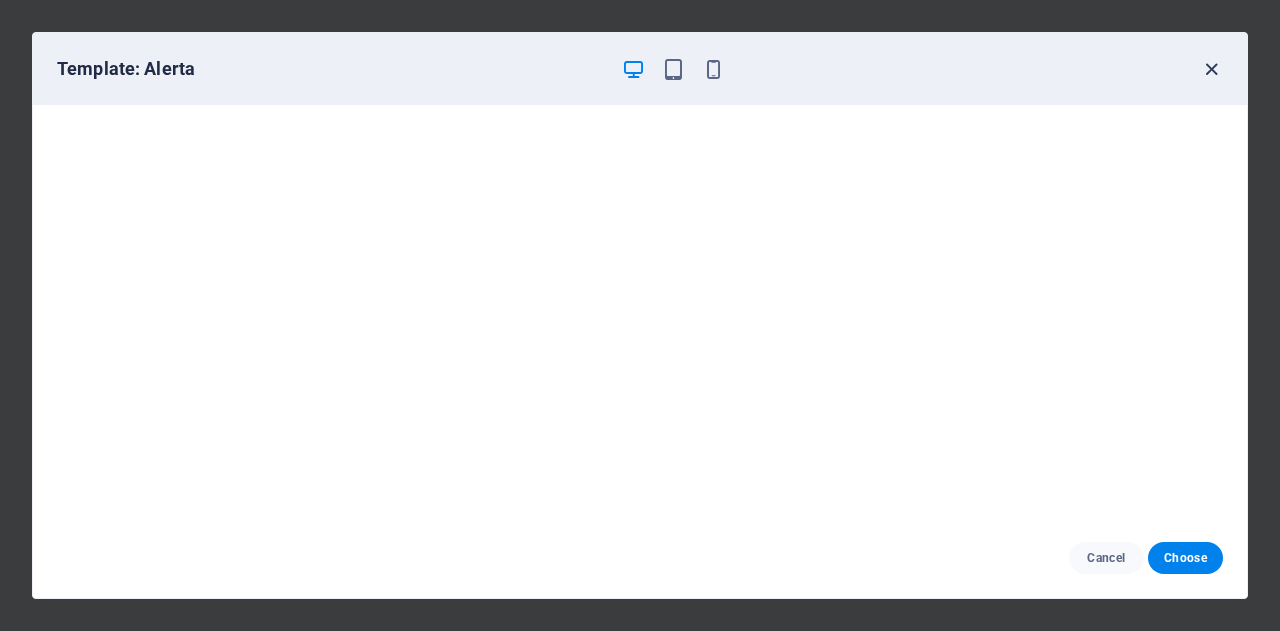 click at bounding box center (1211, 69) 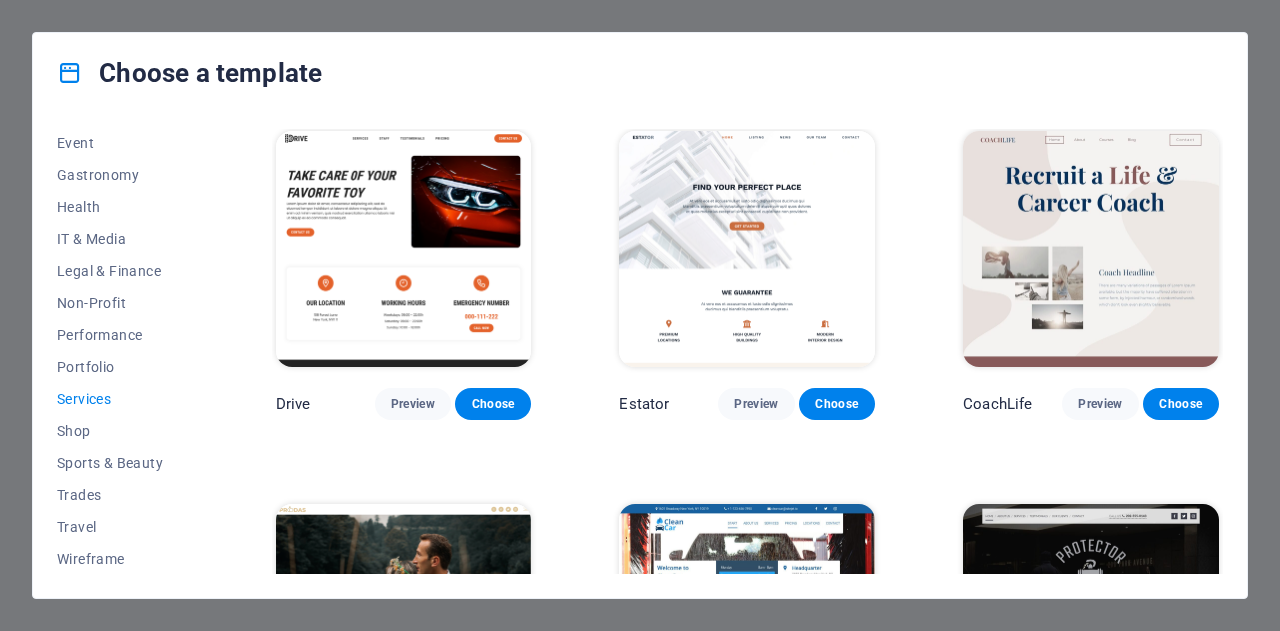 scroll, scrollTop: 750, scrollLeft: 0, axis: vertical 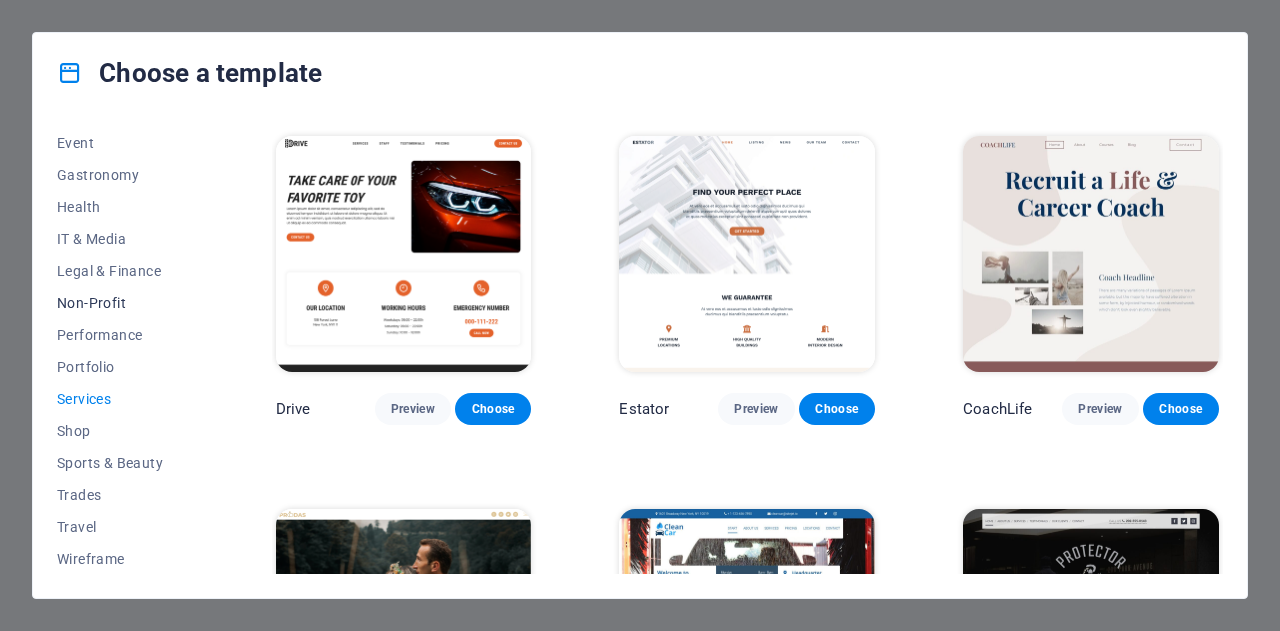 click on "Non-Profit" at bounding box center (122, 303) 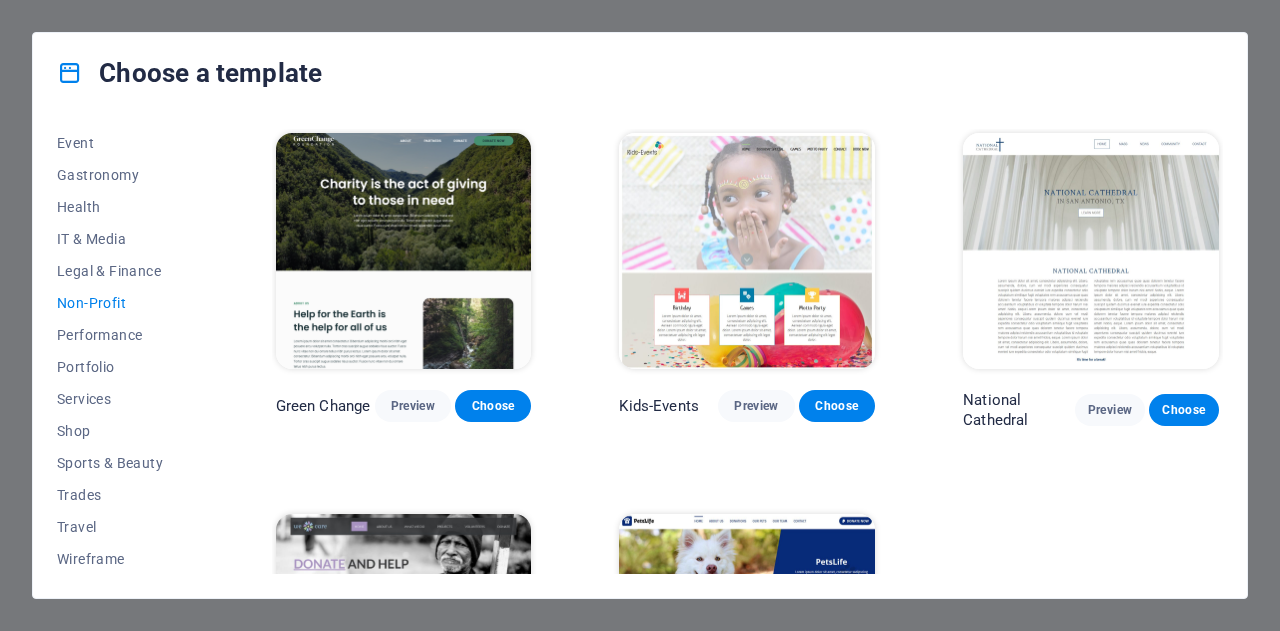 click at bounding box center [1091, 251] 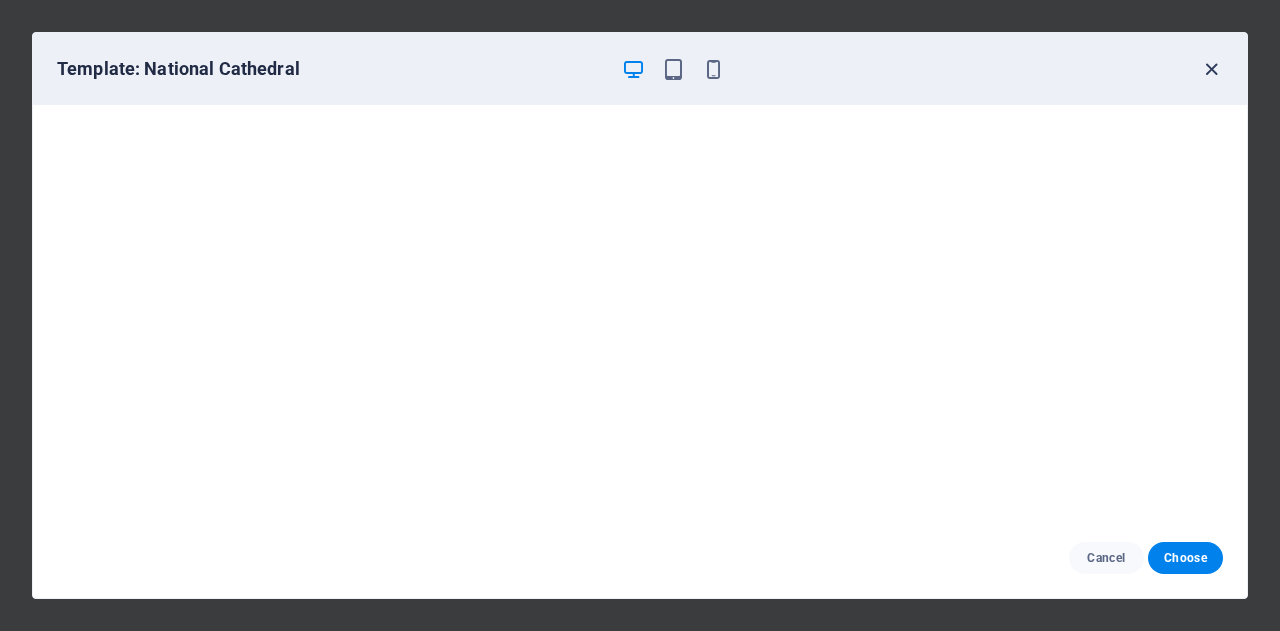 click at bounding box center [1211, 69] 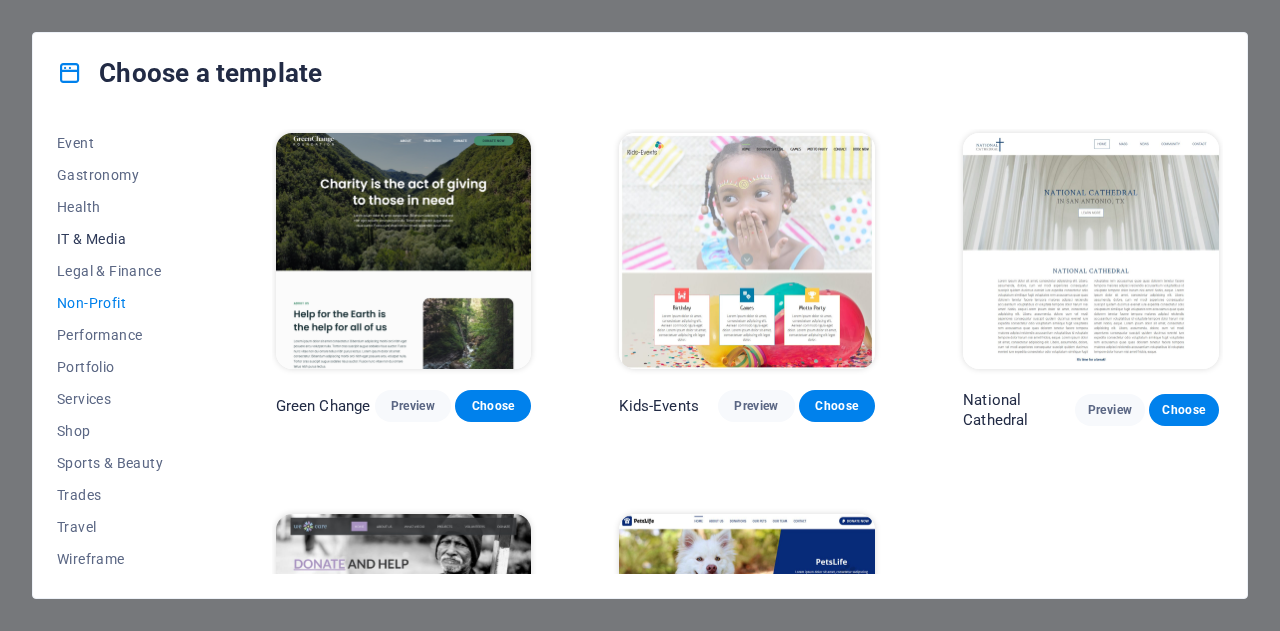 click on "IT & Media" at bounding box center (122, 239) 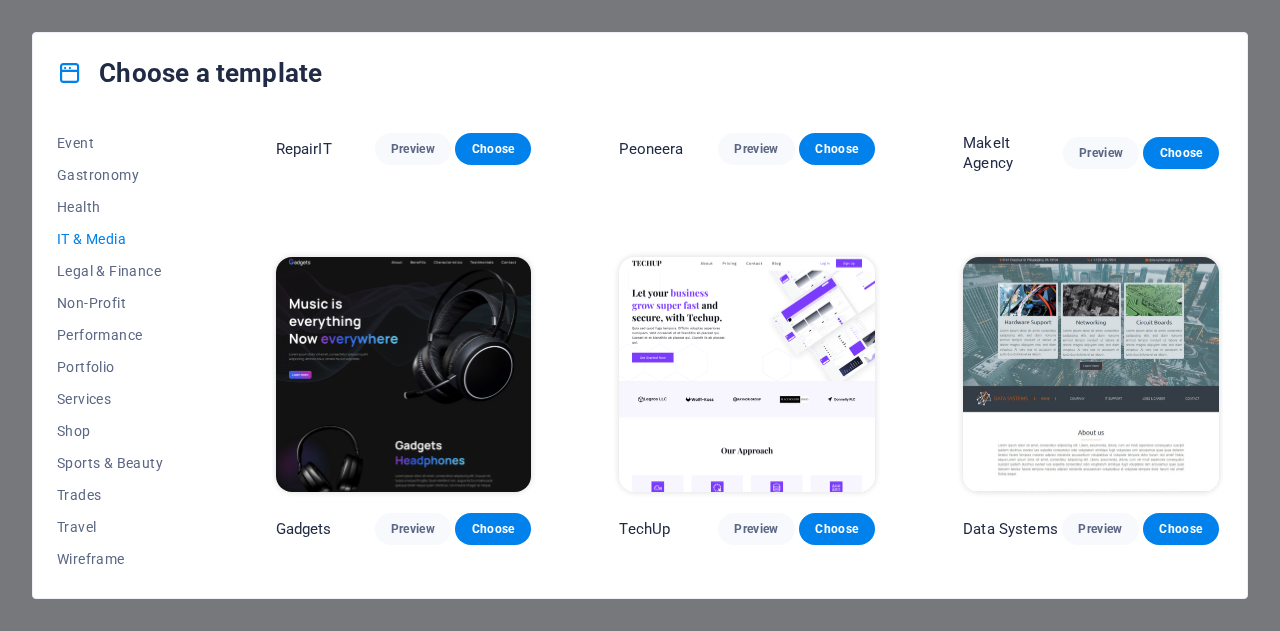 scroll, scrollTop: 282, scrollLeft: 0, axis: vertical 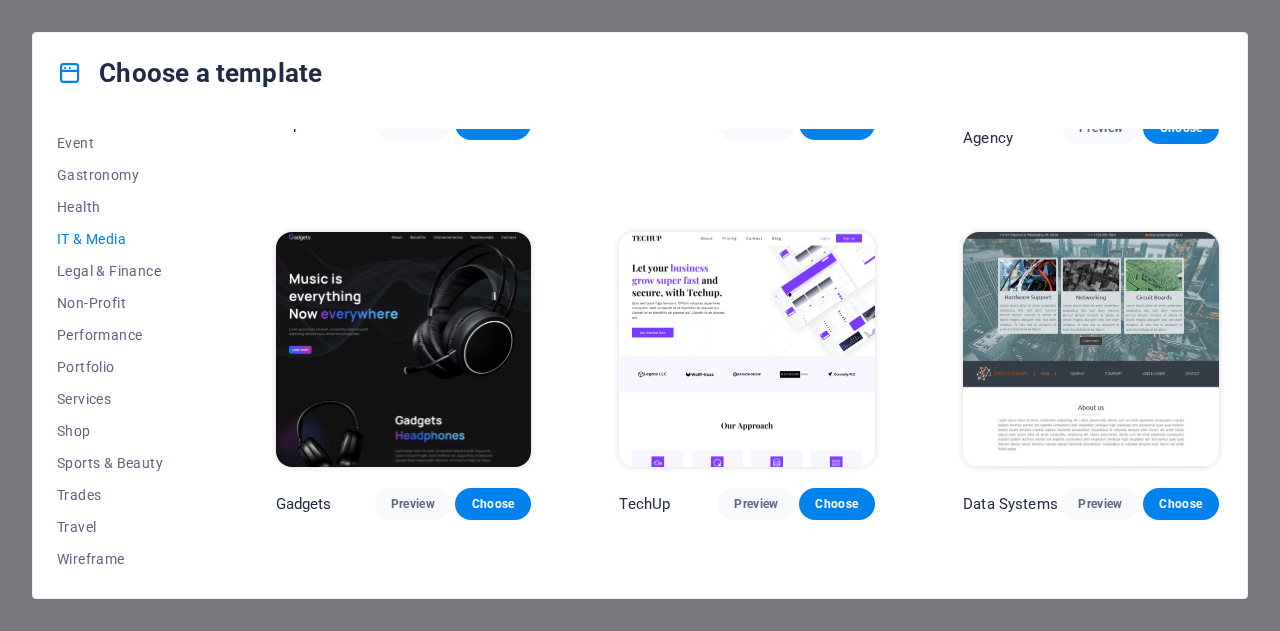 click at bounding box center [1091, 350] 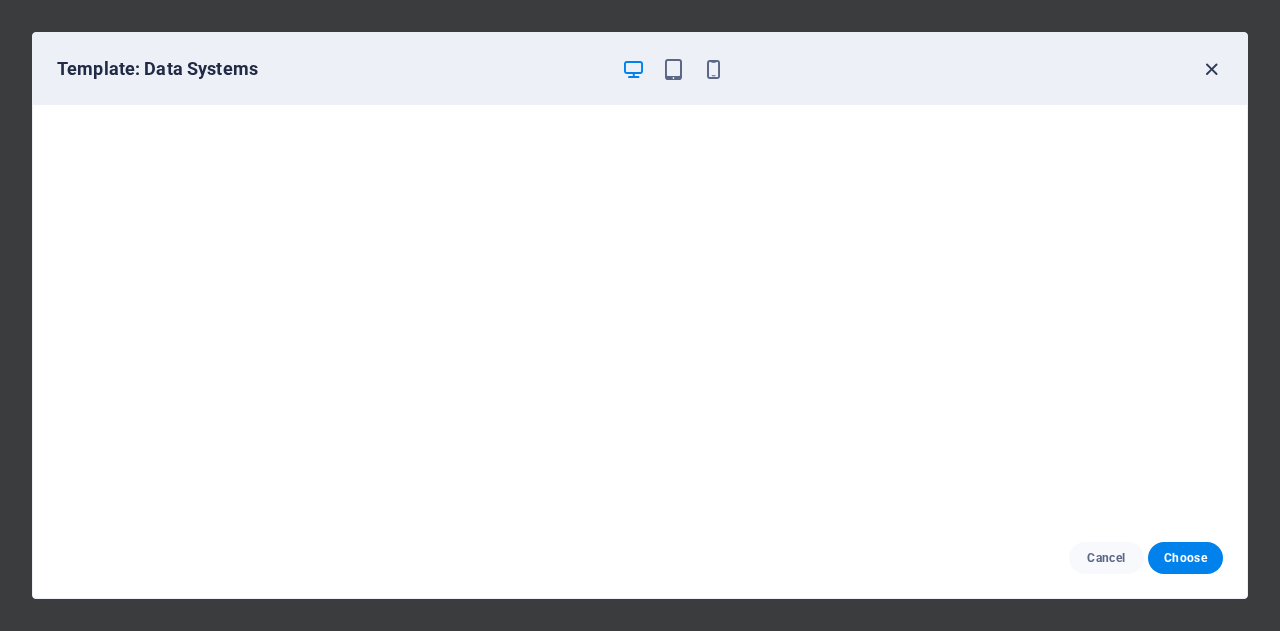 click at bounding box center (1211, 69) 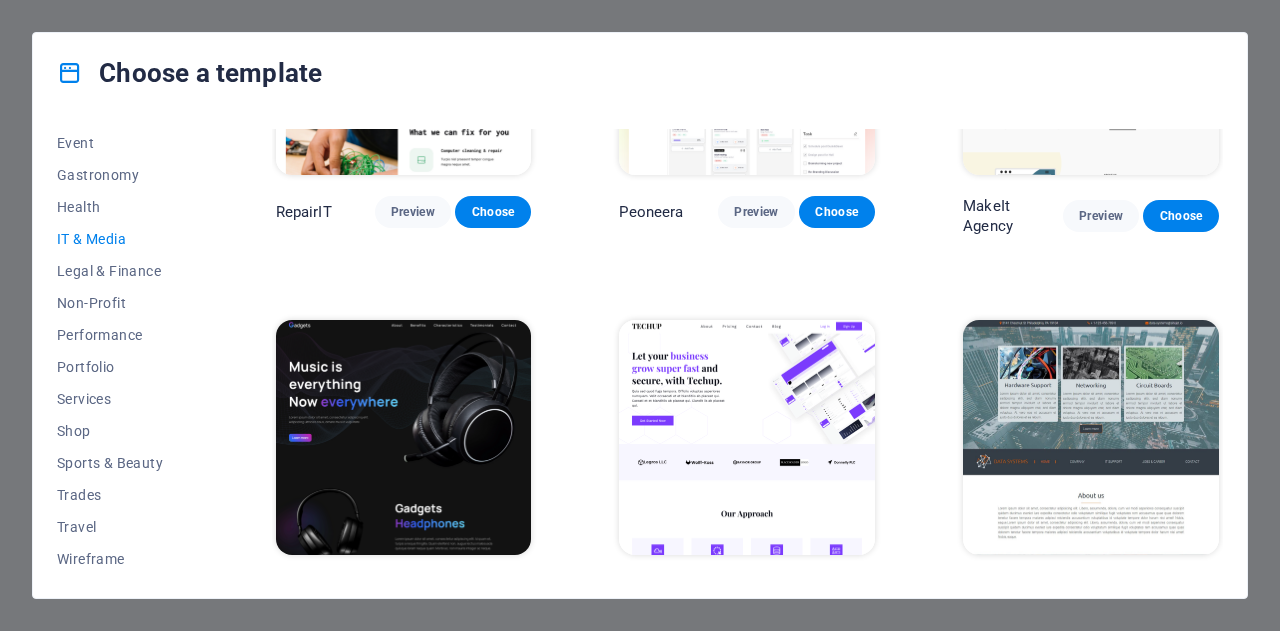 scroll, scrollTop: 139, scrollLeft: 0, axis: vertical 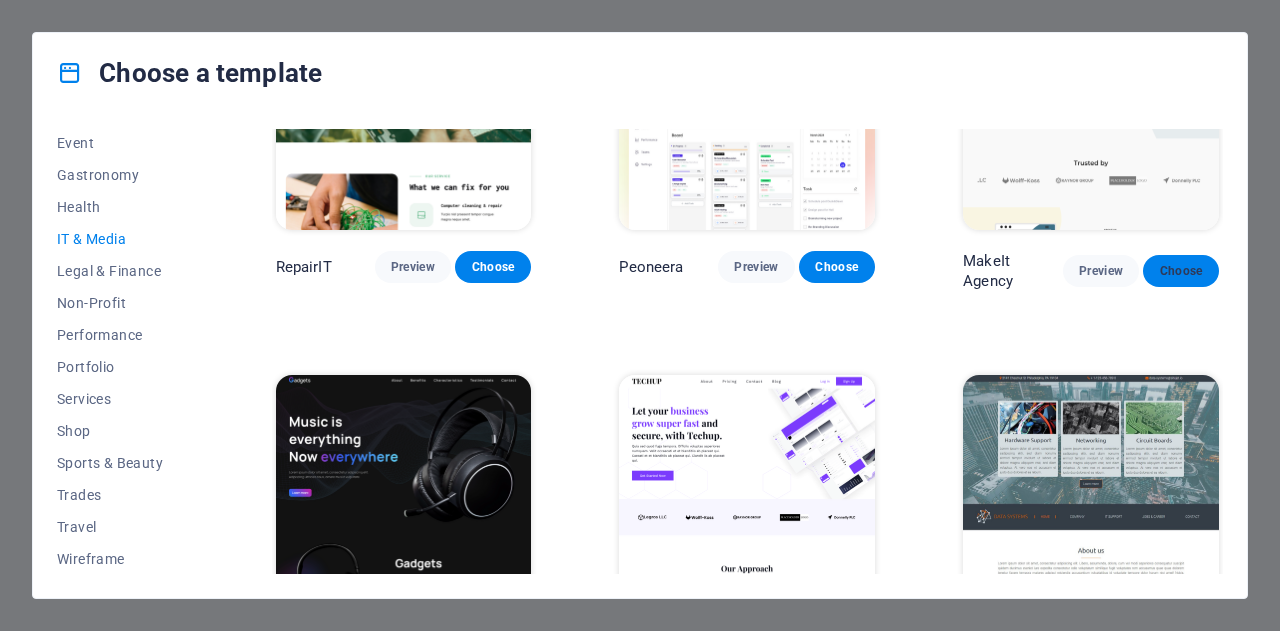 click on "Choose" at bounding box center [1181, 271] 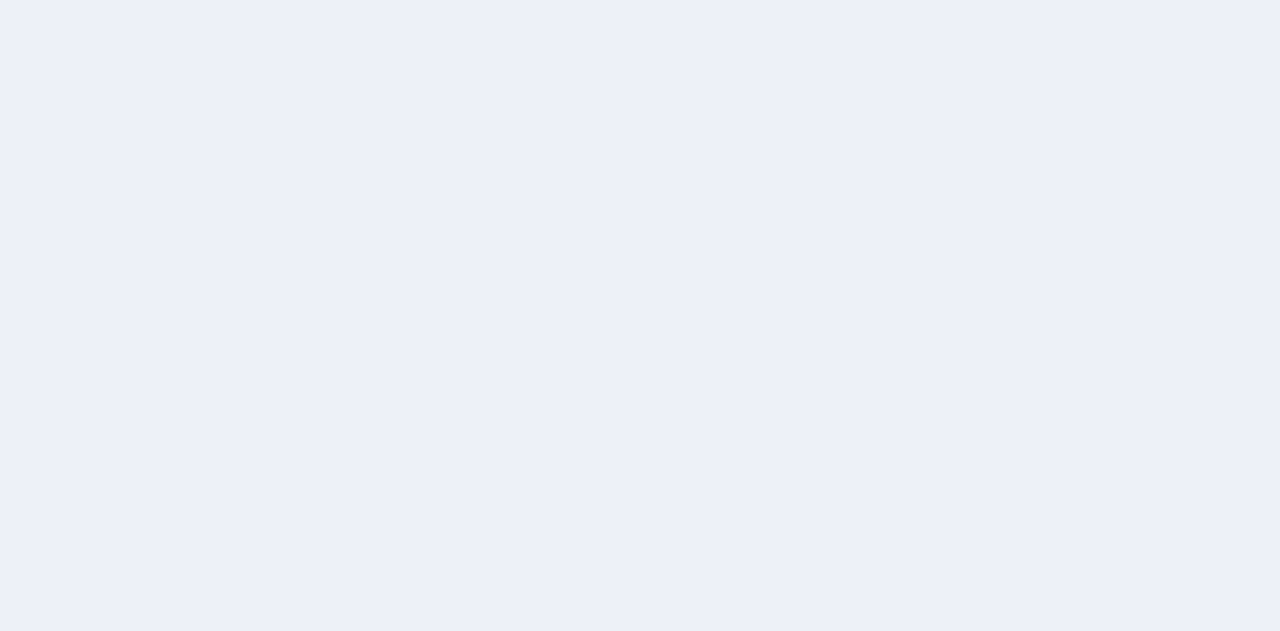 scroll, scrollTop: 0, scrollLeft: 0, axis: both 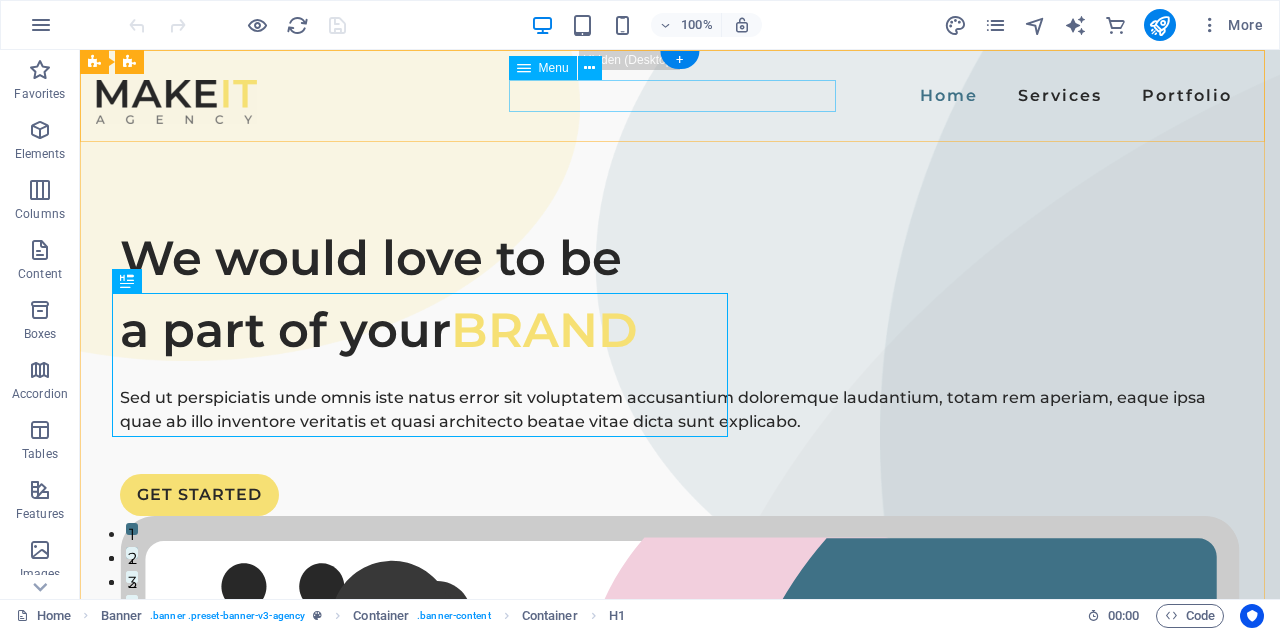 click on "Home Services Portfolio" at bounding box center [680, 96] 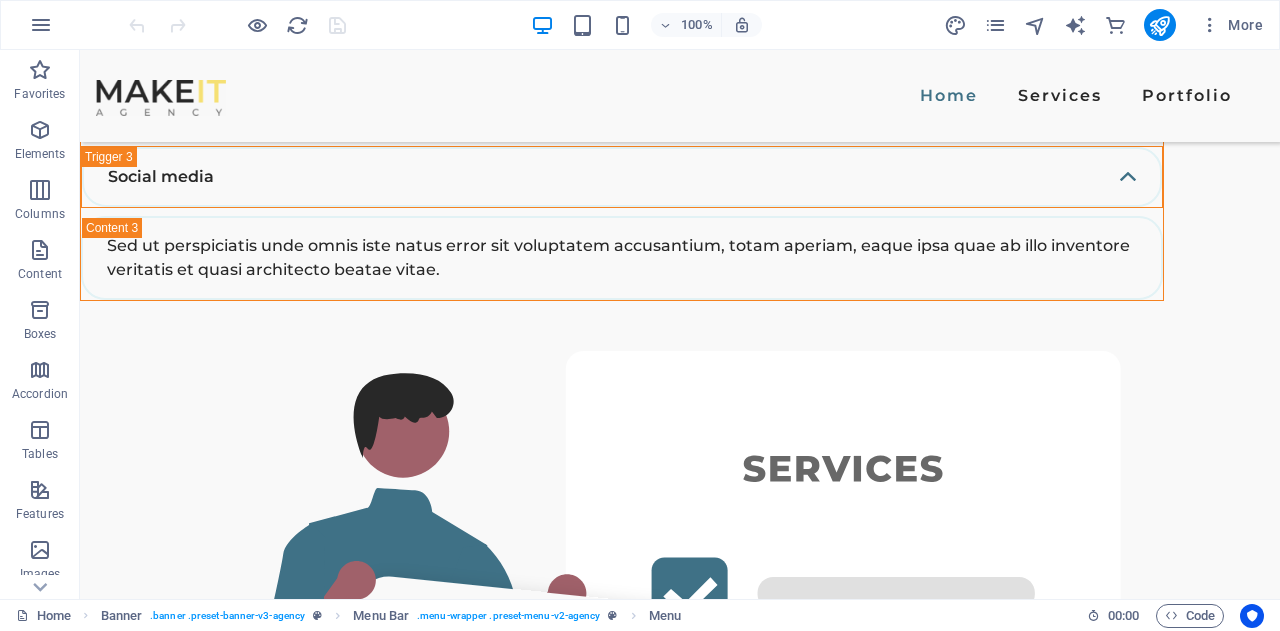 scroll, scrollTop: 4917, scrollLeft: 0, axis: vertical 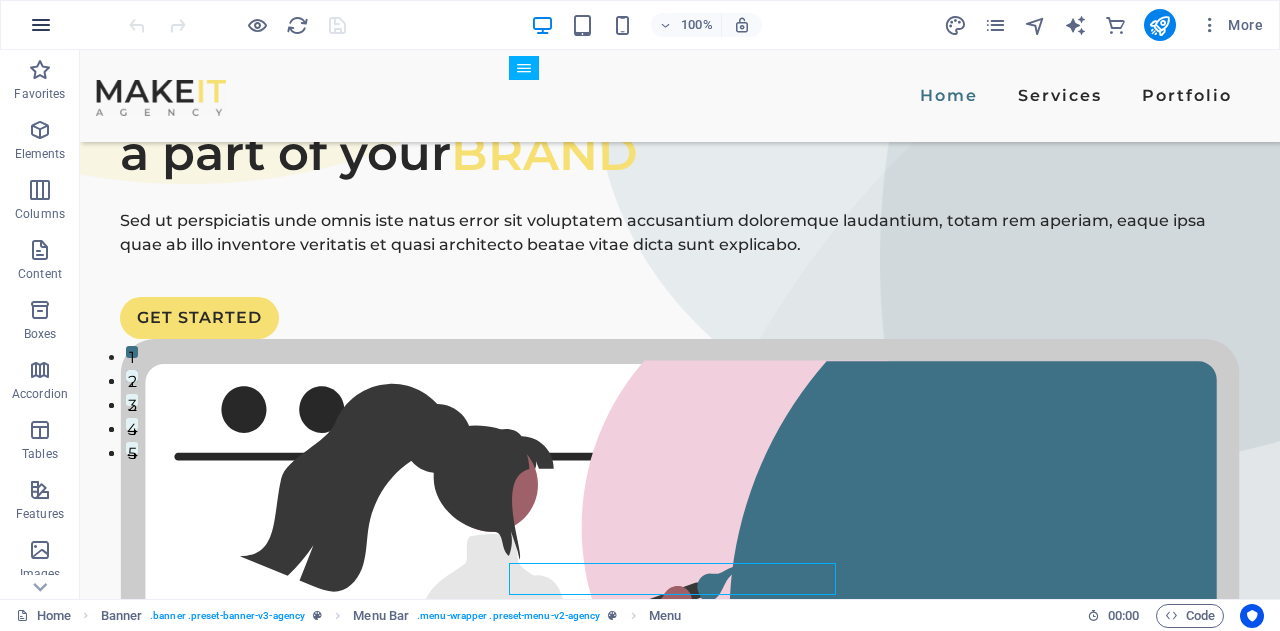 click at bounding box center (41, 25) 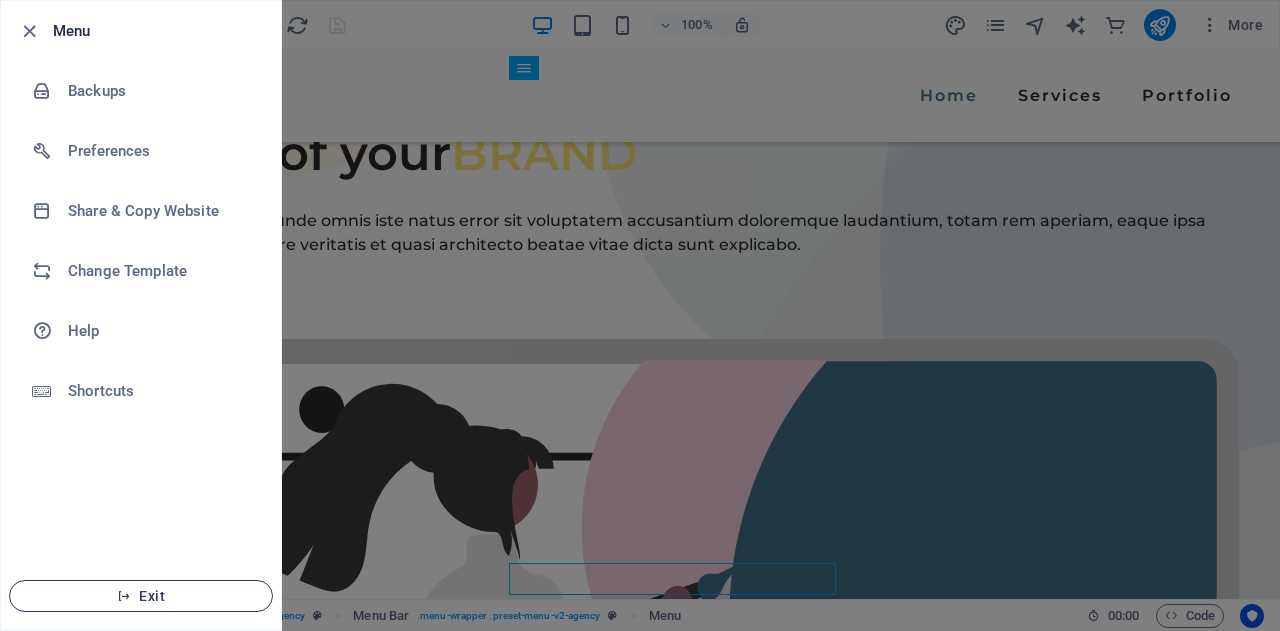click at bounding box center [124, 596] 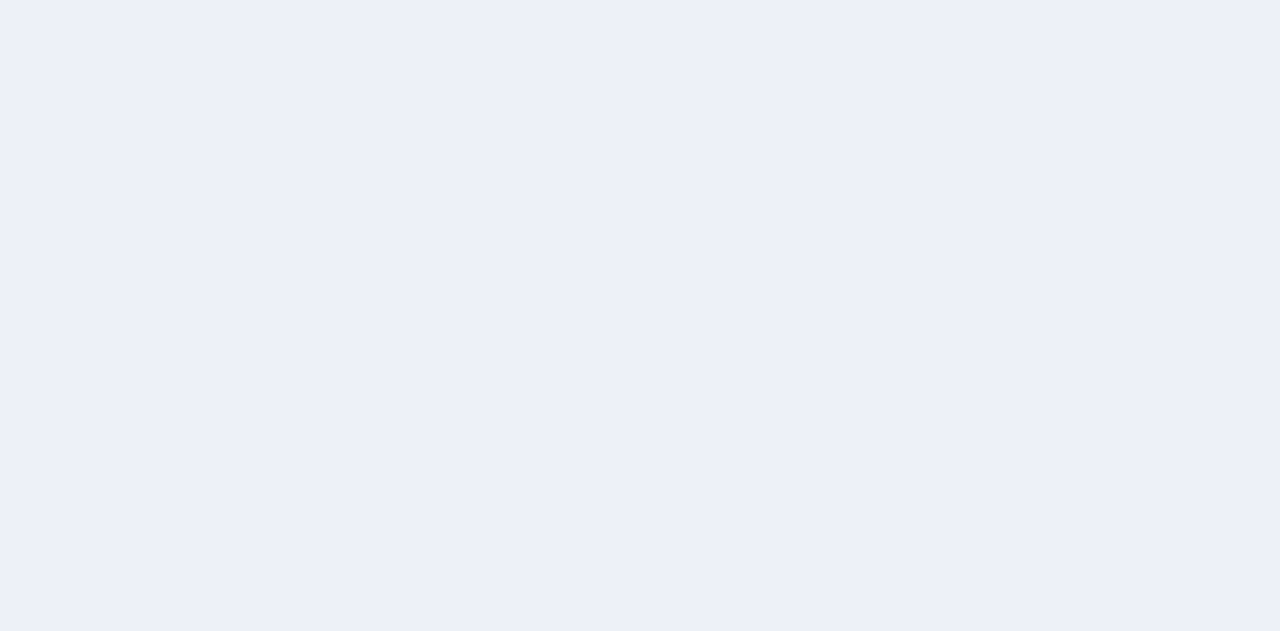 scroll, scrollTop: 0, scrollLeft: 0, axis: both 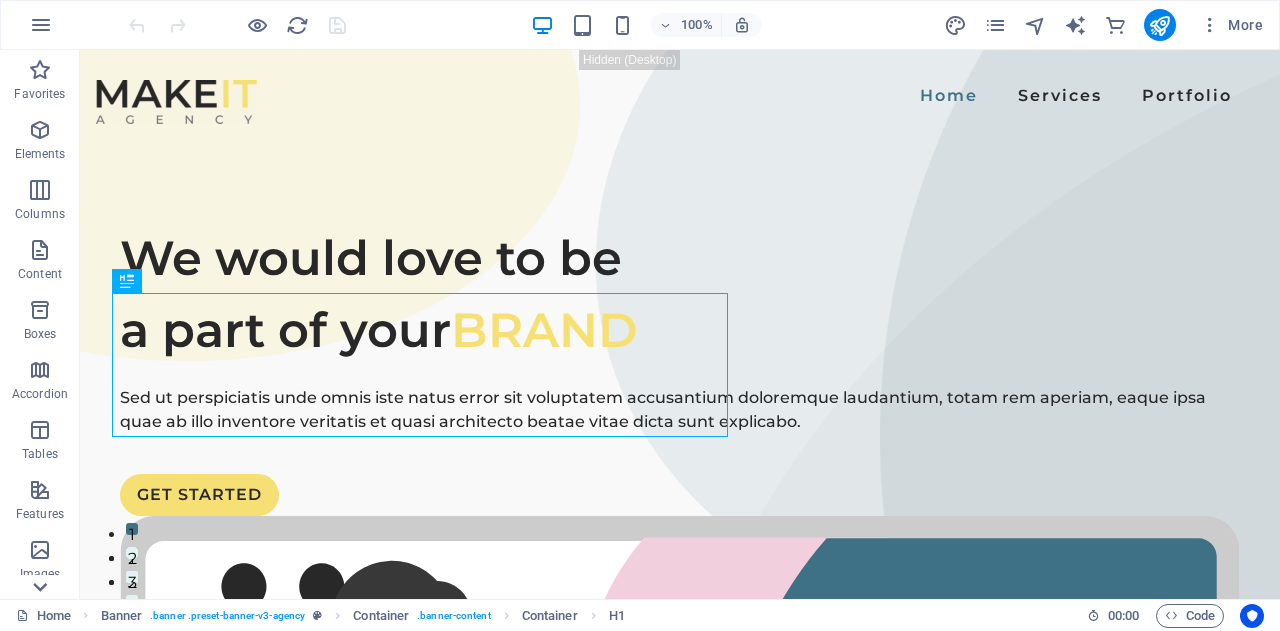 click 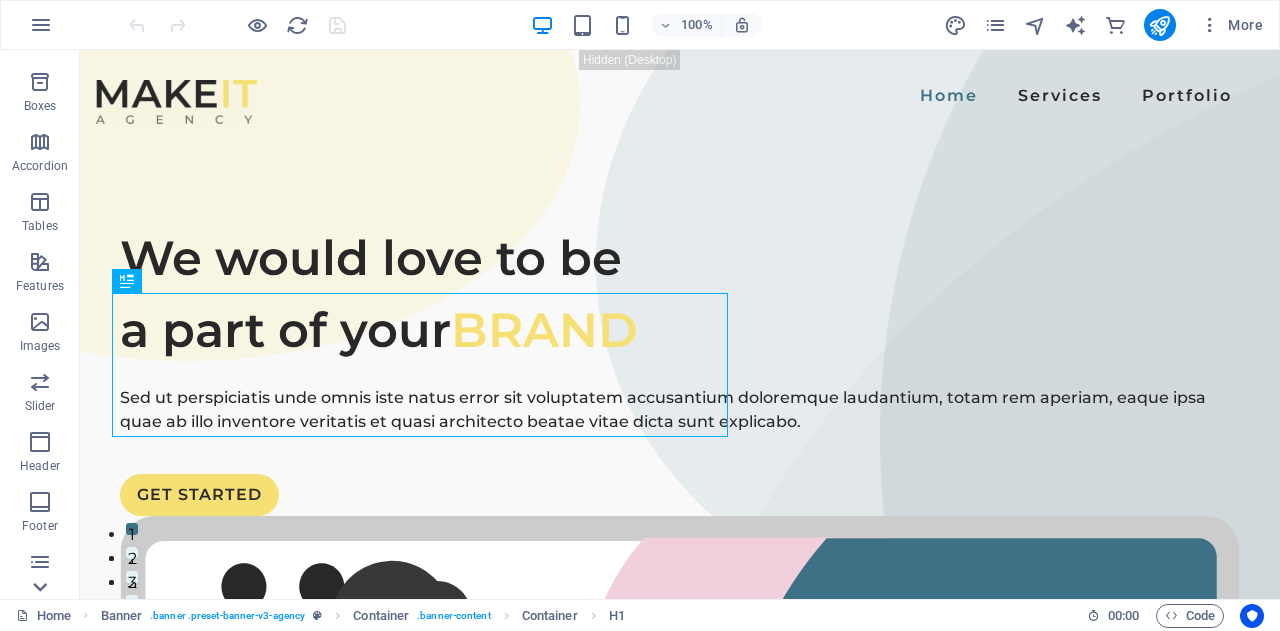 scroll, scrollTop: 410, scrollLeft: 0, axis: vertical 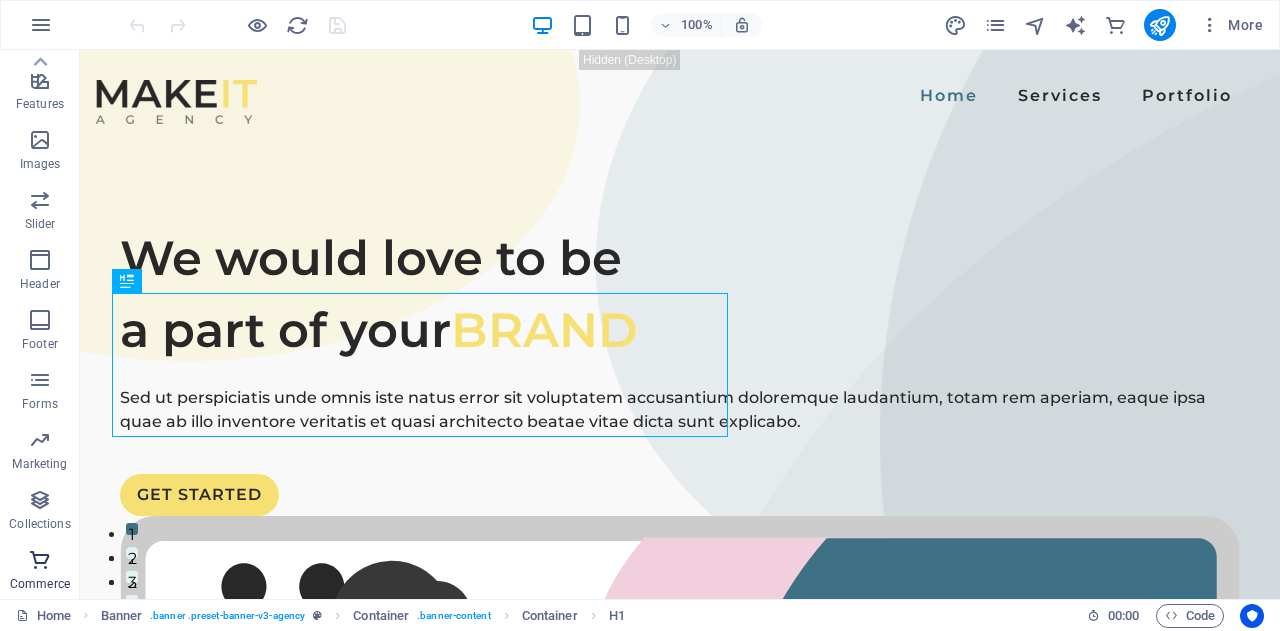 click at bounding box center (40, 560) 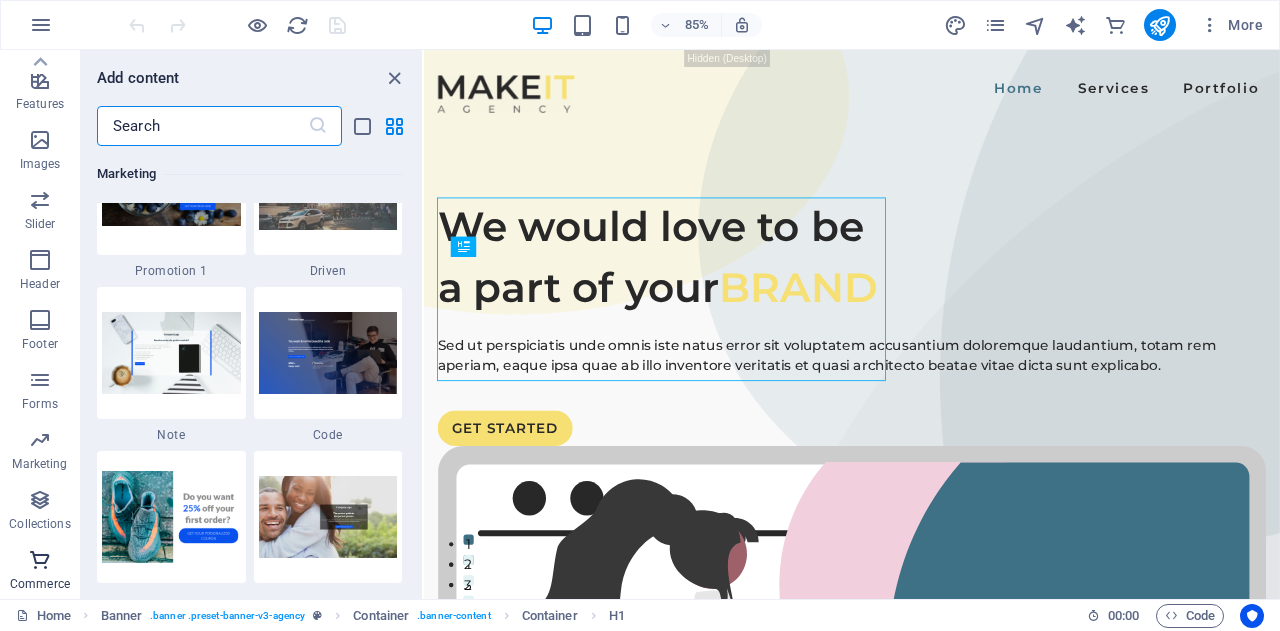 scroll, scrollTop: 19271, scrollLeft: 0, axis: vertical 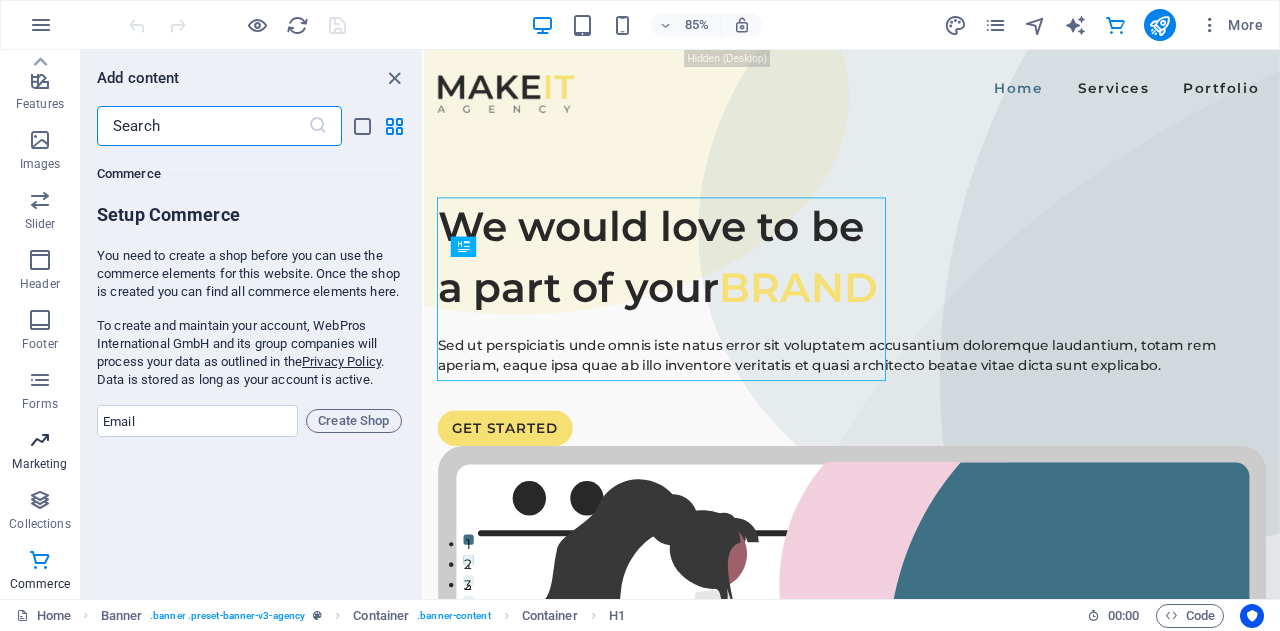 click on "Marketing" at bounding box center (39, 464) 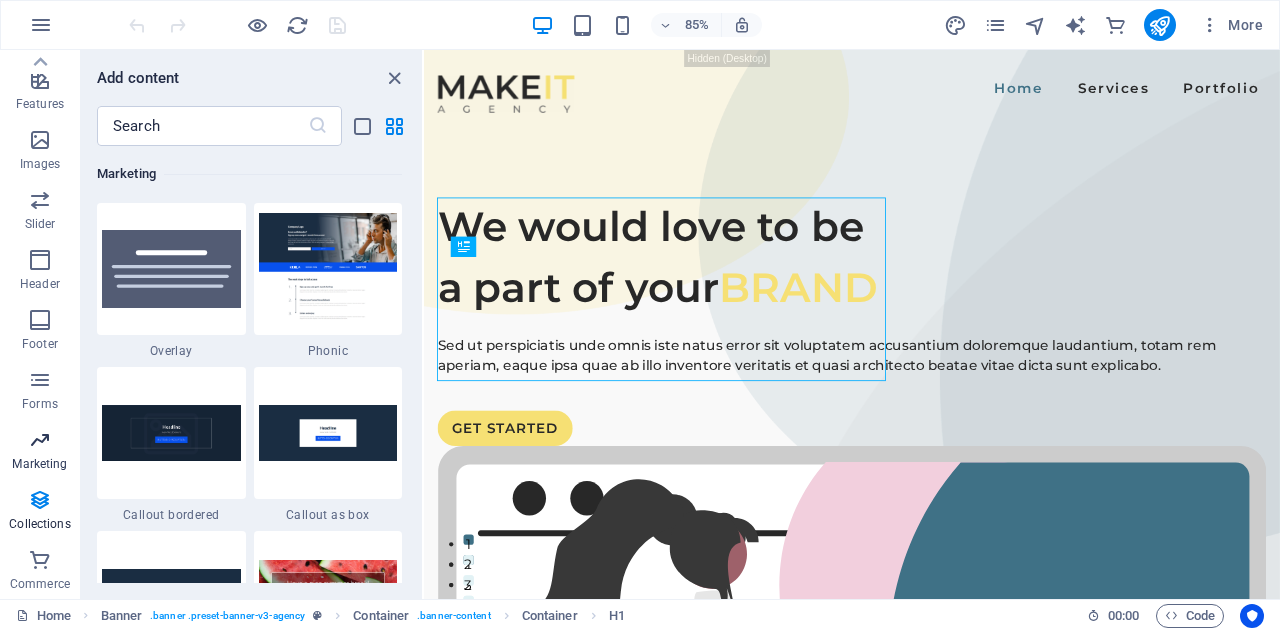 scroll, scrollTop: 16289, scrollLeft: 0, axis: vertical 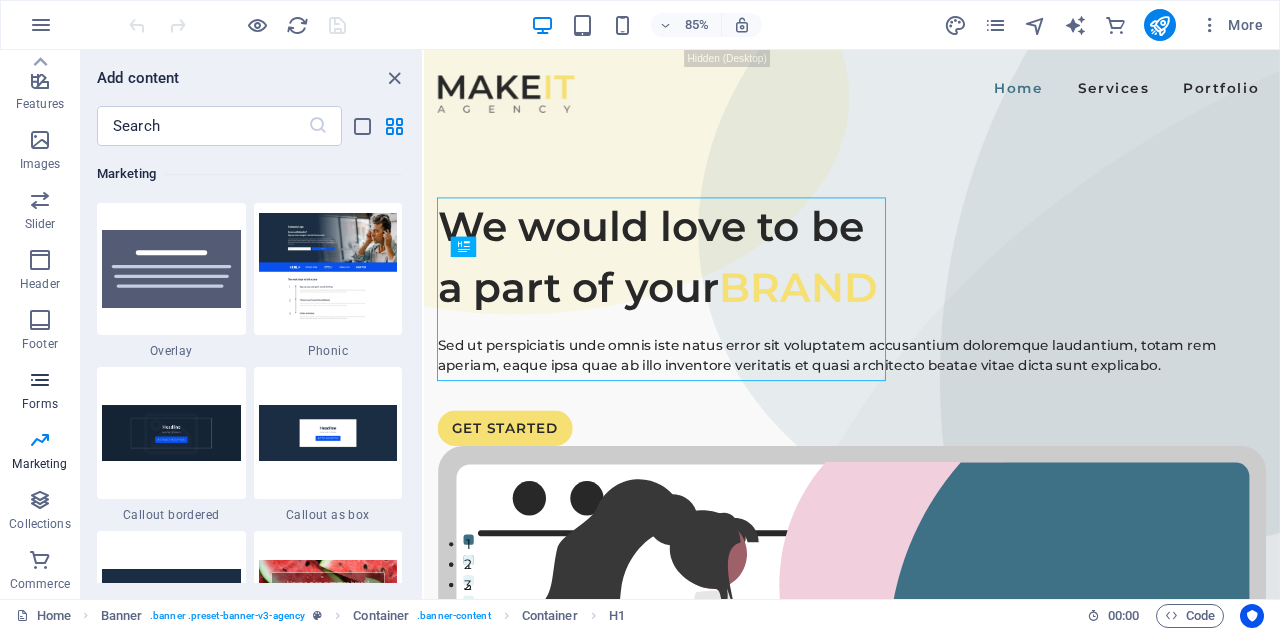 click on "Forms" at bounding box center [40, 392] 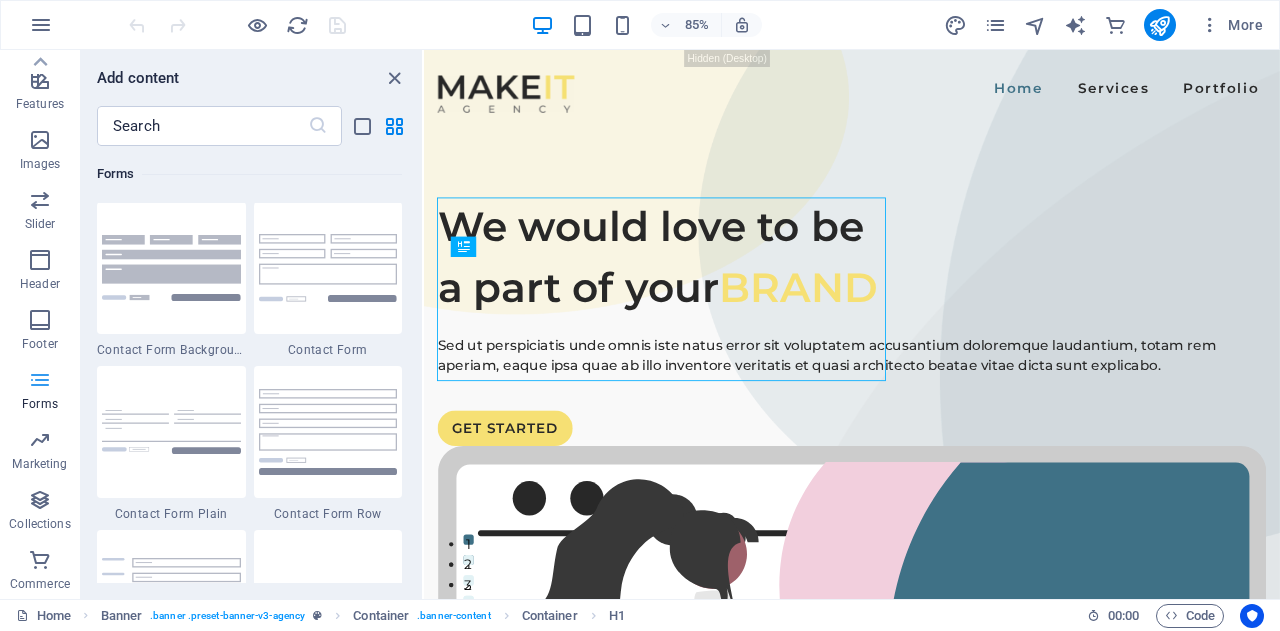 scroll, scrollTop: 14600, scrollLeft: 0, axis: vertical 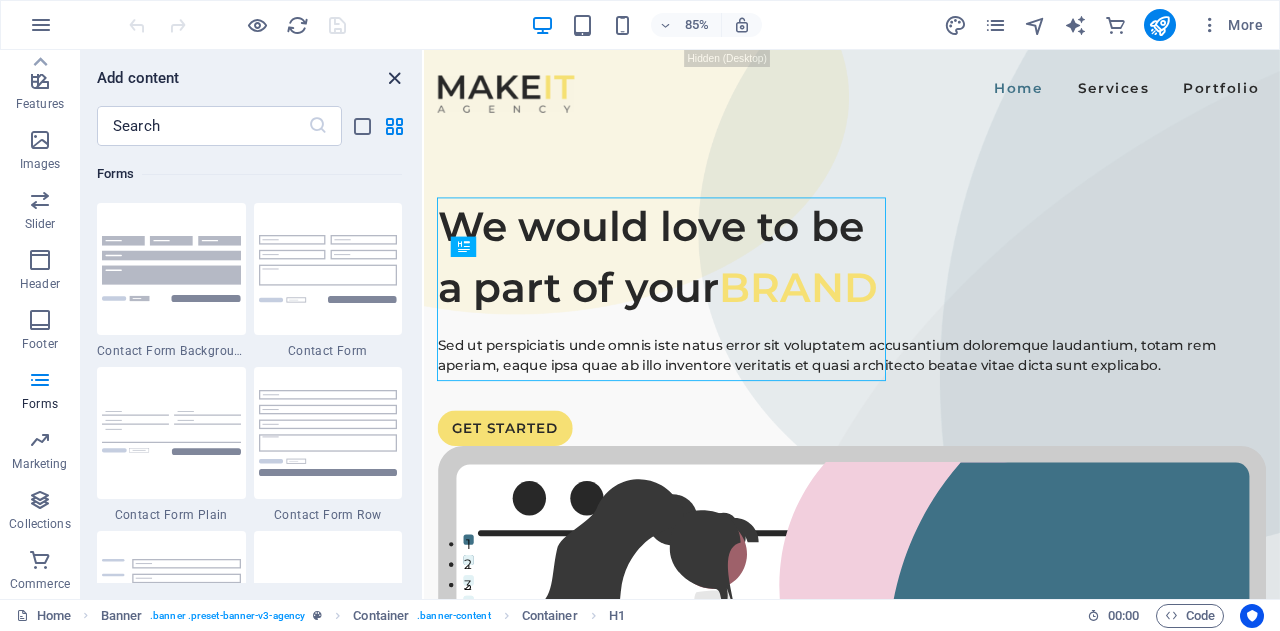 click at bounding box center (394, 78) 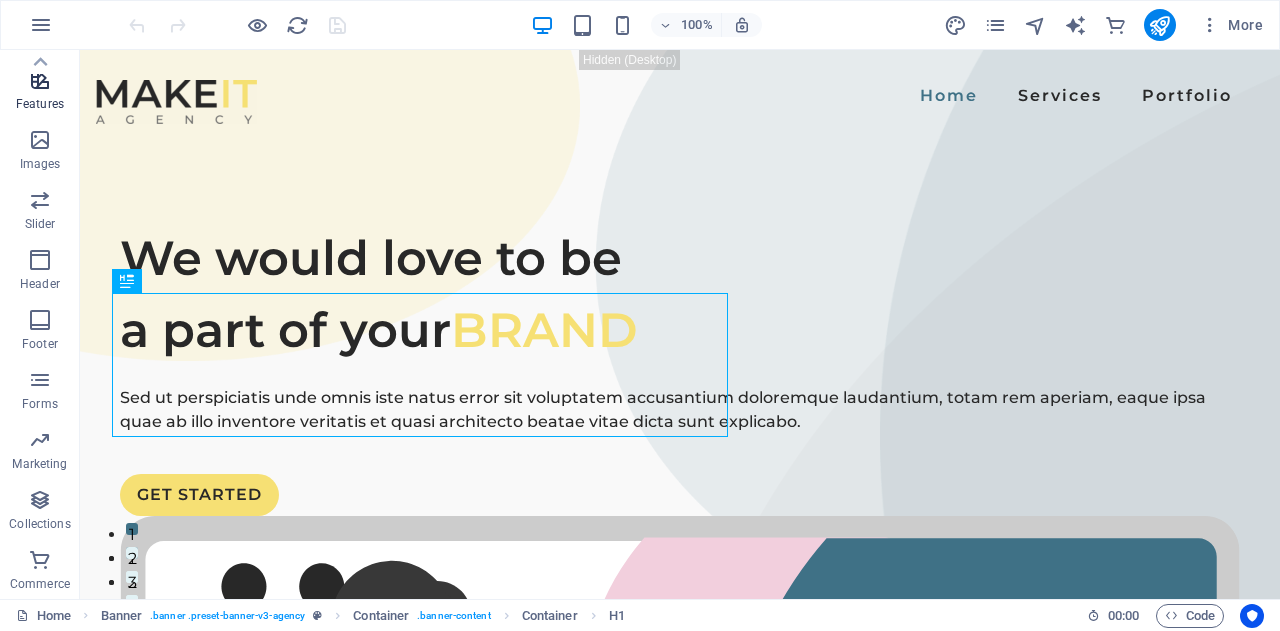 click on "Features" at bounding box center (40, 104) 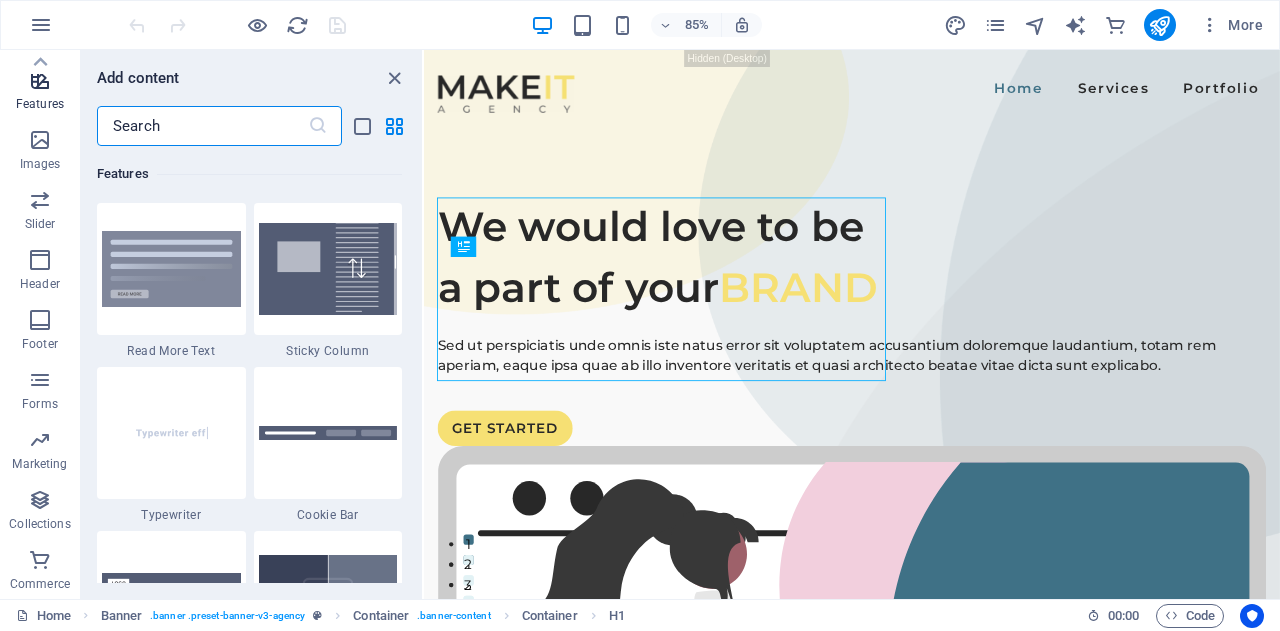 scroll, scrollTop: 7795, scrollLeft: 0, axis: vertical 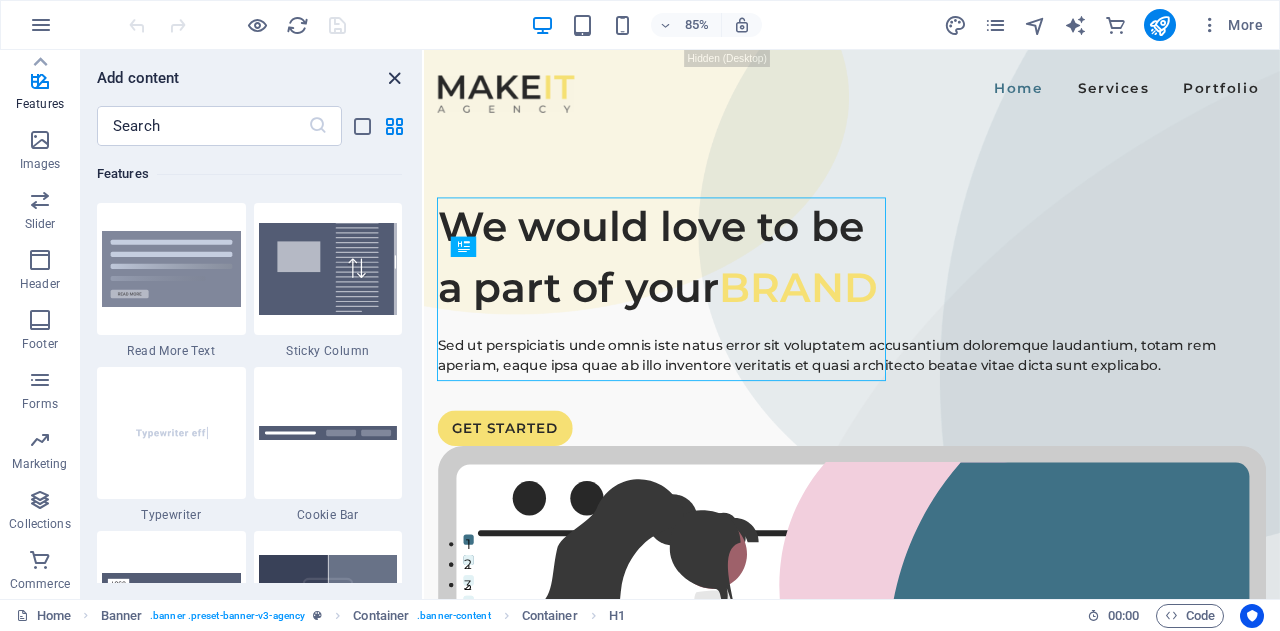 click at bounding box center (394, 78) 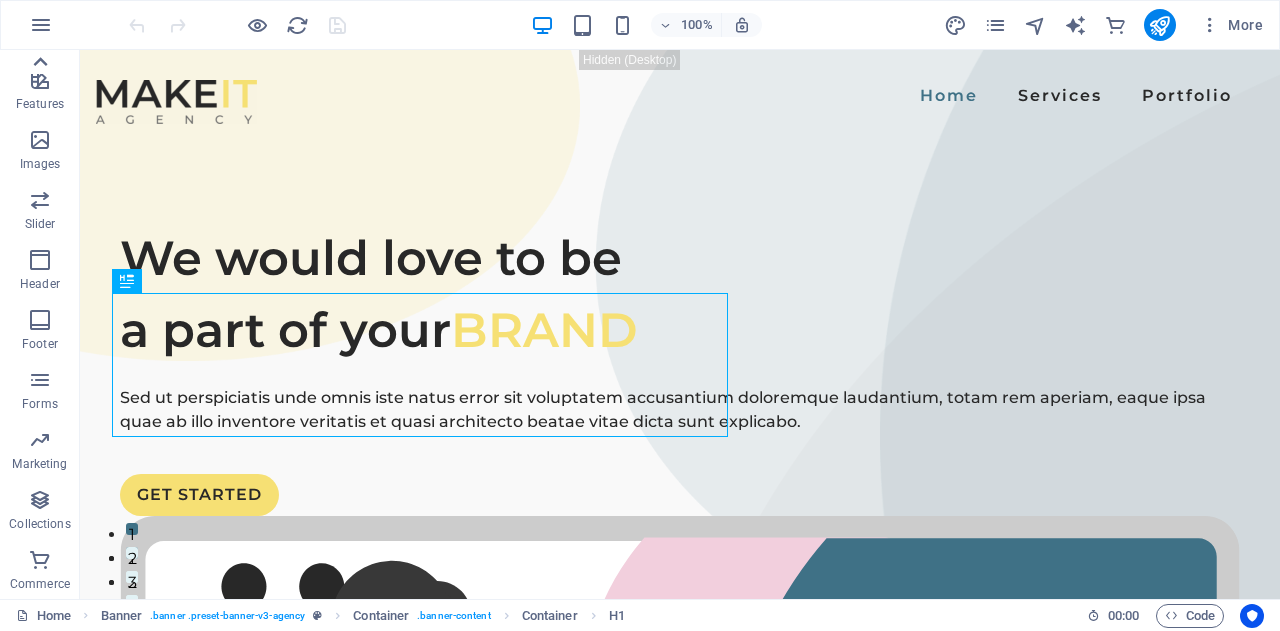 click 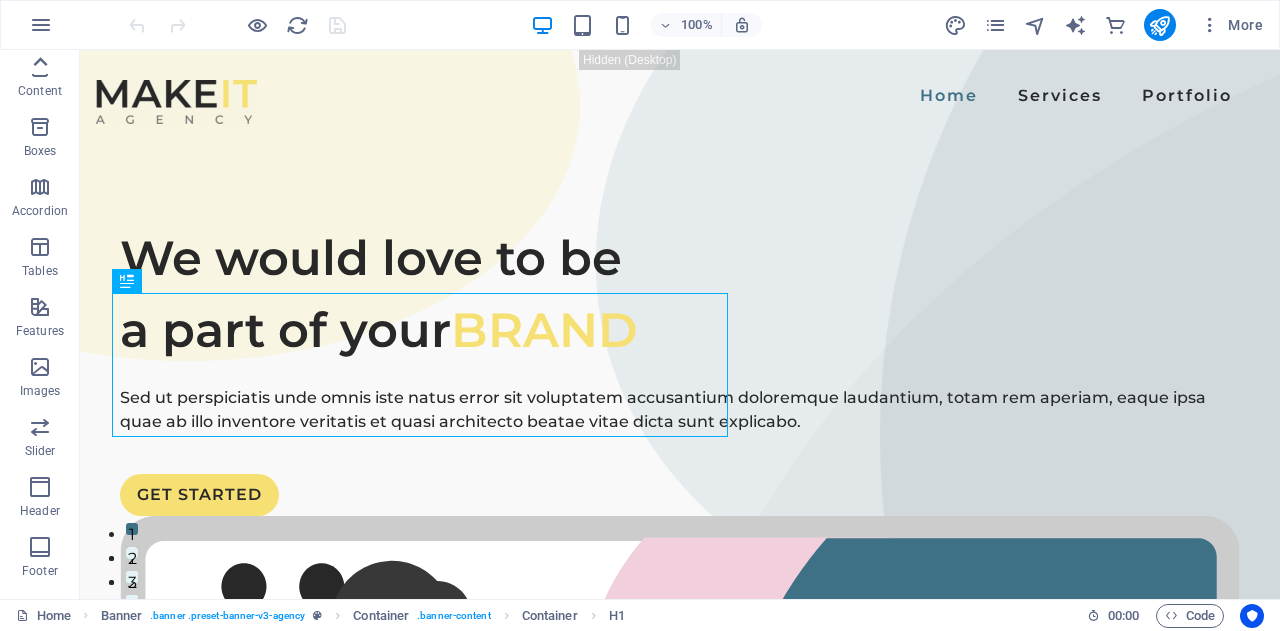 scroll, scrollTop: 0, scrollLeft: 0, axis: both 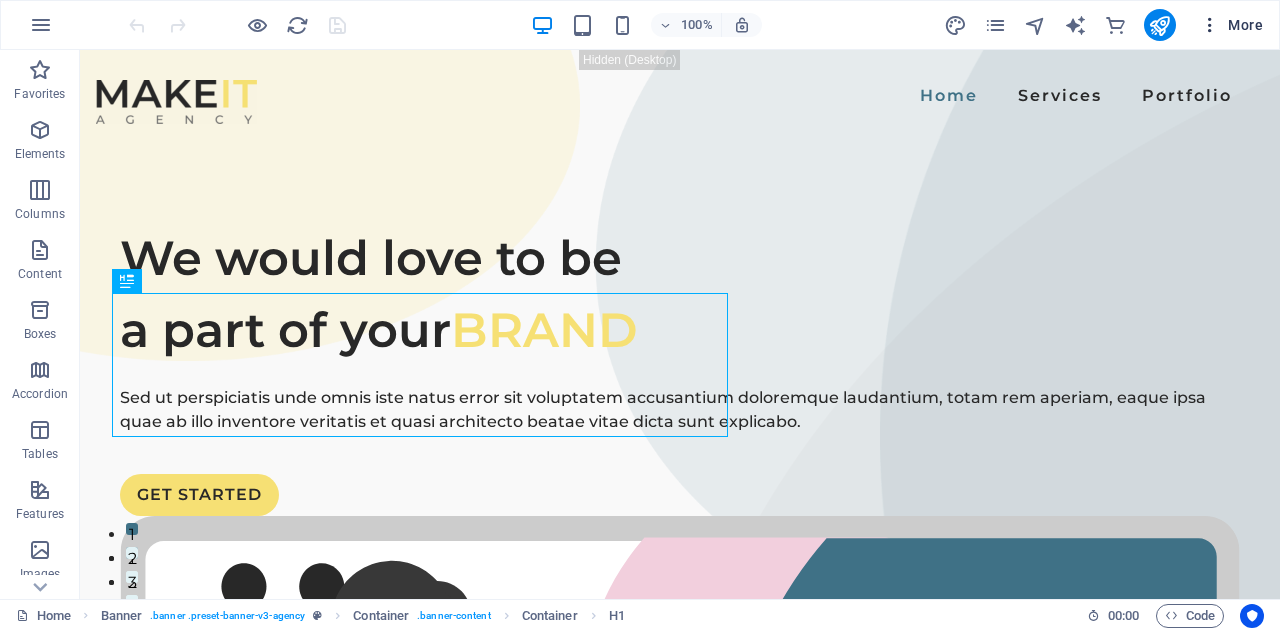 click at bounding box center [1210, 25] 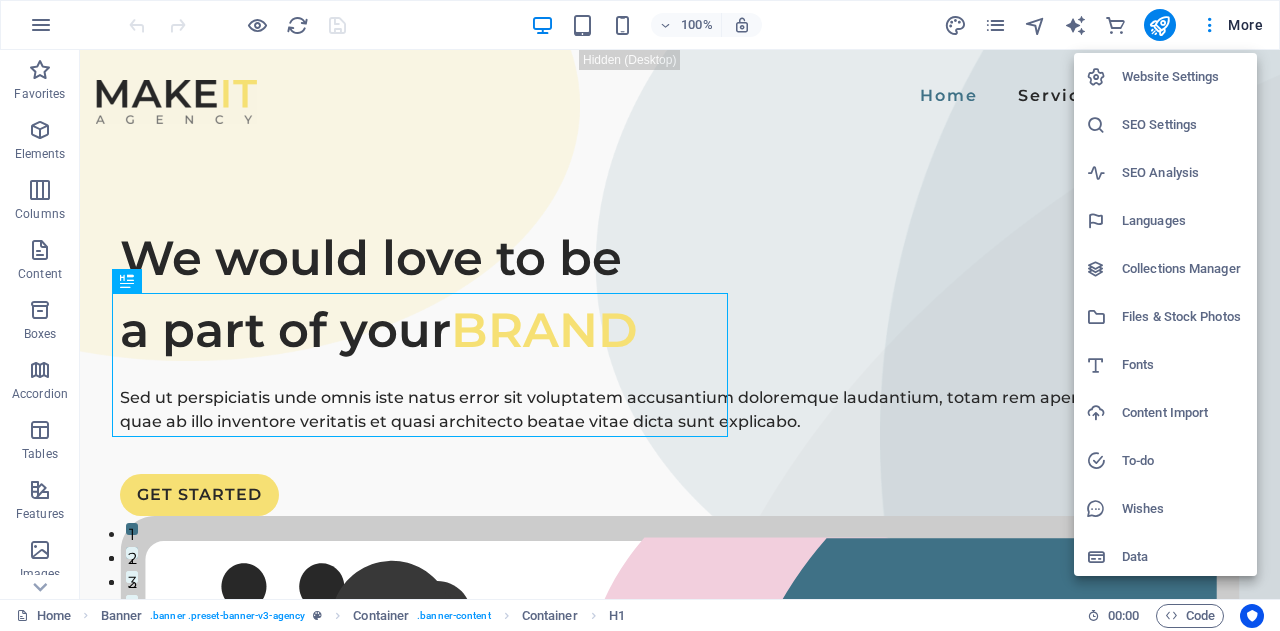 click on "Website Settings" at bounding box center [1183, 77] 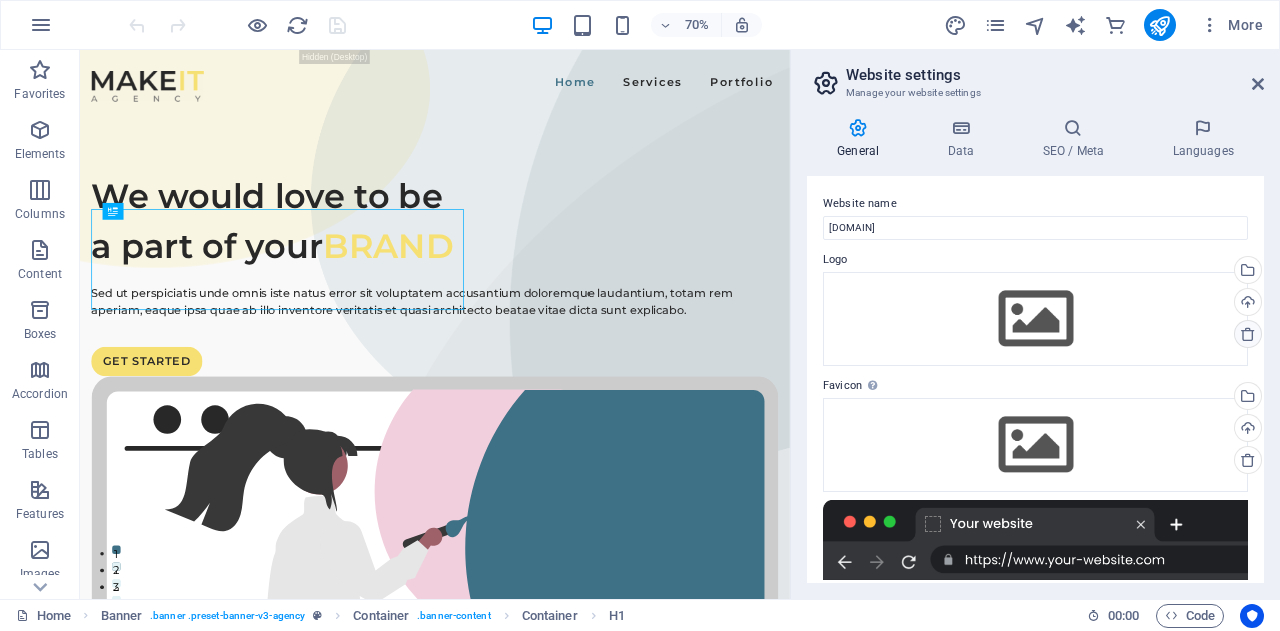 click at bounding box center [1248, 334] 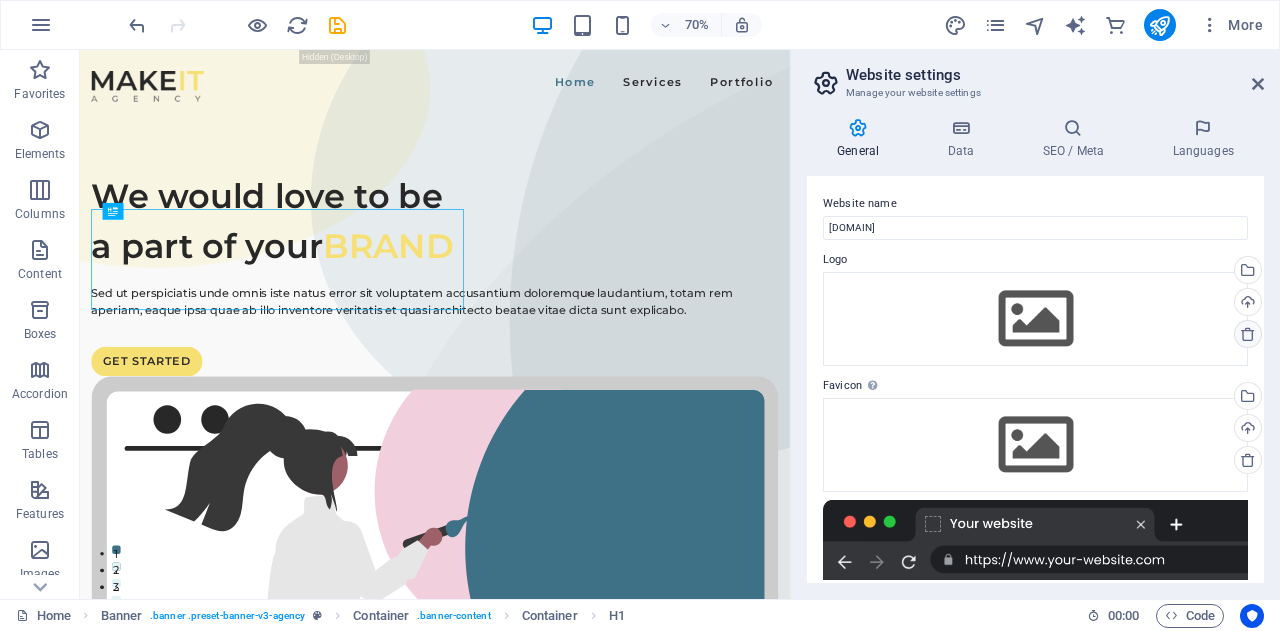 click at bounding box center [1248, 334] 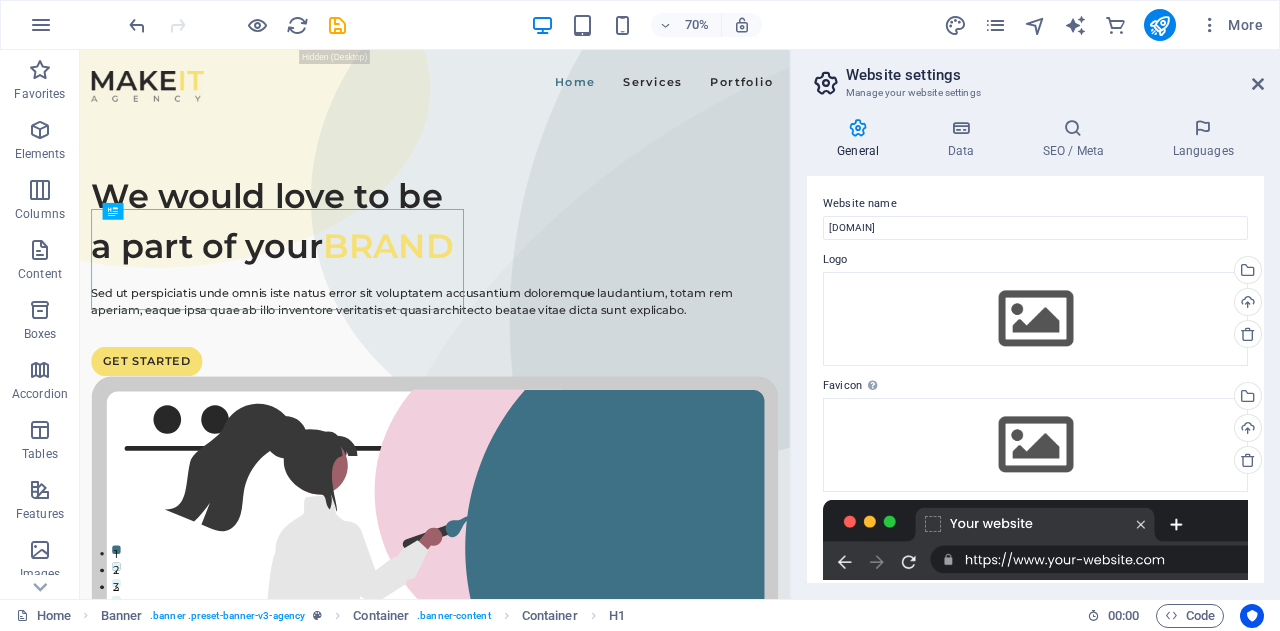 click at bounding box center (1035, 540) 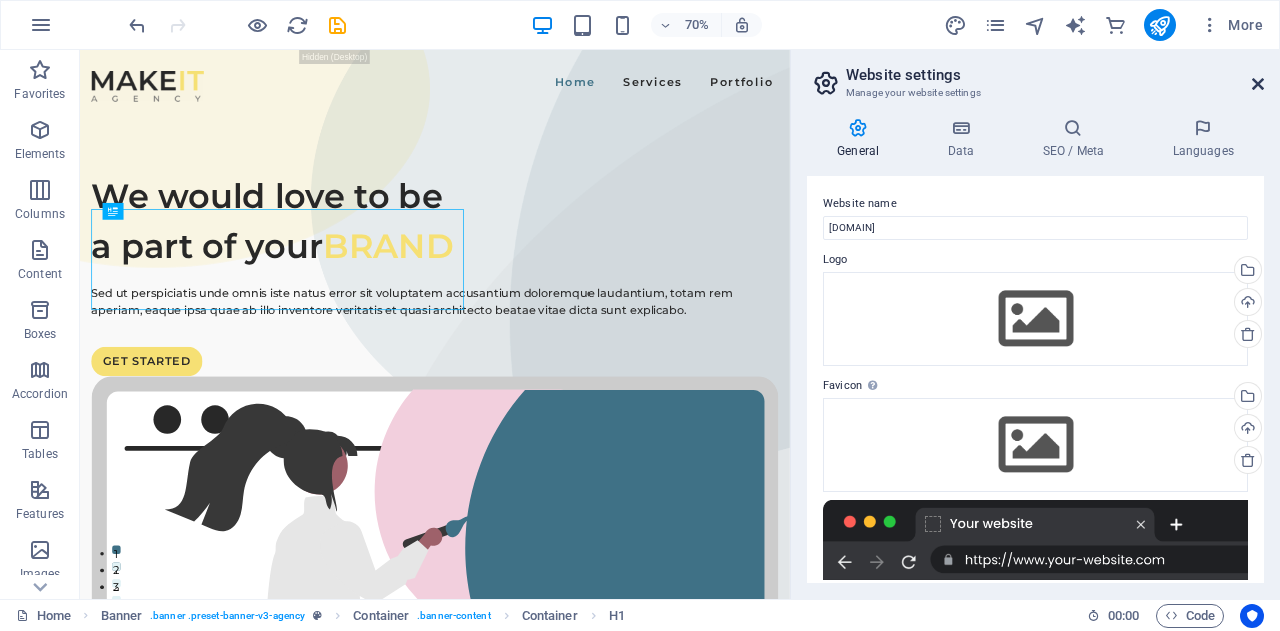 click at bounding box center [1258, 84] 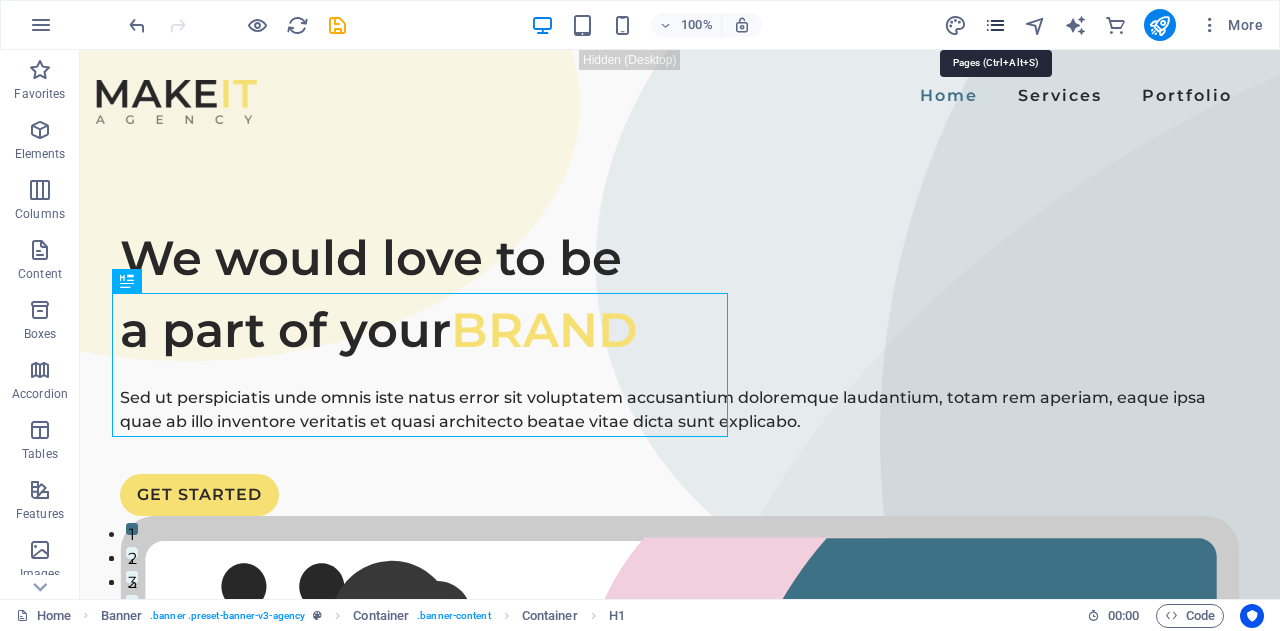 click at bounding box center [995, 25] 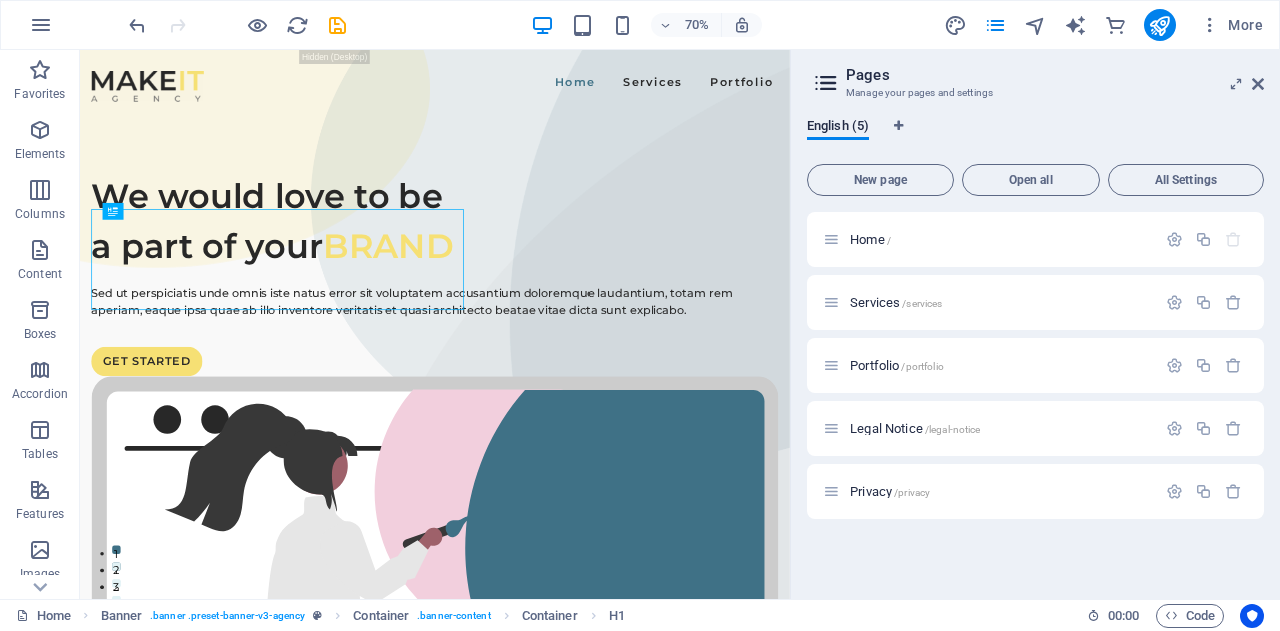 click on "More" at bounding box center (1107, 25) 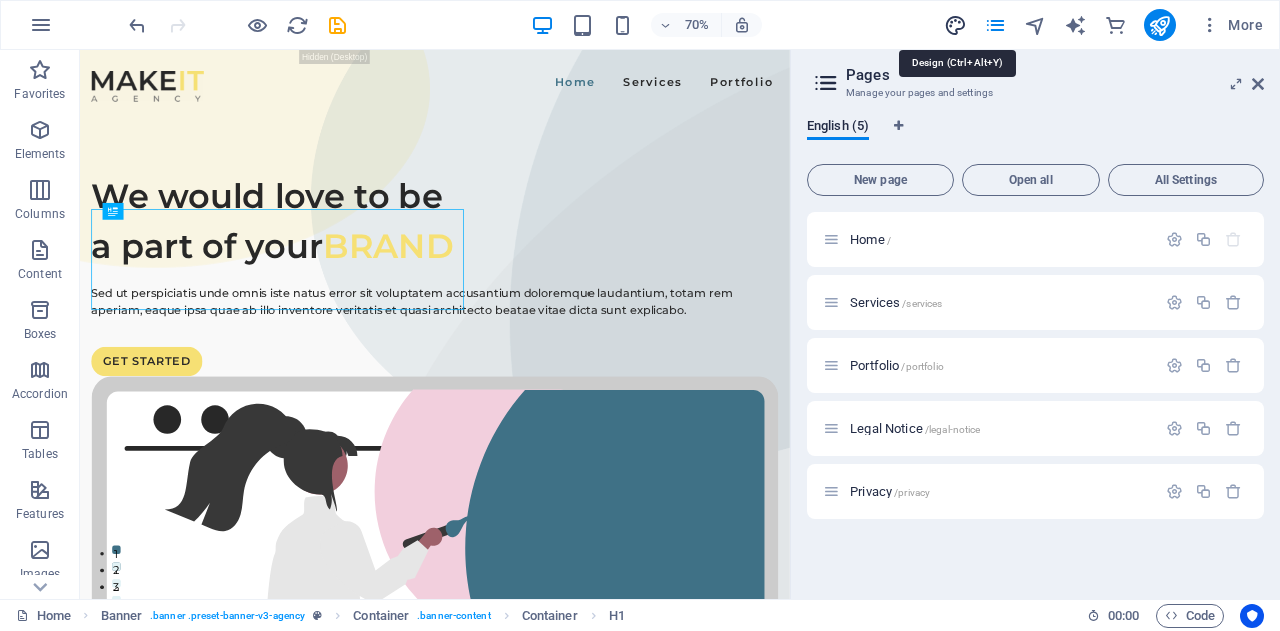 click at bounding box center (955, 25) 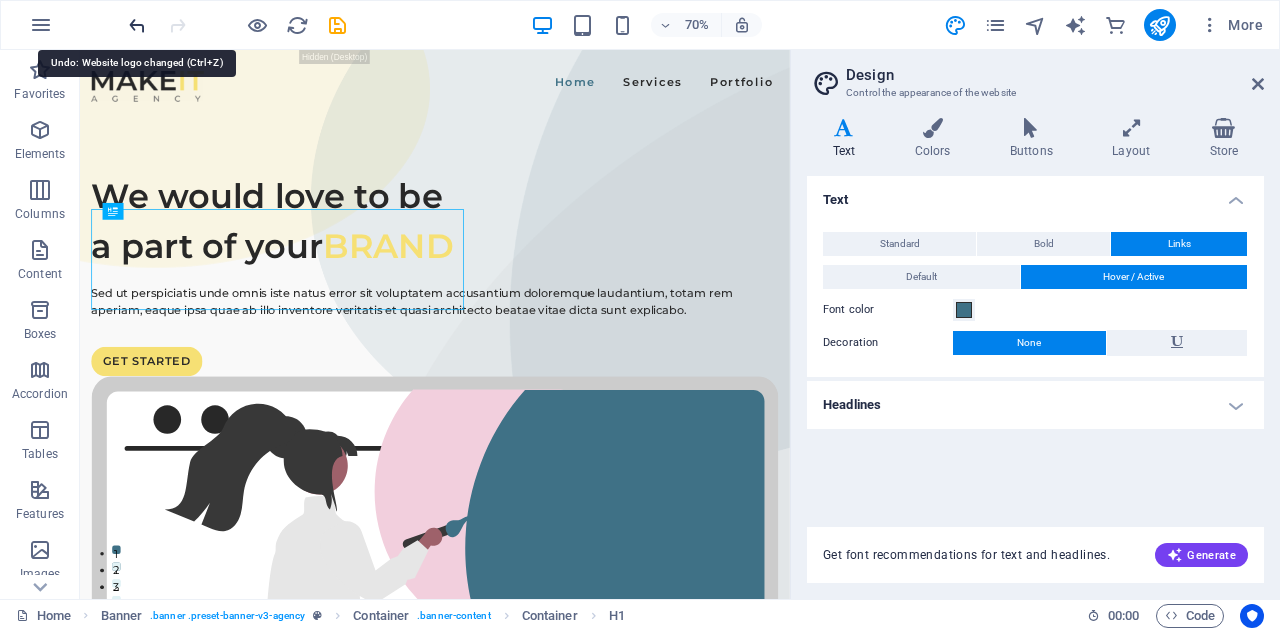 click at bounding box center [137, 25] 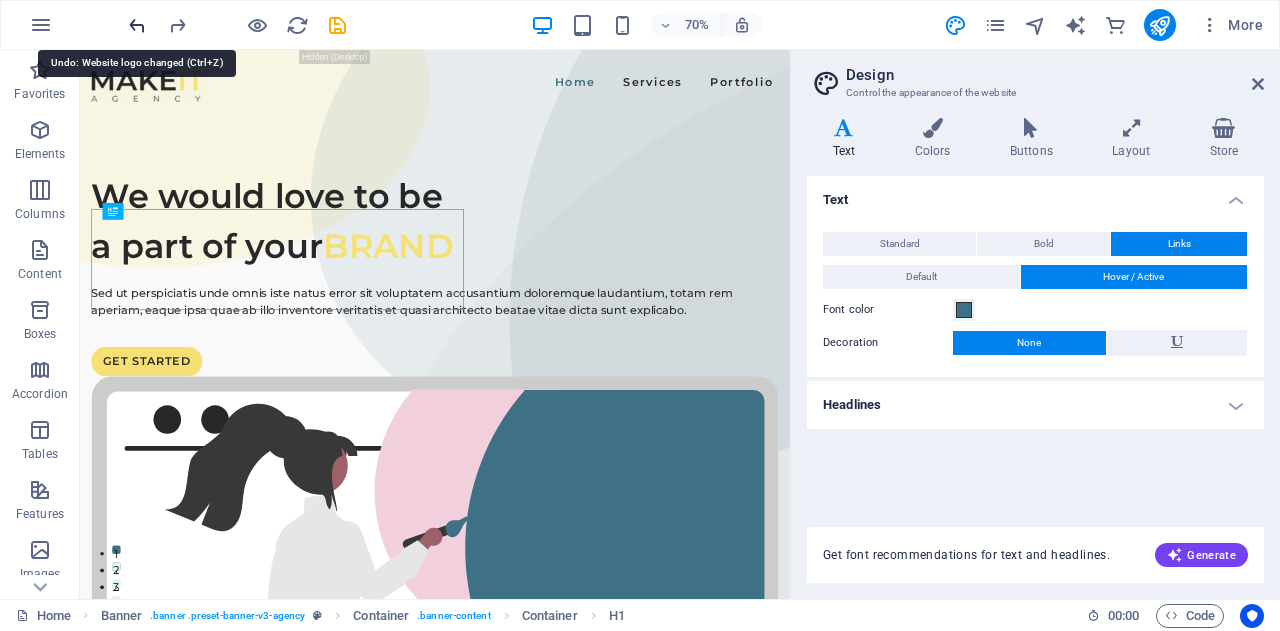 click at bounding box center (137, 25) 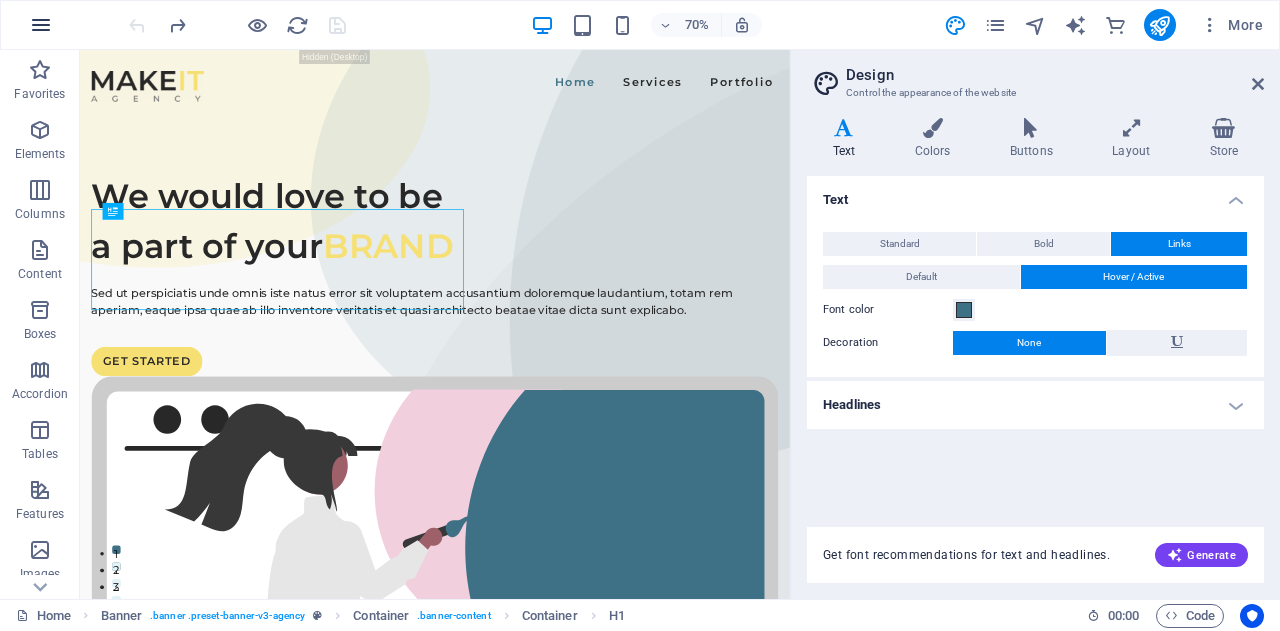 click at bounding box center [41, 25] 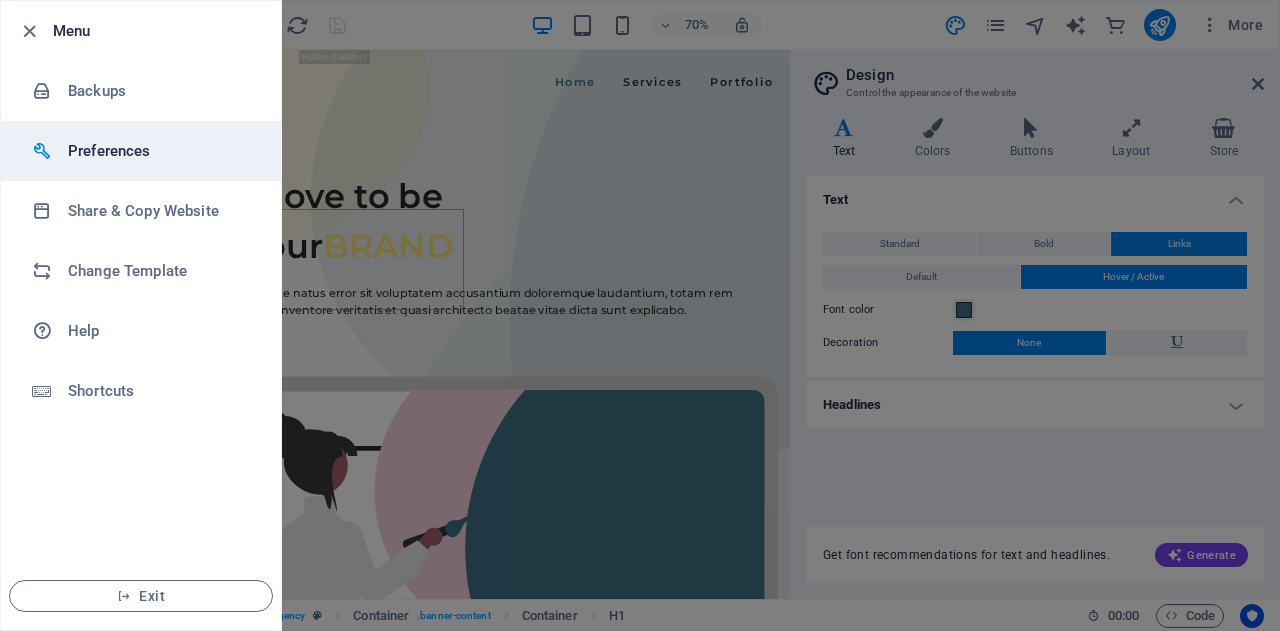 click on "Preferences" at bounding box center [141, 151] 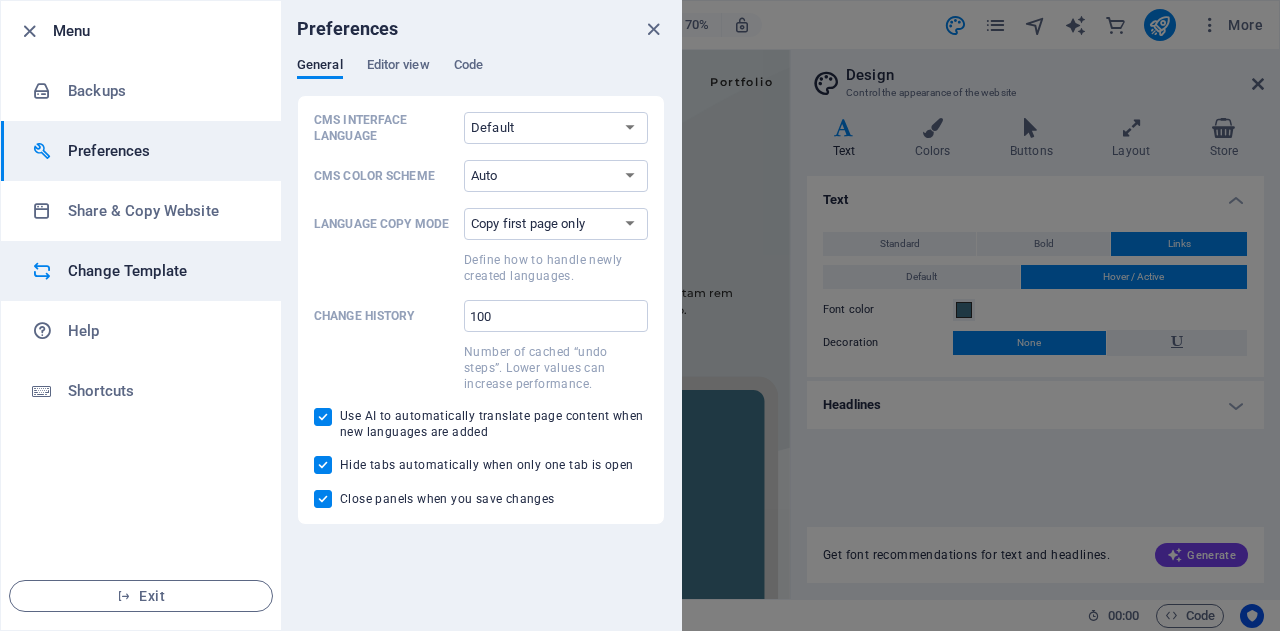 click on "Change Template" at bounding box center (160, 271) 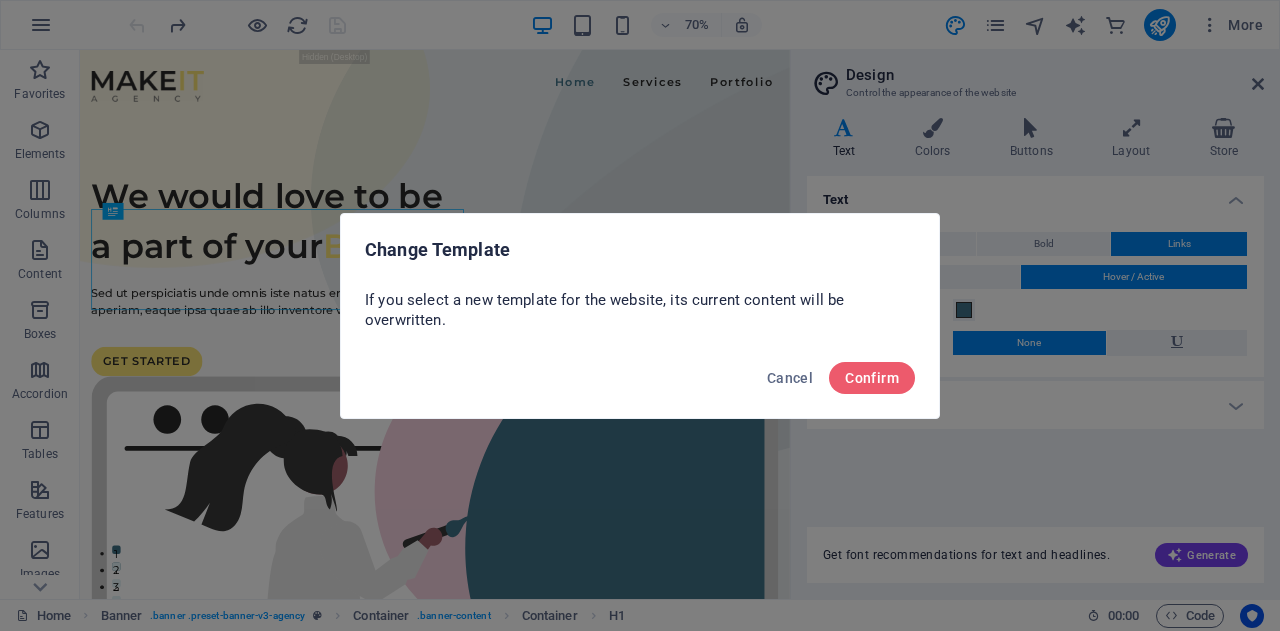 click on "Cancel Confirm" at bounding box center (640, 384) 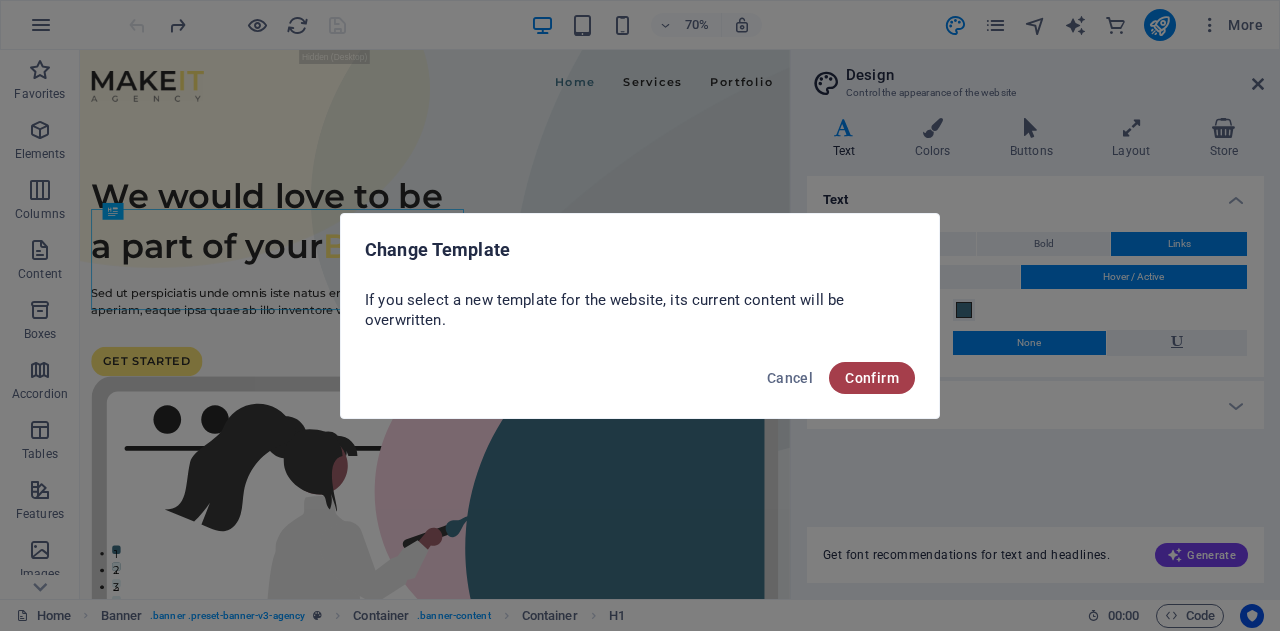 click on "Confirm" at bounding box center (872, 378) 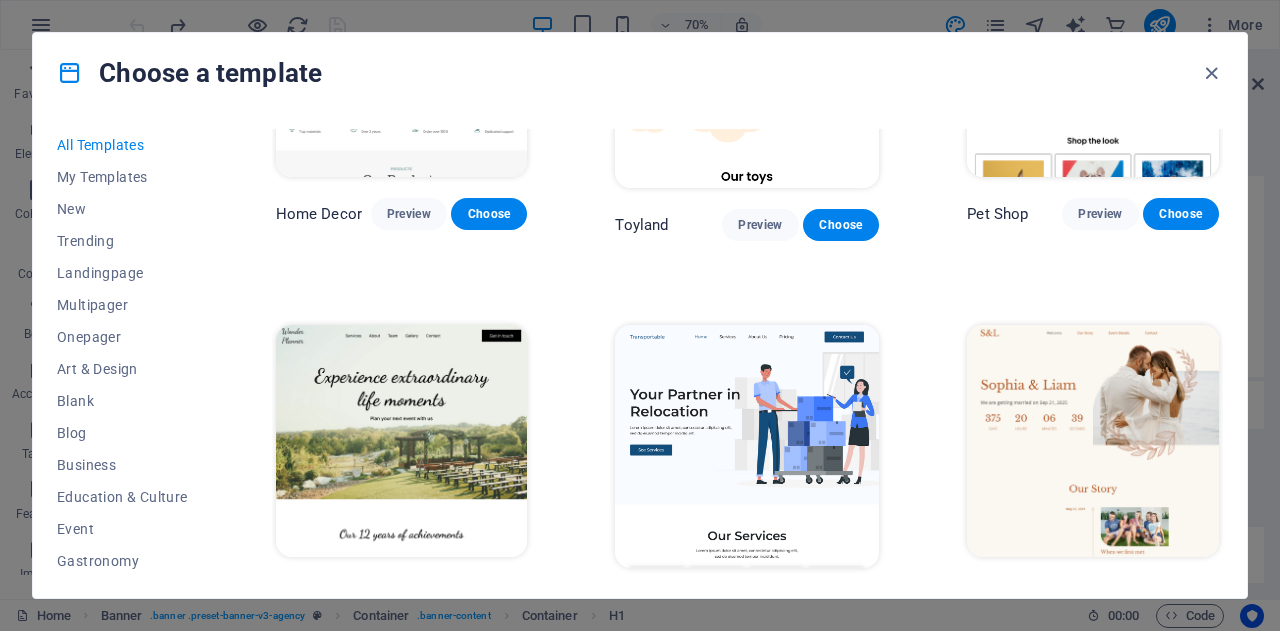 scroll, scrollTop: 0, scrollLeft: 0, axis: both 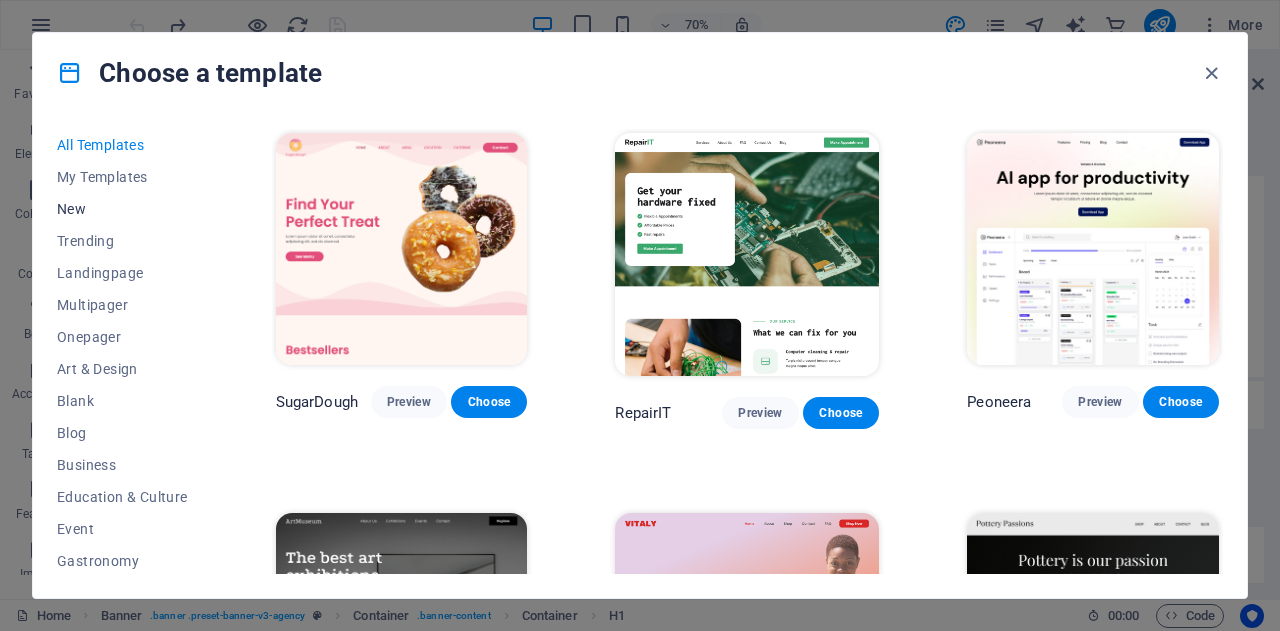 click on "New" at bounding box center (122, 209) 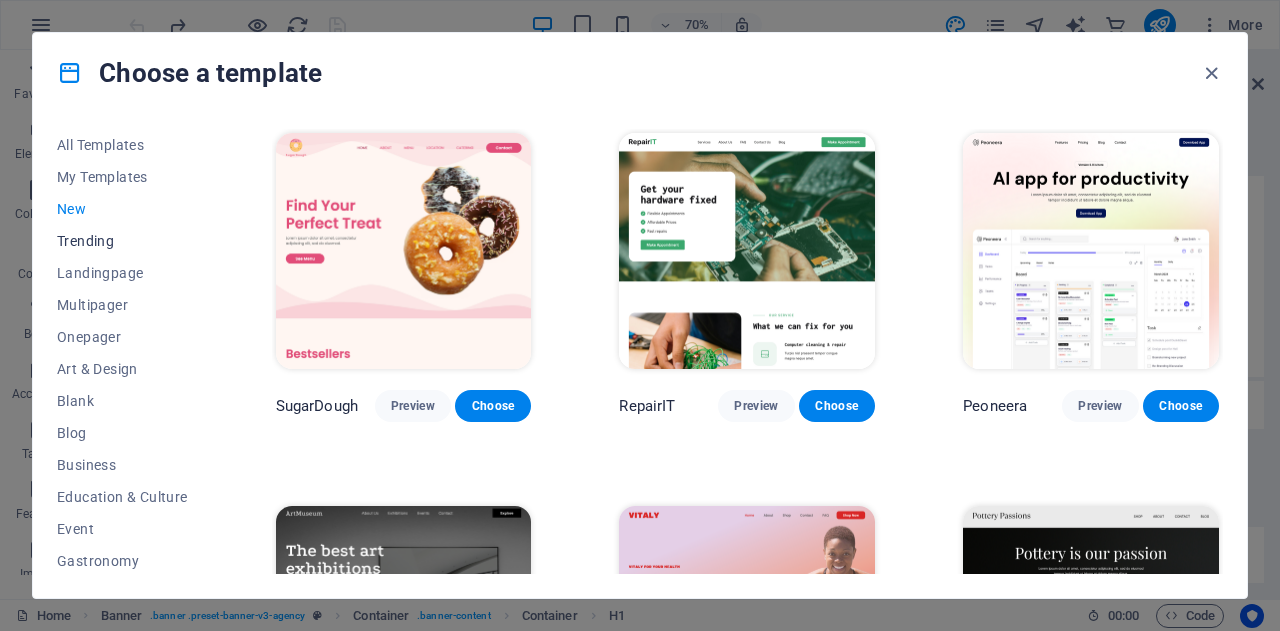 click on "Trending" at bounding box center (122, 241) 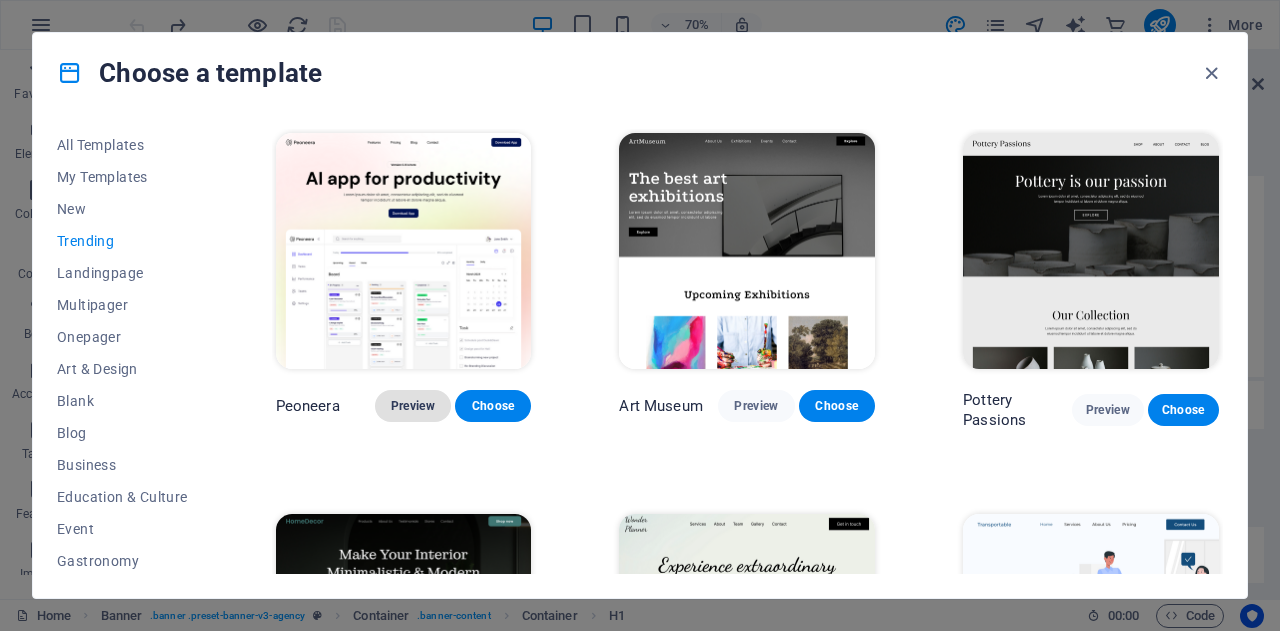 click on "Preview" at bounding box center (413, 406) 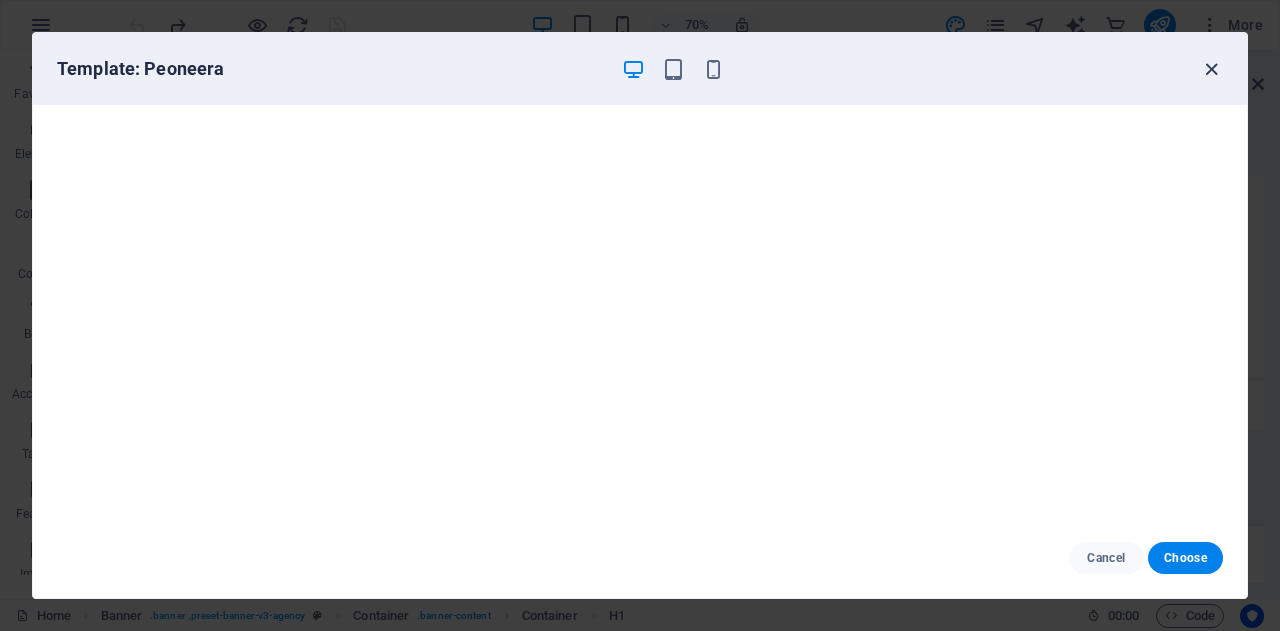 click at bounding box center [1211, 69] 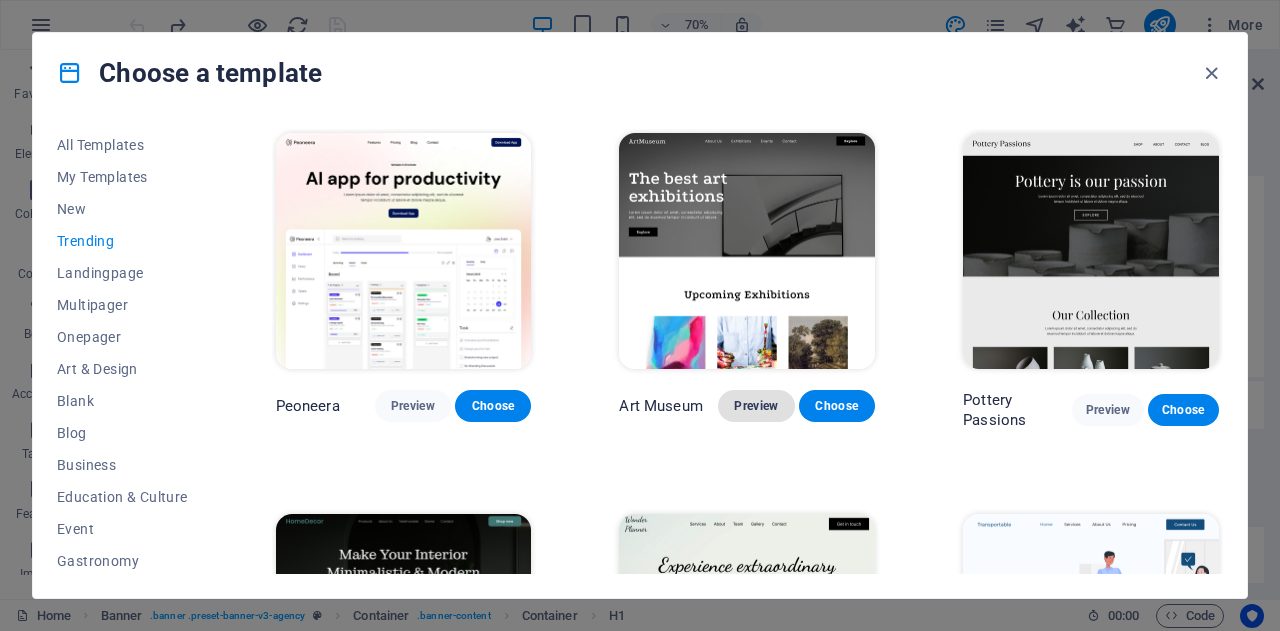 click on "Preview" at bounding box center (756, 406) 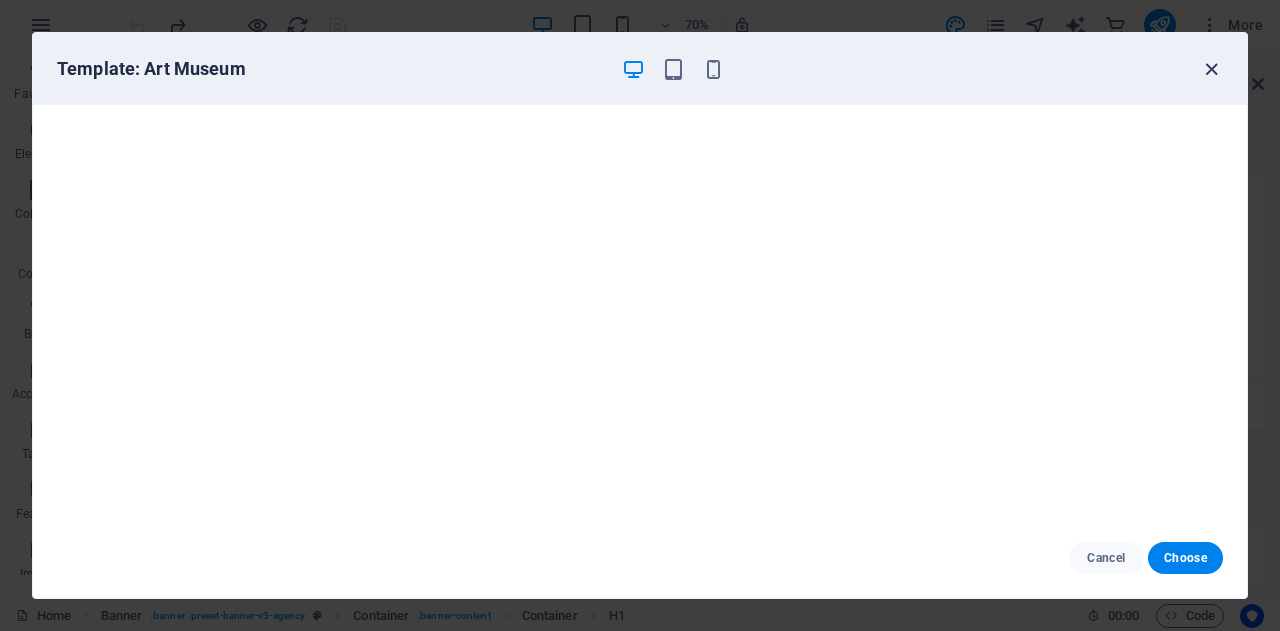 click at bounding box center (1211, 69) 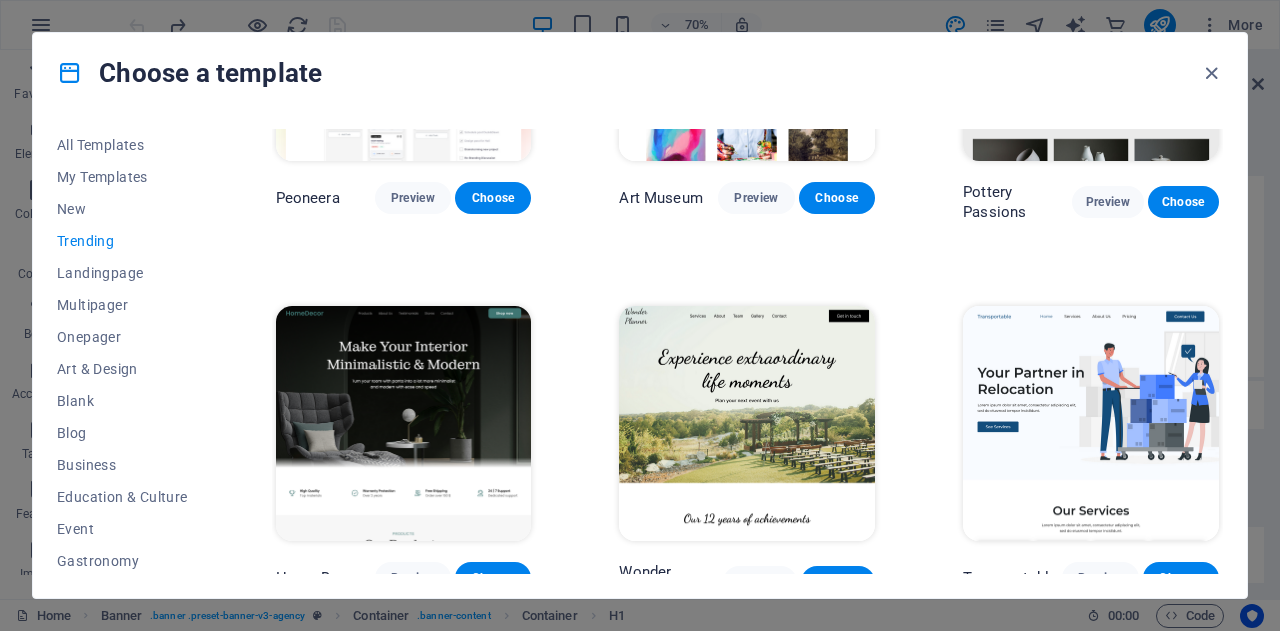 scroll, scrollTop: 218, scrollLeft: 0, axis: vertical 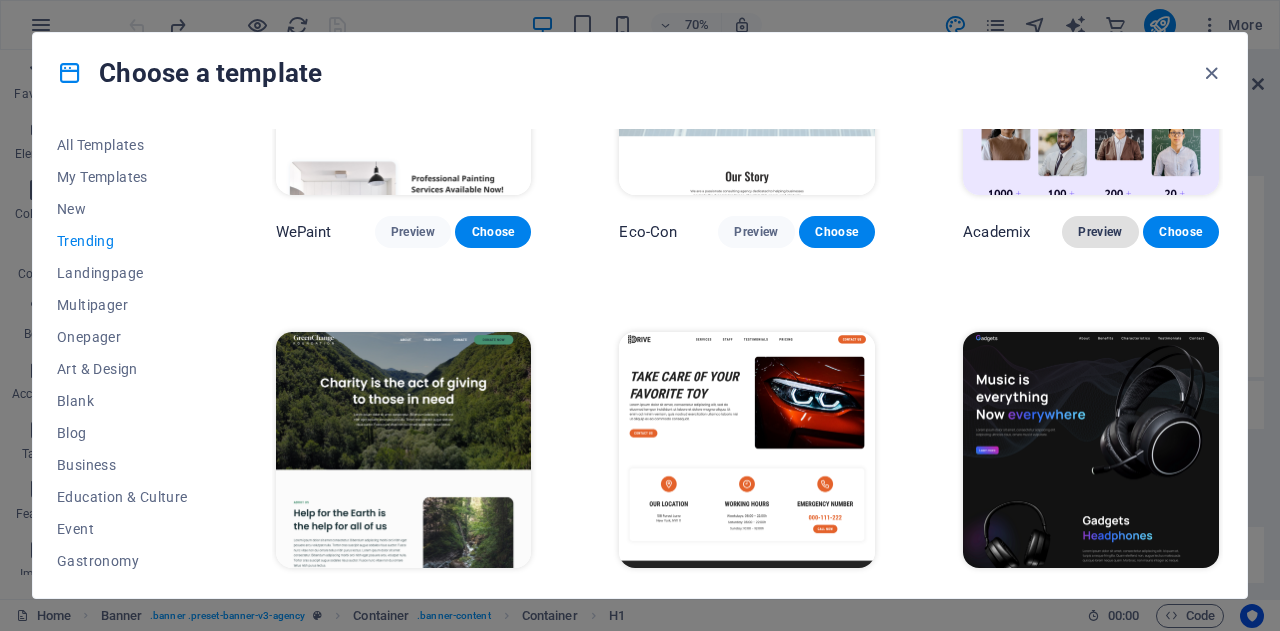 click on "Preview" at bounding box center (1100, 232) 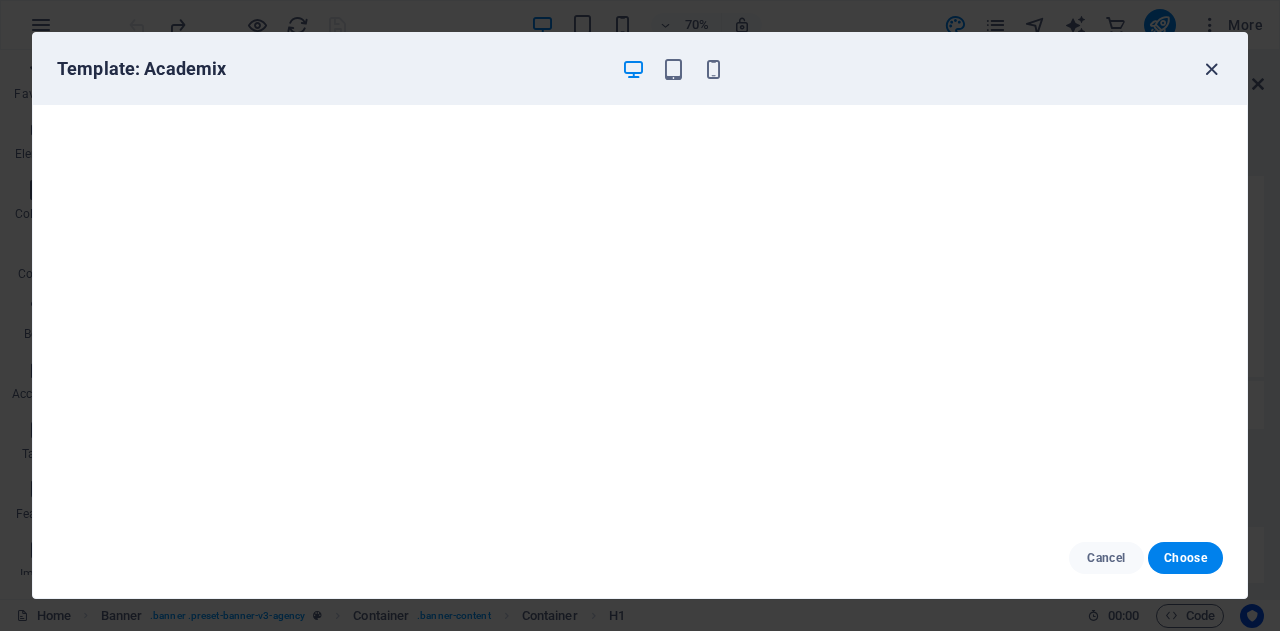 click at bounding box center (1211, 69) 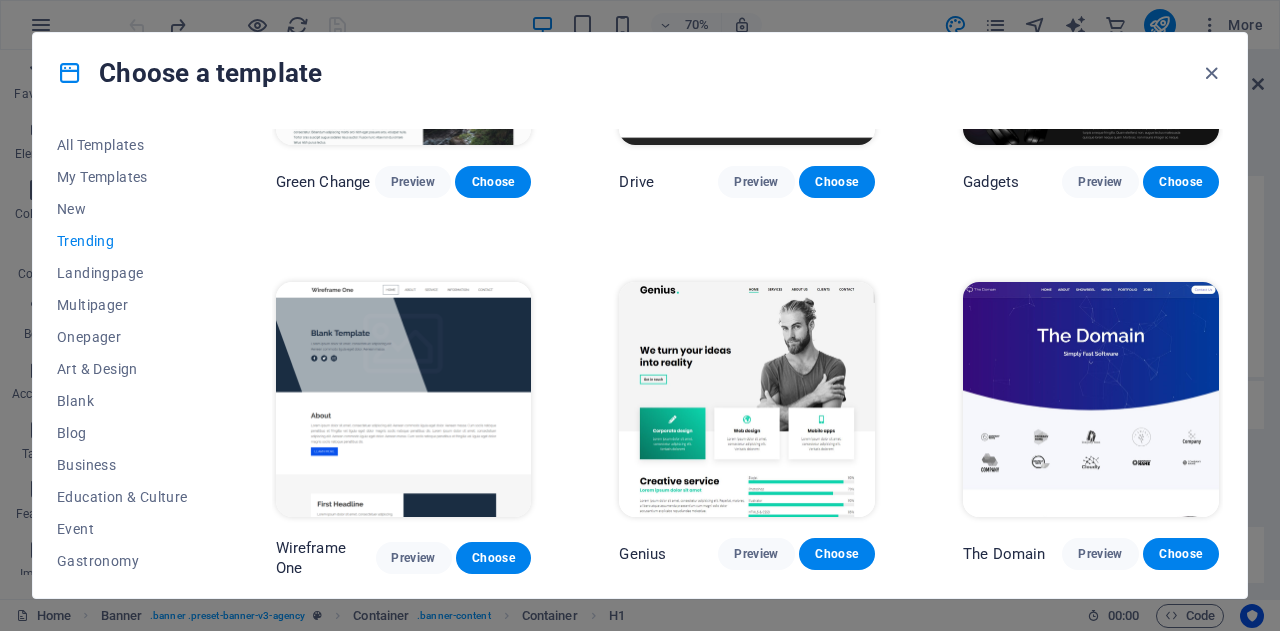 scroll, scrollTop: 1370, scrollLeft: 0, axis: vertical 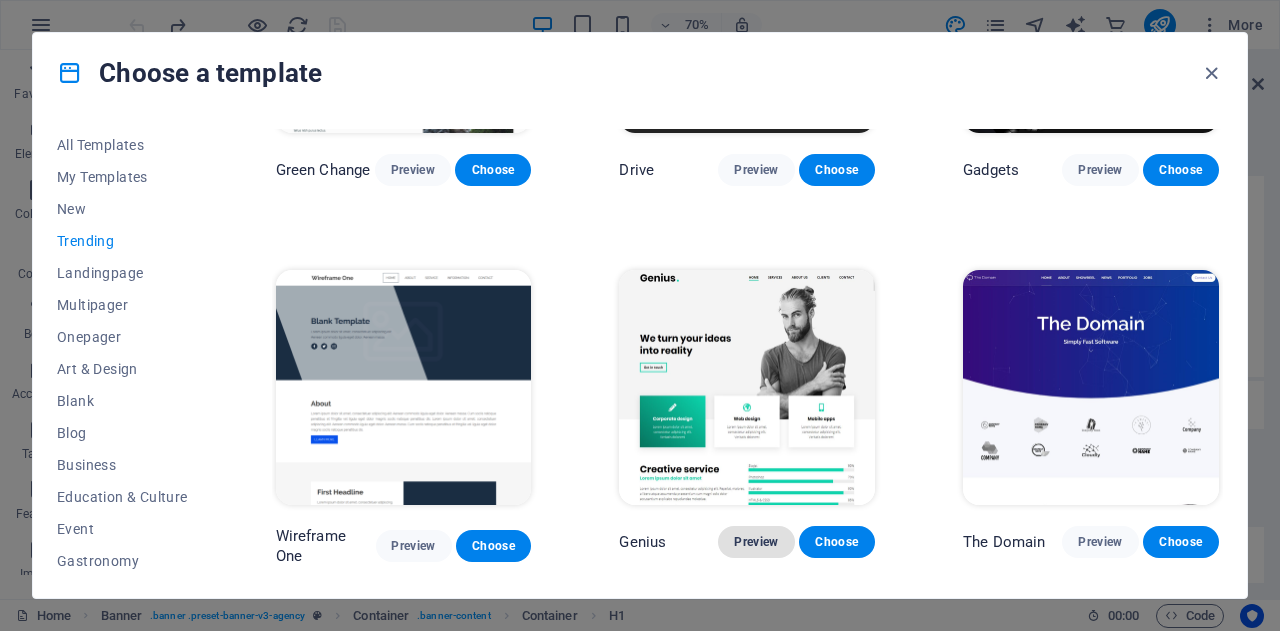 click on "Preview" at bounding box center (756, 542) 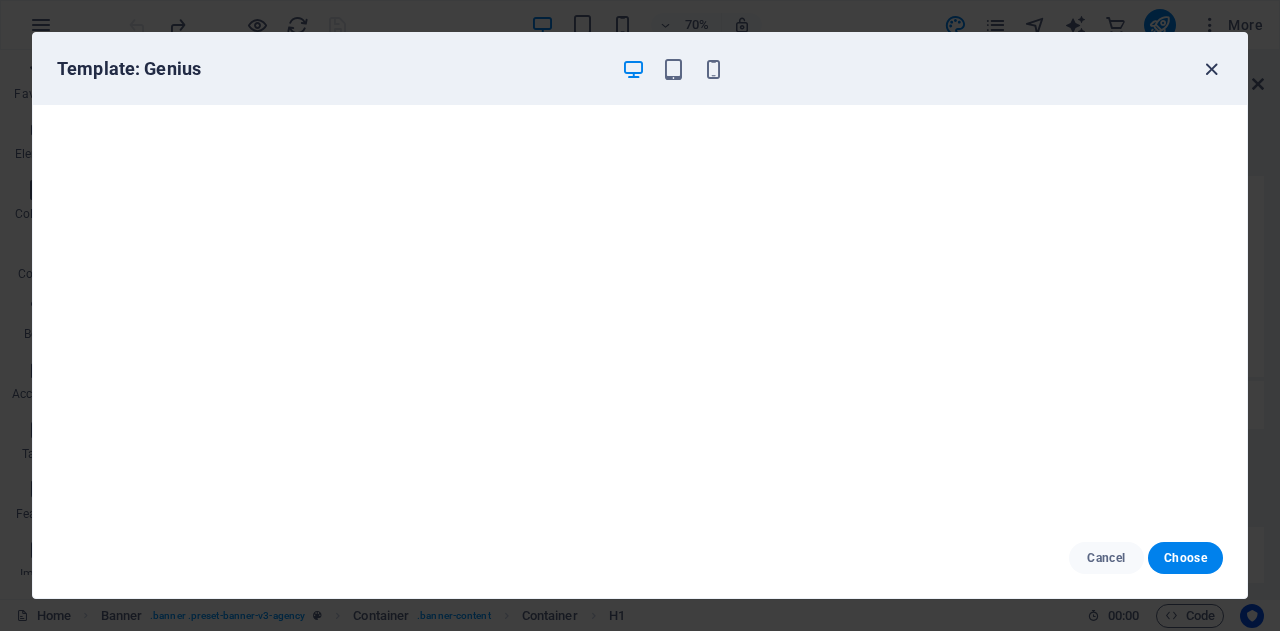 click at bounding box center [1211, 69] 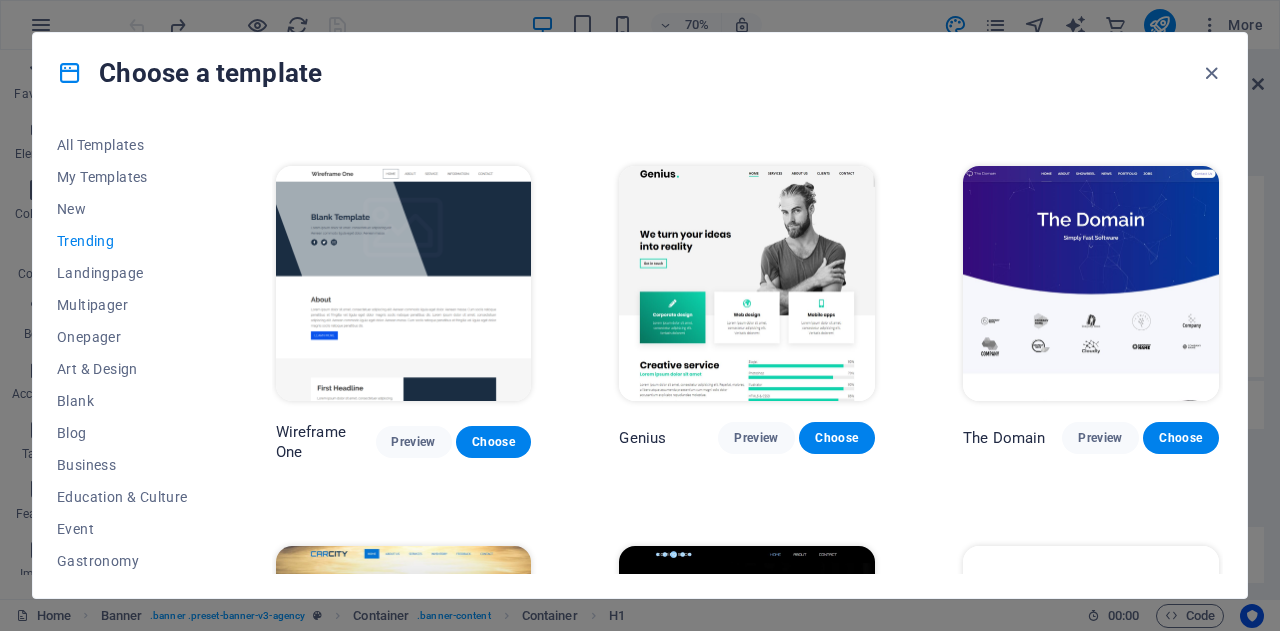 scroll, scrollTop: 1728, scrollLeft: 0, axis: vertical 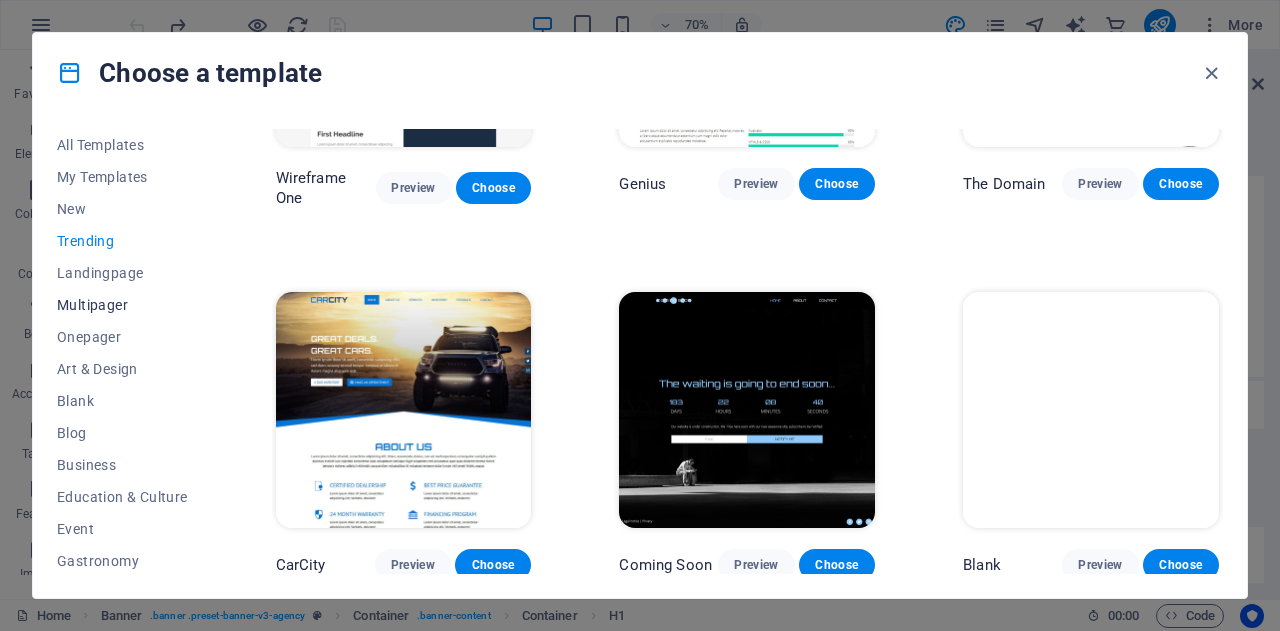 click on "Multipager" at bounding box center (122, 305) 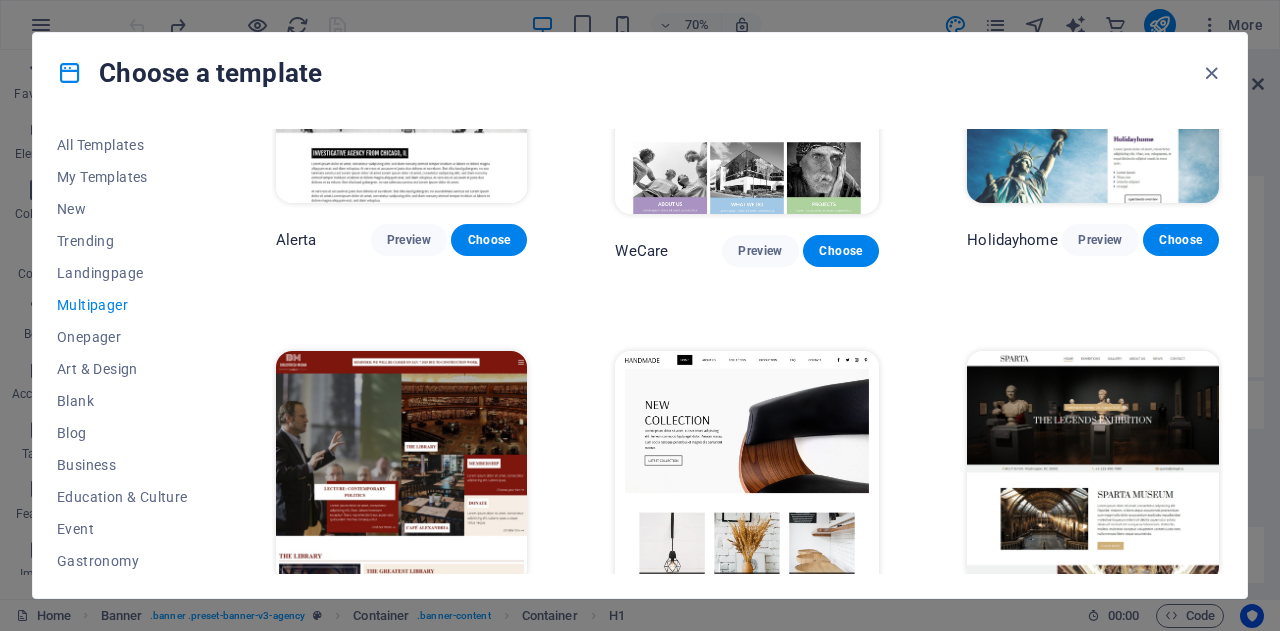 scroll, scrollTop: 6272, scrollLeft: 0, axis: vertical 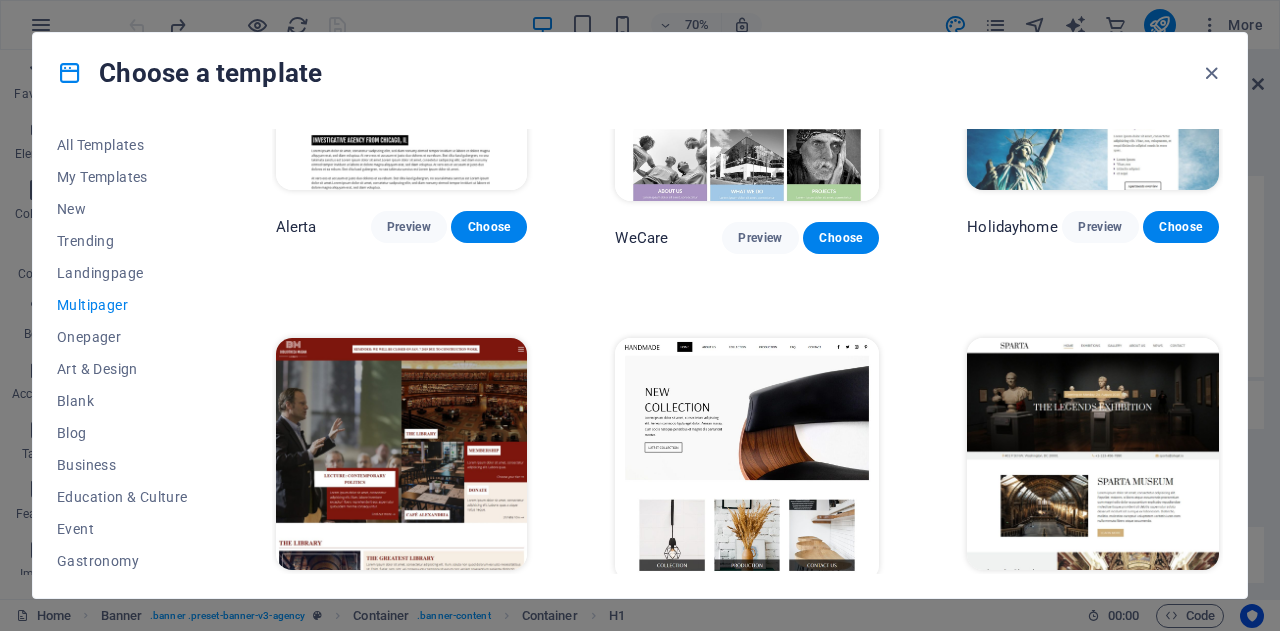 click on "All Templates My Templates New Trending Landingpage Multipager Onepager Art & Design Blank Blog Business Education & Culture Event Gastronomy Health IT & Media Legal & Finance Non-Profit Performance Portfolio Services Shop Sports & Beauty Trades Travel Wireframe SugarDough Preview Choose RepairIT Preview Choose Peoneera Preview Choose Art Museum Preview Choose Pottery Passions Preview Choose Home Decor Preview Choose Wonder Planner Preview Choose Help & Care Preview Choose Academix Preview Choose BIG Barber Shop Preview Choose Health & Food Preview Choose The Beauty Temple Preview Choose WeTrain Preview Choose Delicioso Preview Choose Dream Garden Preview Choose LumeDeAqua Preview Choose Pets Care Preview Choose SafeSpace Preview Choose Midnight Rain Bar Preview Choose Estator Preview Choose Health Group Preview Choose MakeIt Agency Preview Choose Flower Shop Preview Choose WeSpa Preview Choose CoffeeScience Preview Choose CoachLife Preview Choose Cafe de Oceana Preview Choose Denteeth Preview Choose Le Hair" at bounding box center [640, 355] 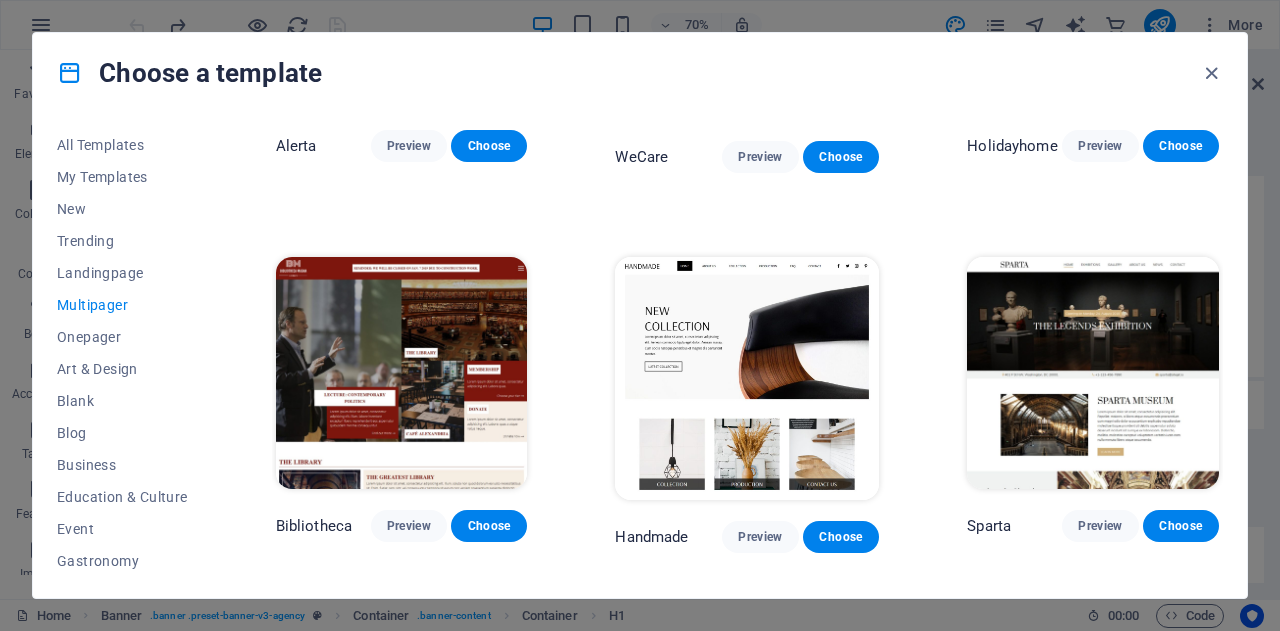 scroll, scrollTop: 6583, scrollLeft: 0, axis: vertical 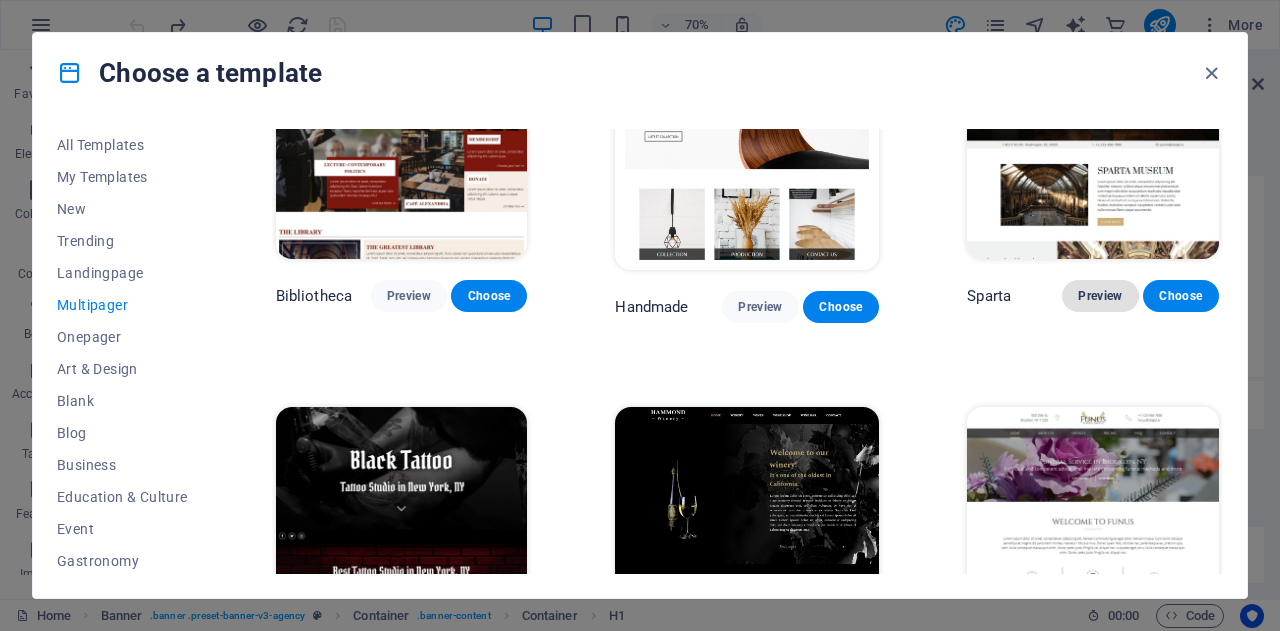 click on "Preview" at bounding box center [1100, 296] 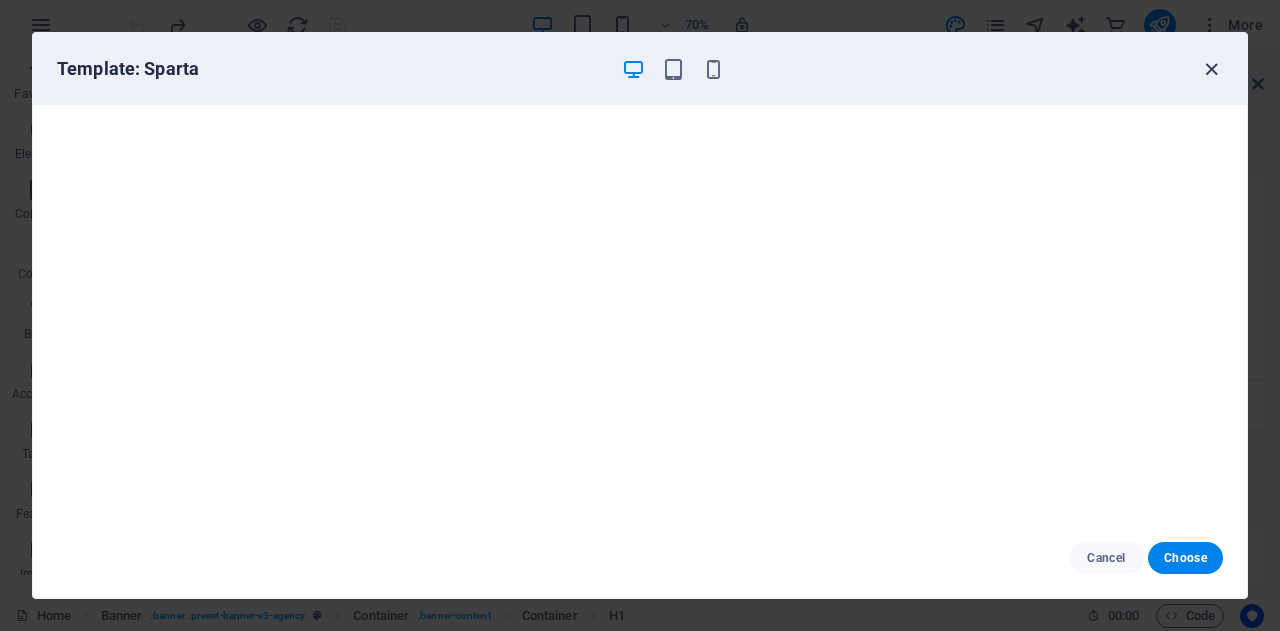 click at bounding box center [1211, 69] 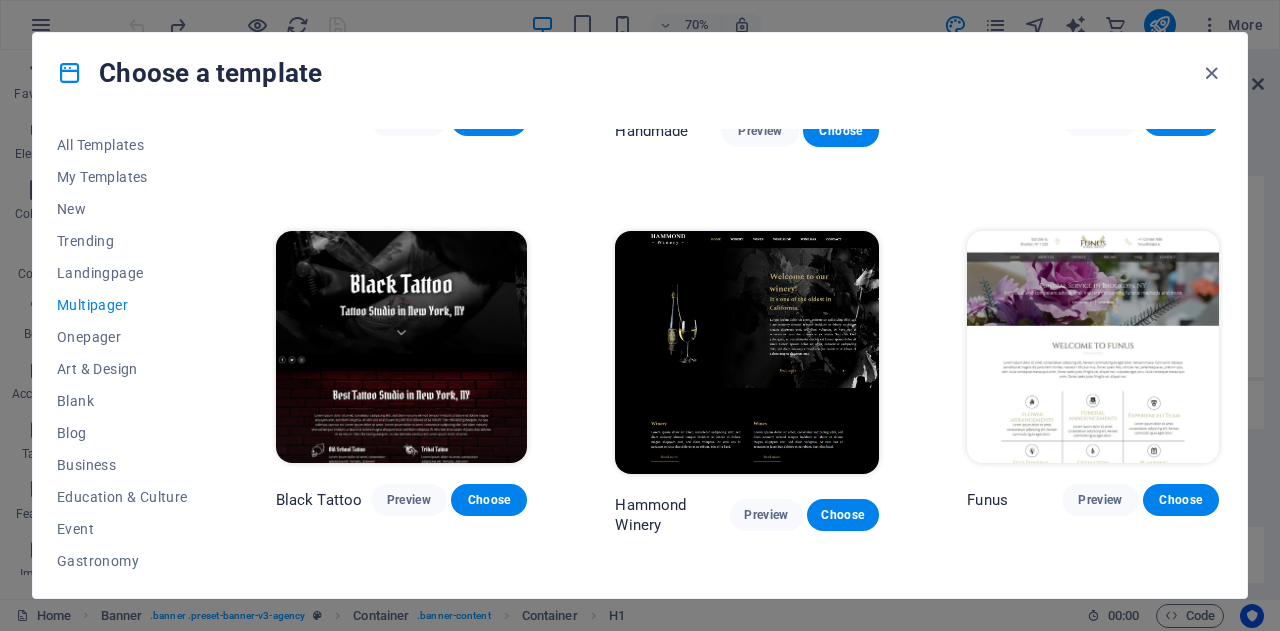 scroll, scrollTop: 6772, scrollLeft: 0, axis: vertical 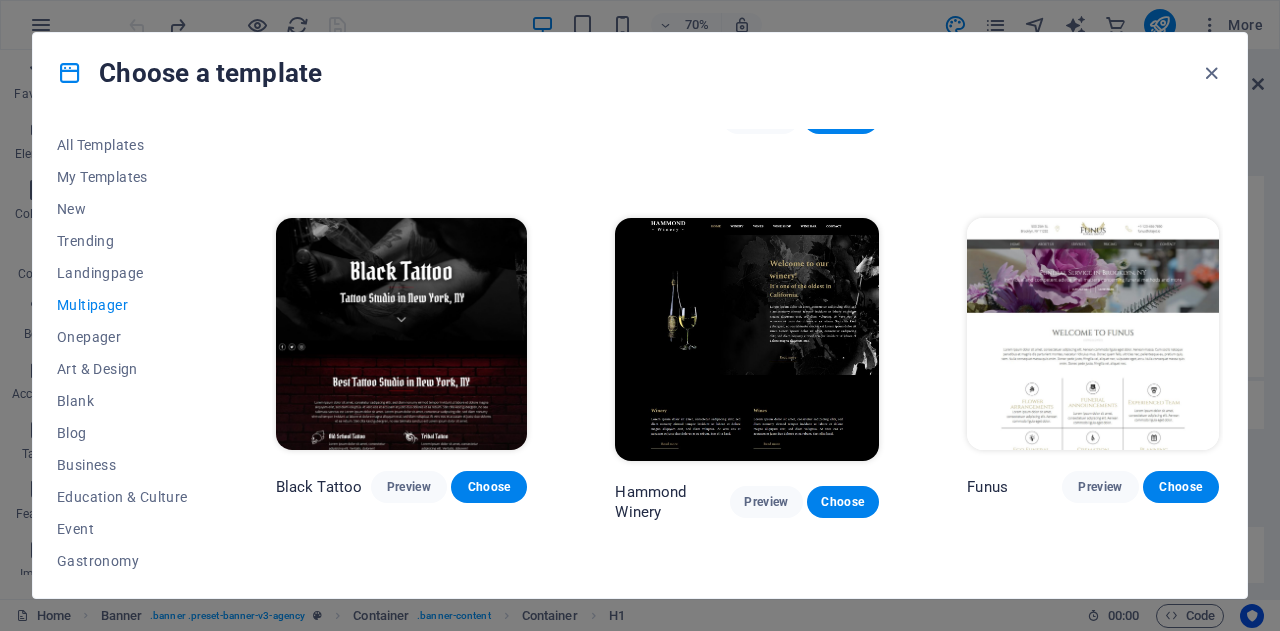 click on "Funus Preview Choose" at bounding box center [1093, 368] 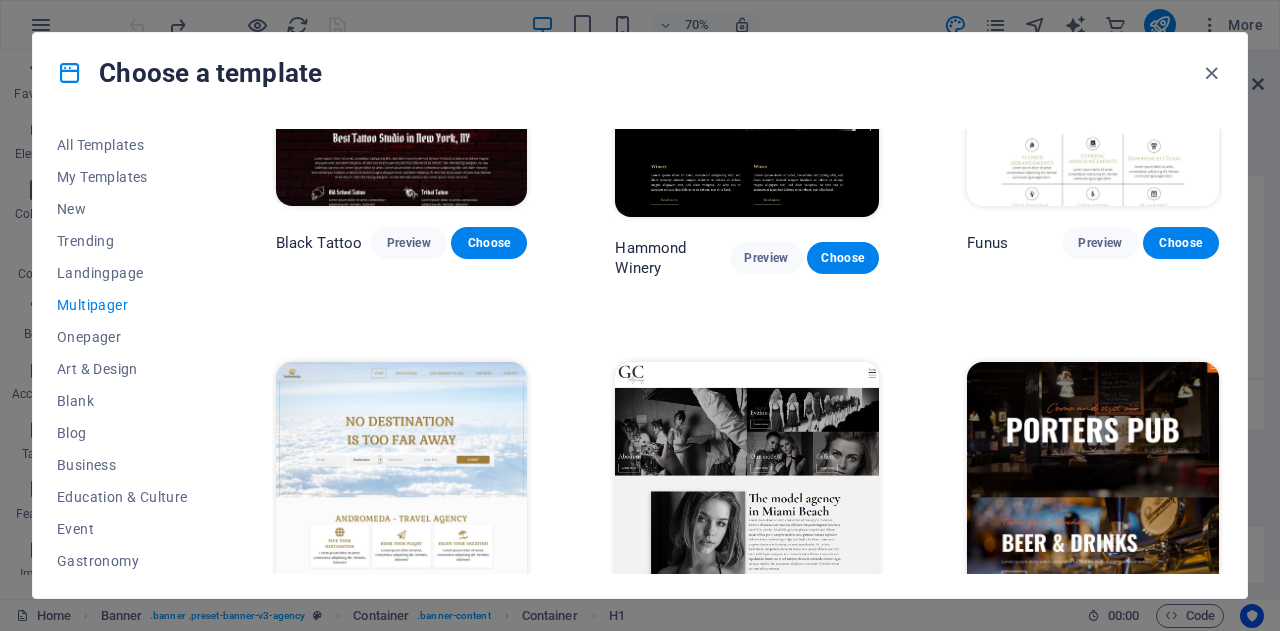 scroll, scrollTop: 7097, scrollLeft: 0, axis: vertical 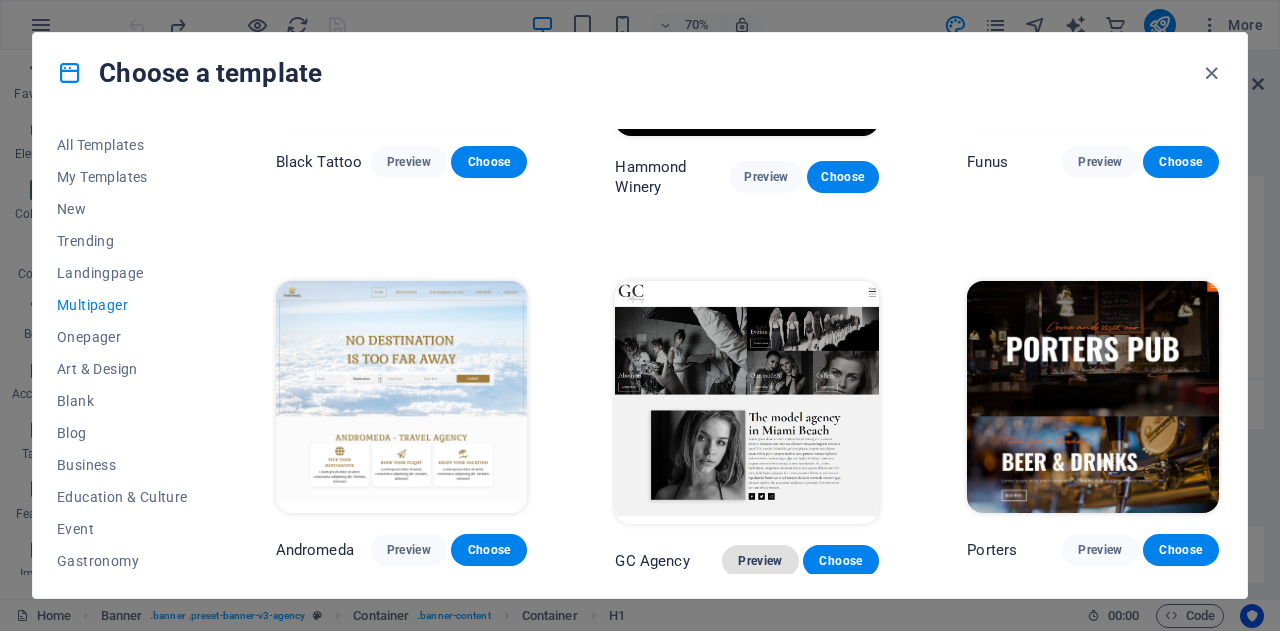 click on "Preview" at bounding box center (760, 561) 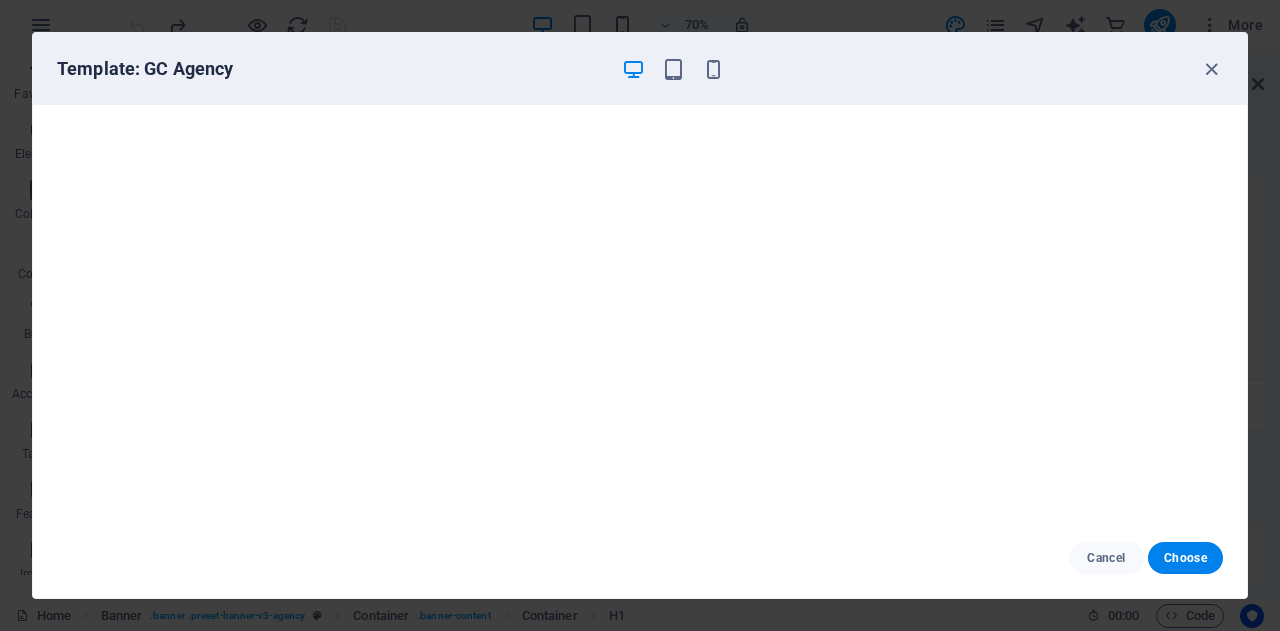 click on "Cancel Choose" at bounding box center (640, 558) 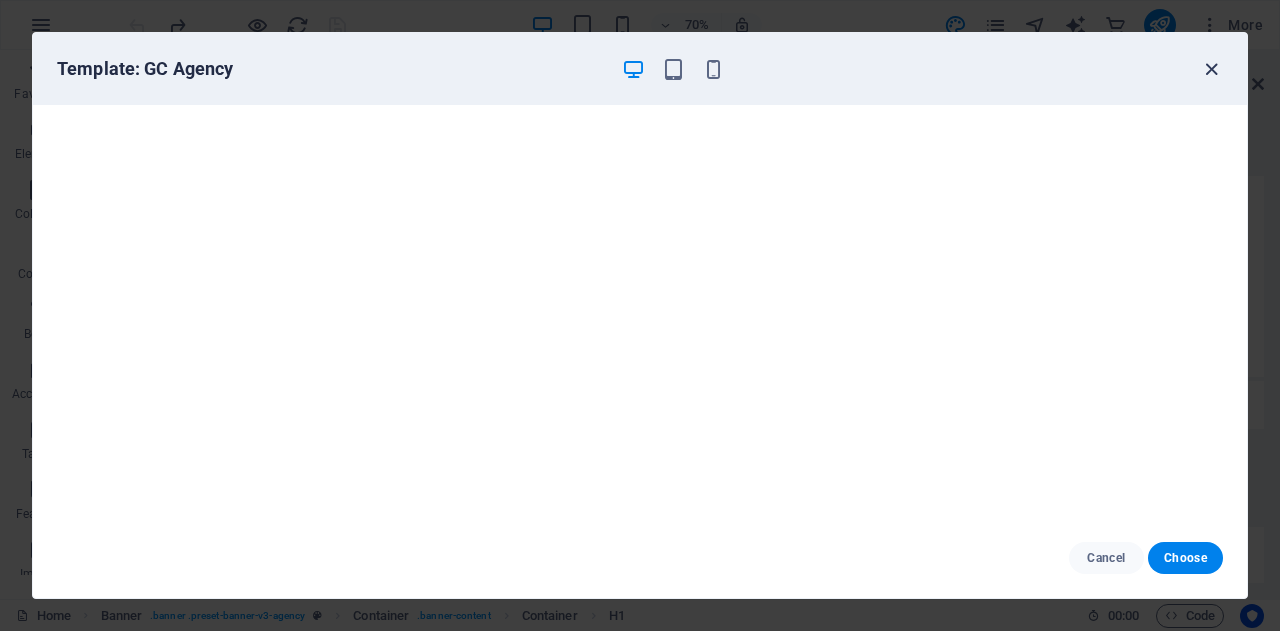 click at bounding box center [1211, 69] 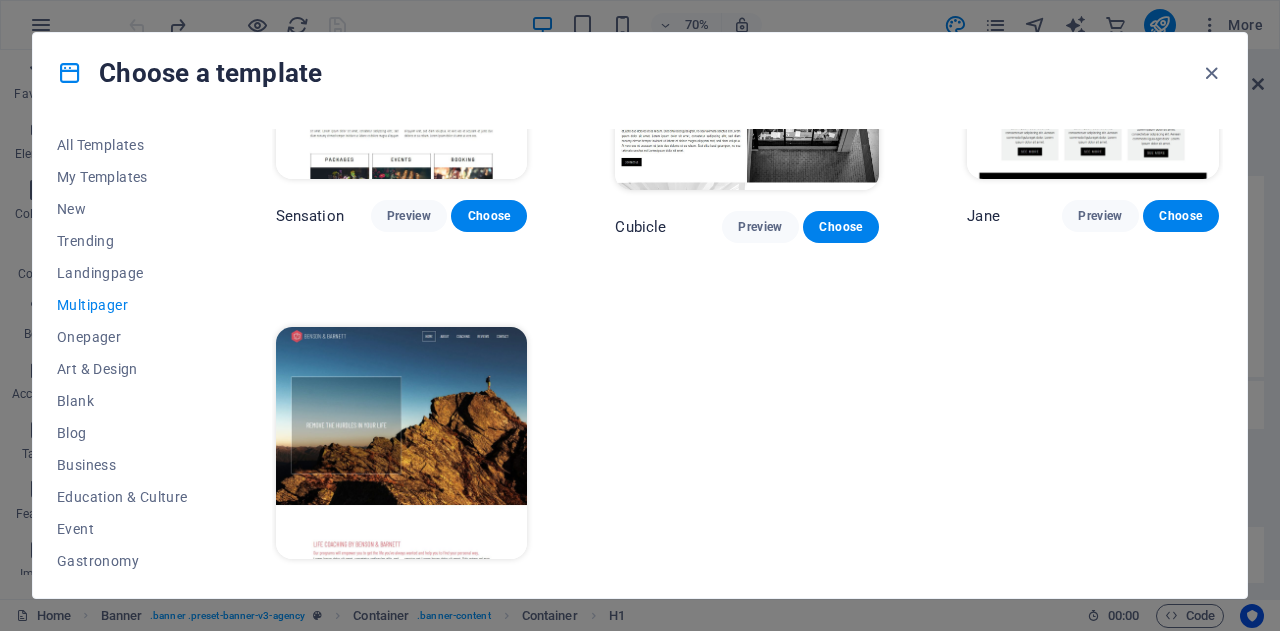 scroll, scrollTop: 8598, scrollLeft: 0, axis: vertical 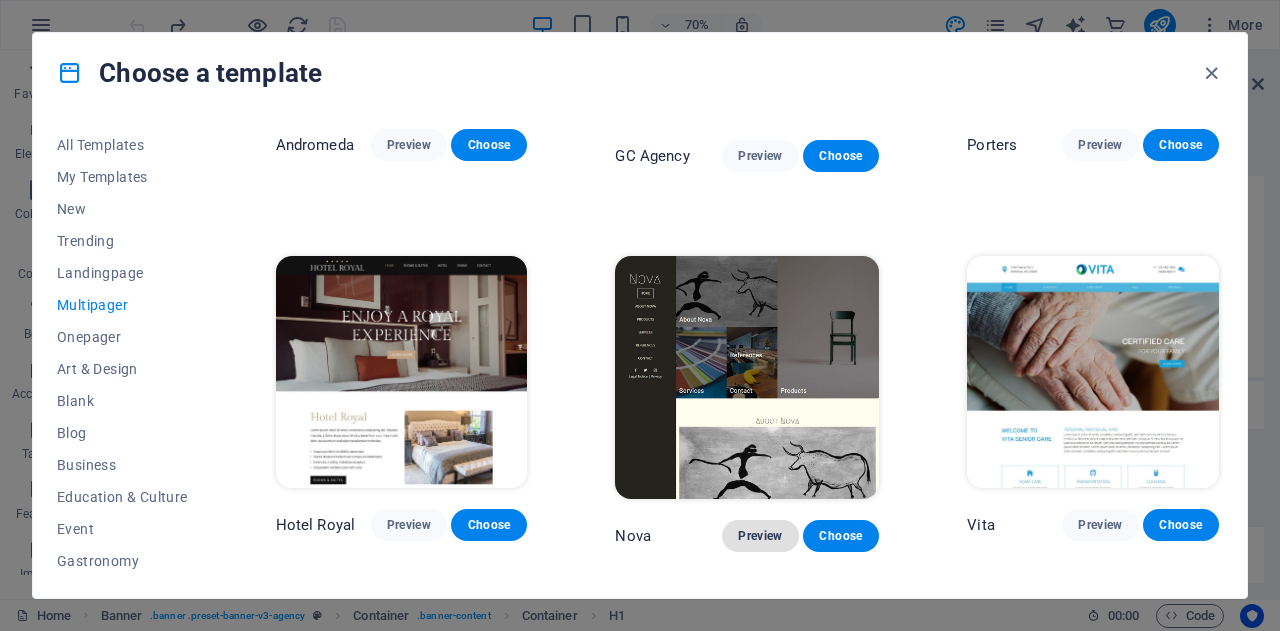 click on "Preview" at bounding box center [760, 536] 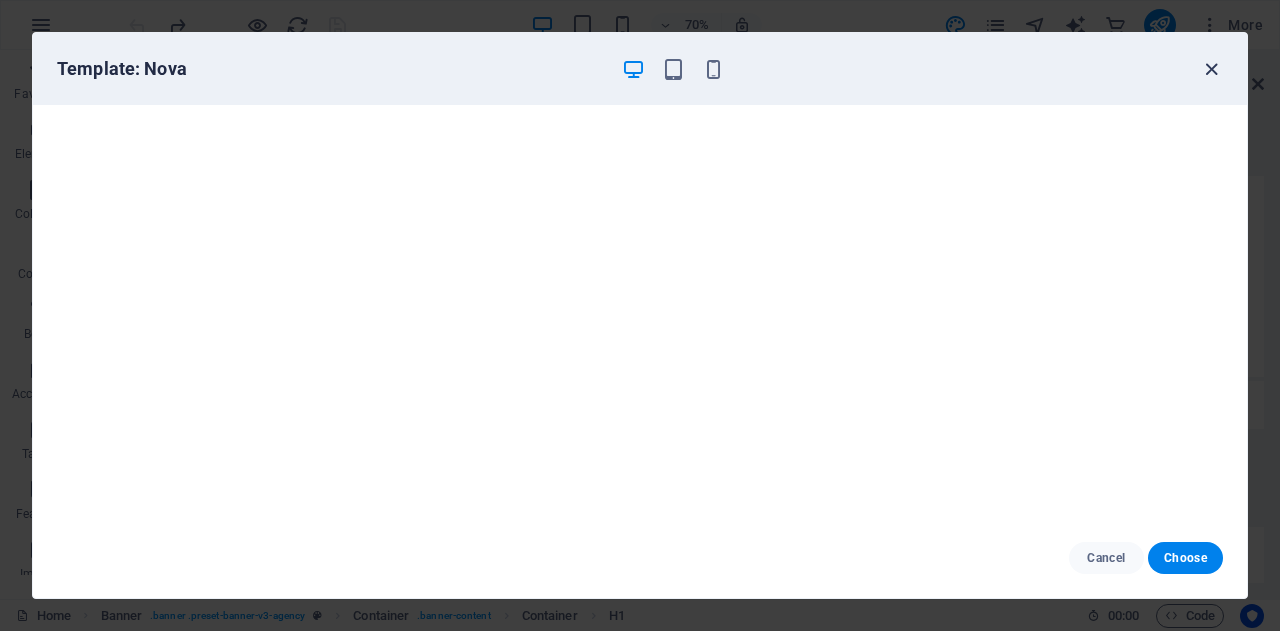 click at bounding box center (1211, 69) 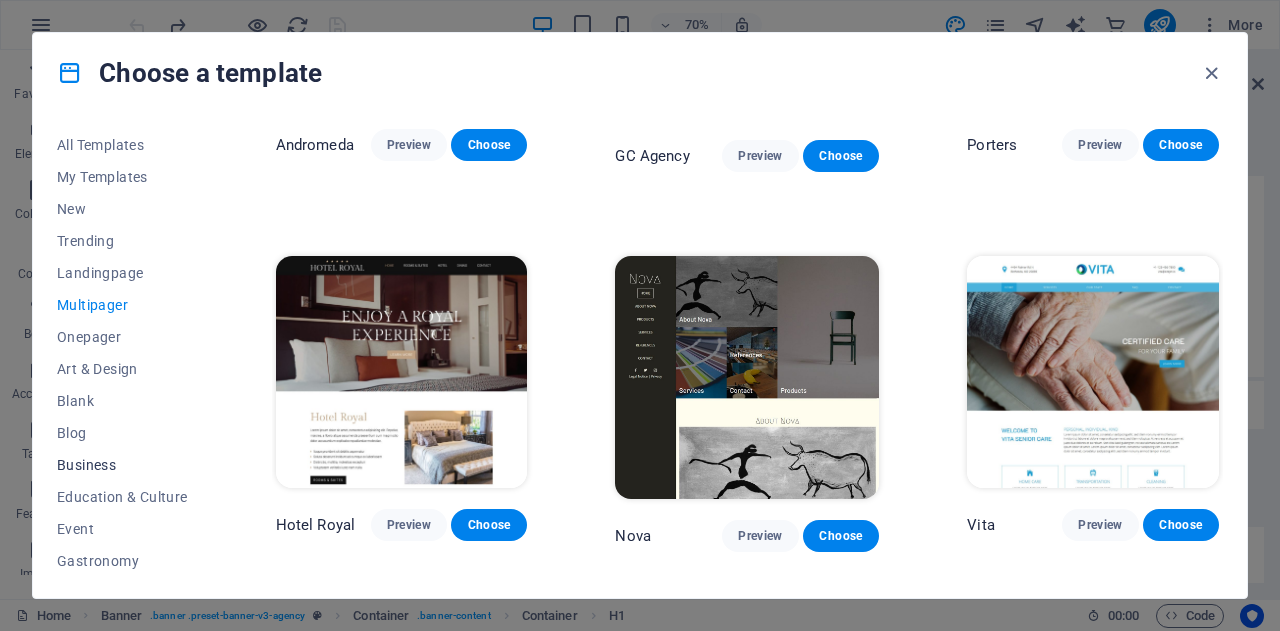 drag, startPoint x: 209, startPoint y: 345, endPoint x: 105, endPoint y: 458, distance: 153.57408 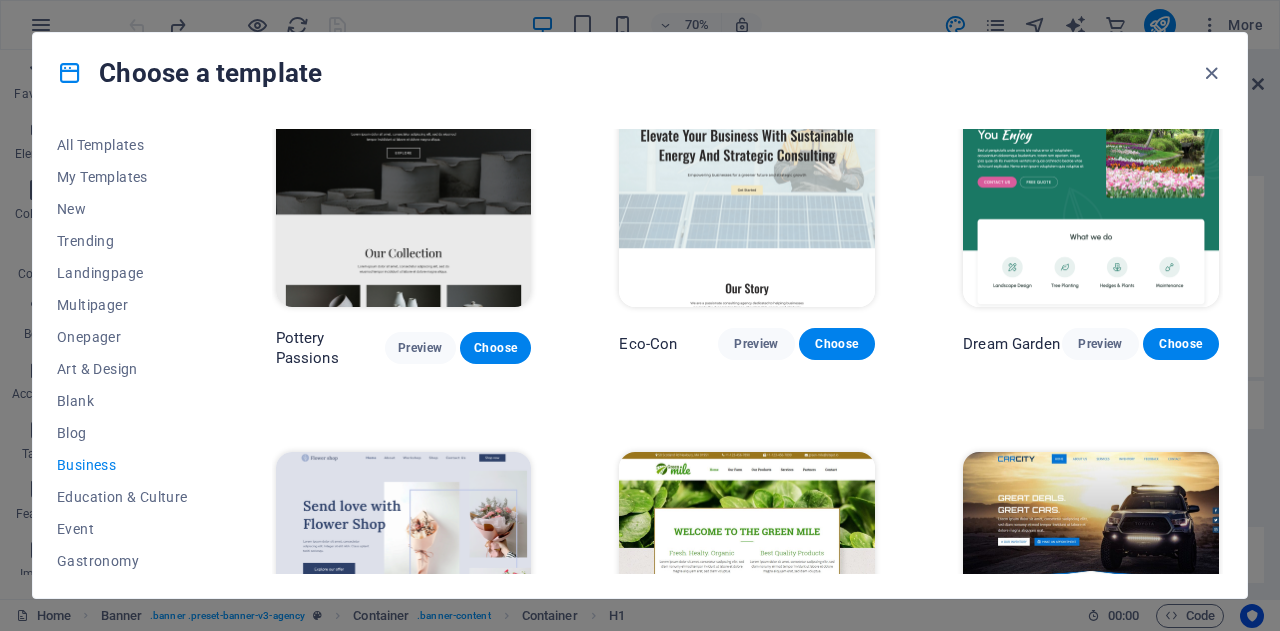scroll, scrollTop: 0, scrollLeft: 0, axis: both 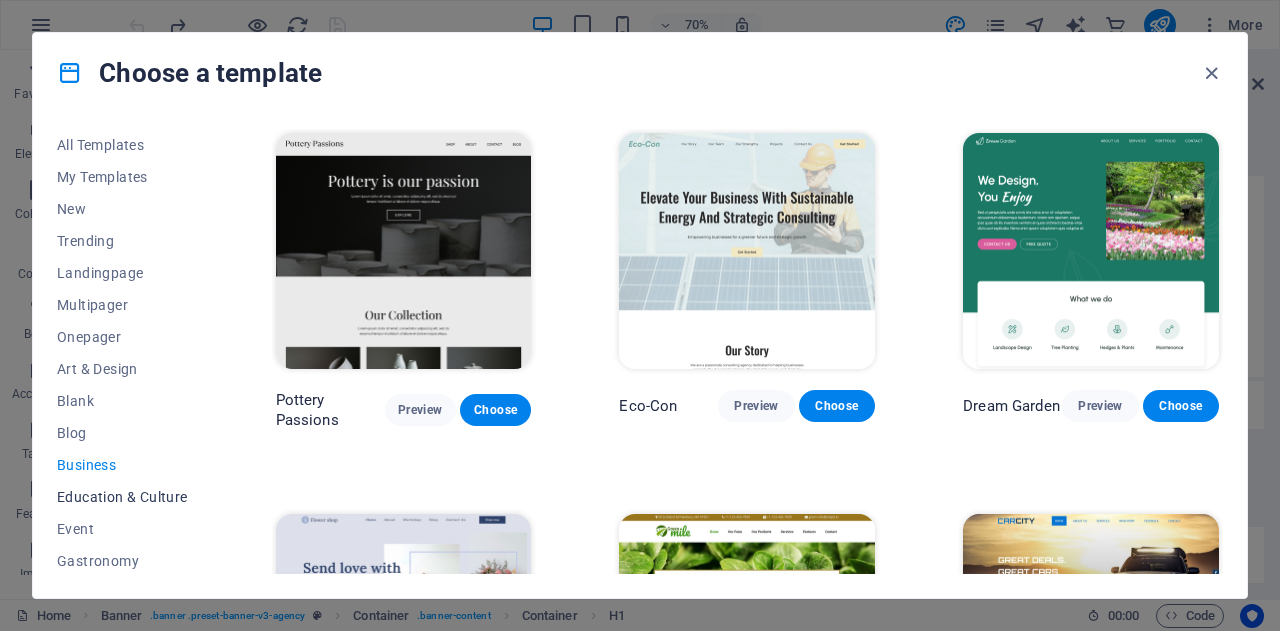 click on "Education & Culture" at bounding box center [122, 497] 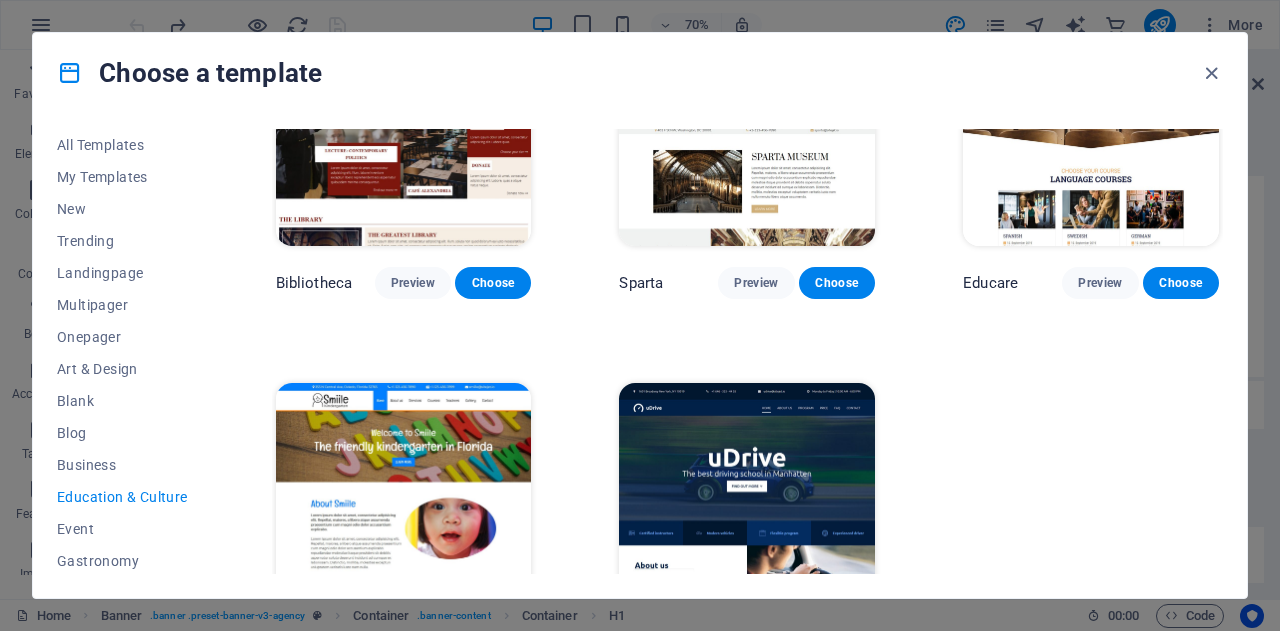 scroll, scrollTop: 584, scrollLeft: 0, axis: vertical 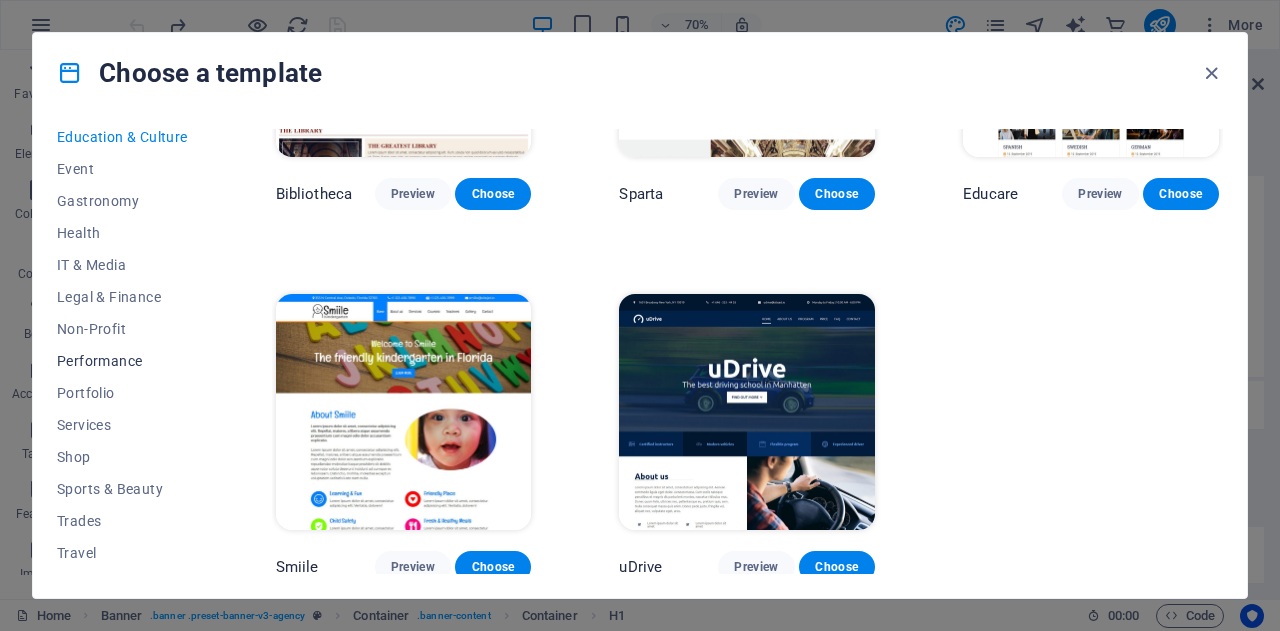 click on "Performance" at bounding box center (122, 361) 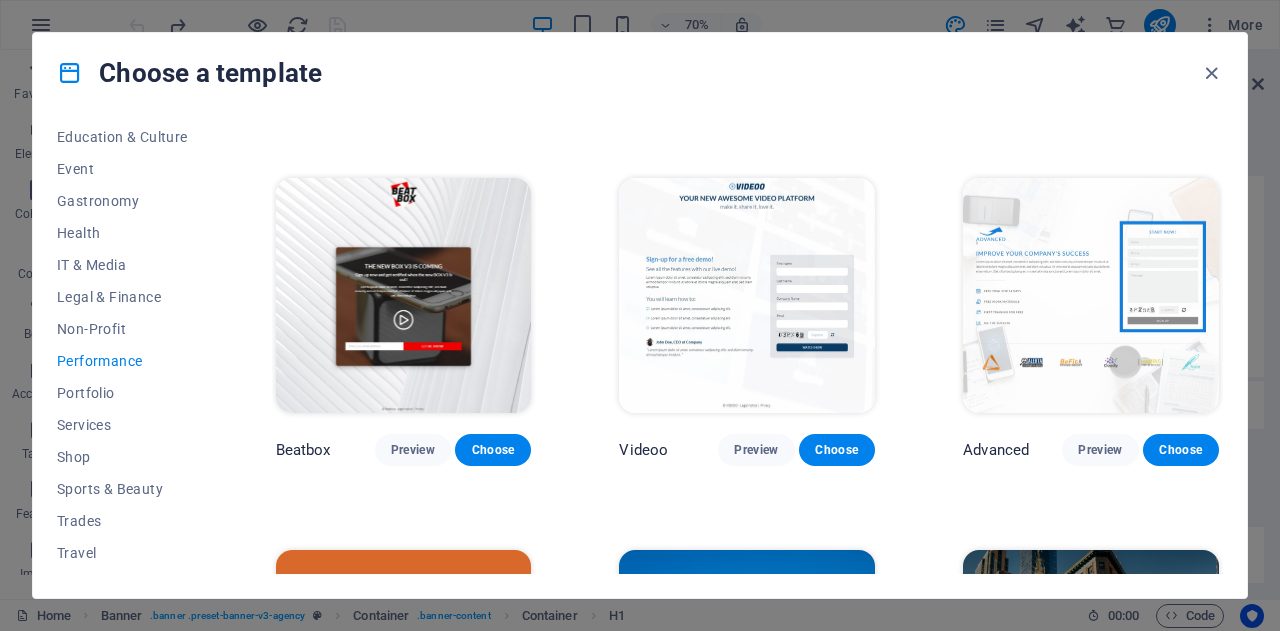 scroll, scrollTop: 296, scrollLeft: 0, axis: vertical 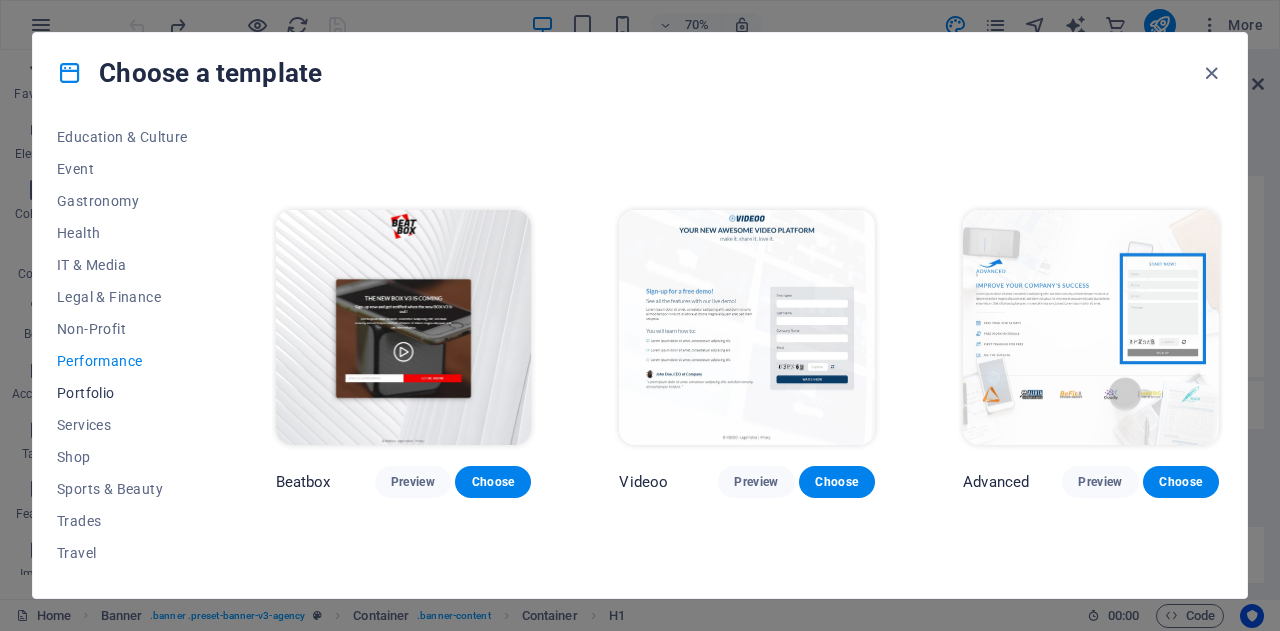 click on "Portfolio" at bounding box center (122, 393) 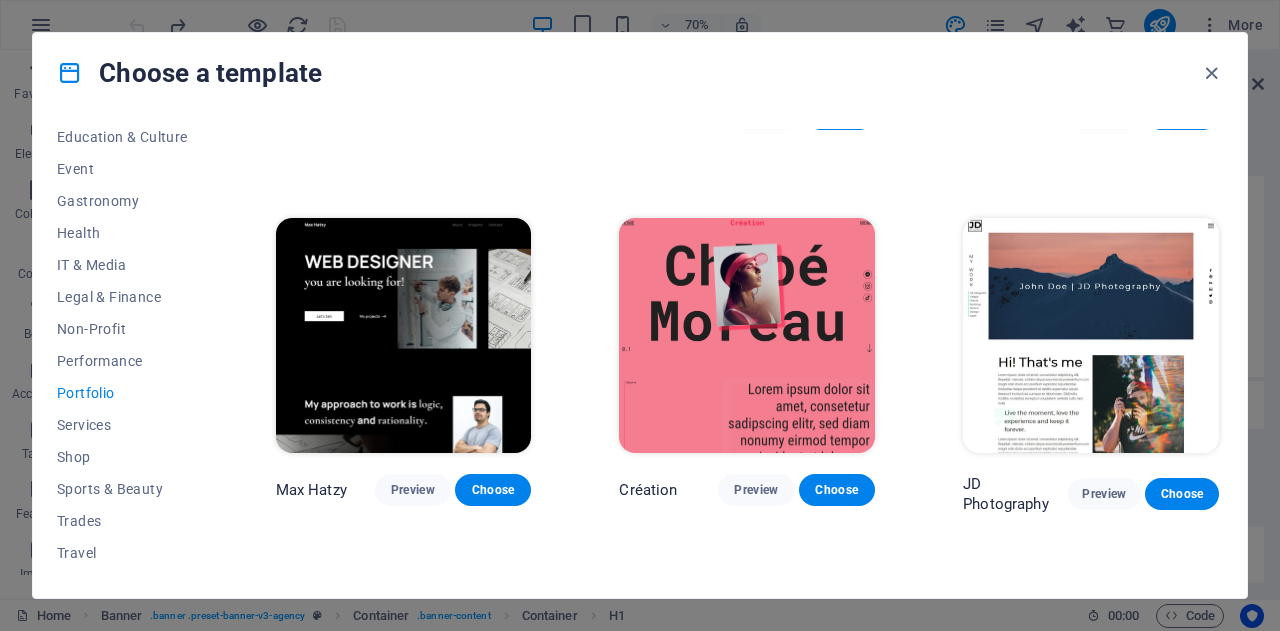 scroll, scrollTop: 0, scrollLeft: 0, axis: both 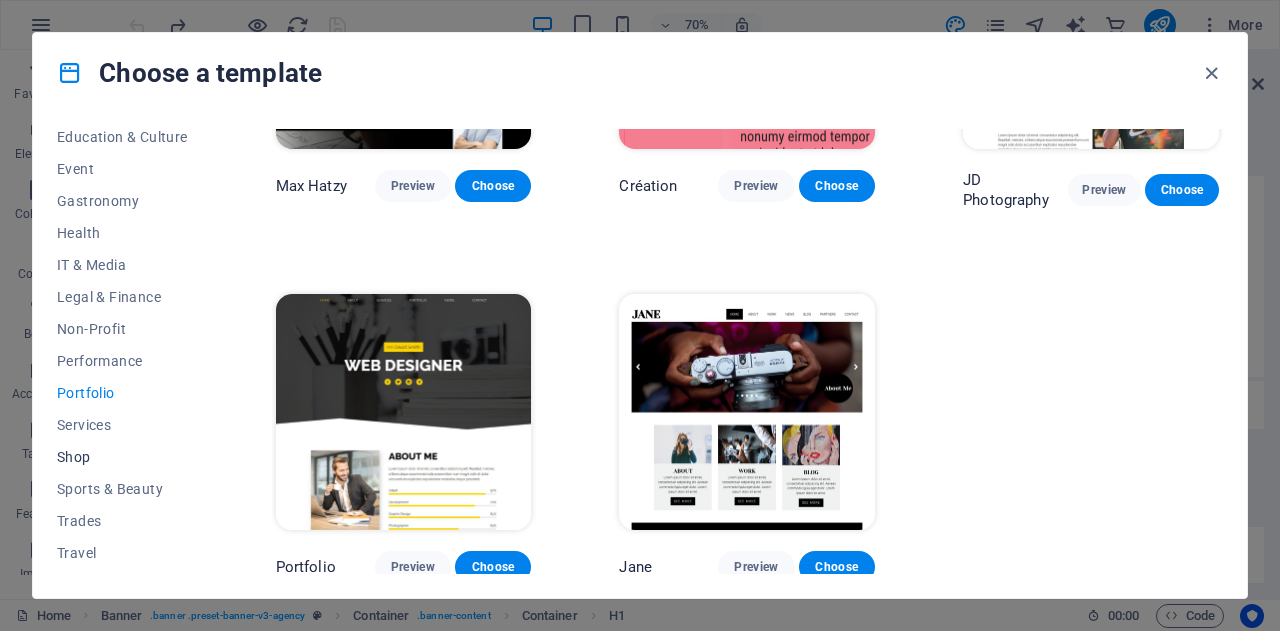 click on "Shop" at bounding box center (122, 457) 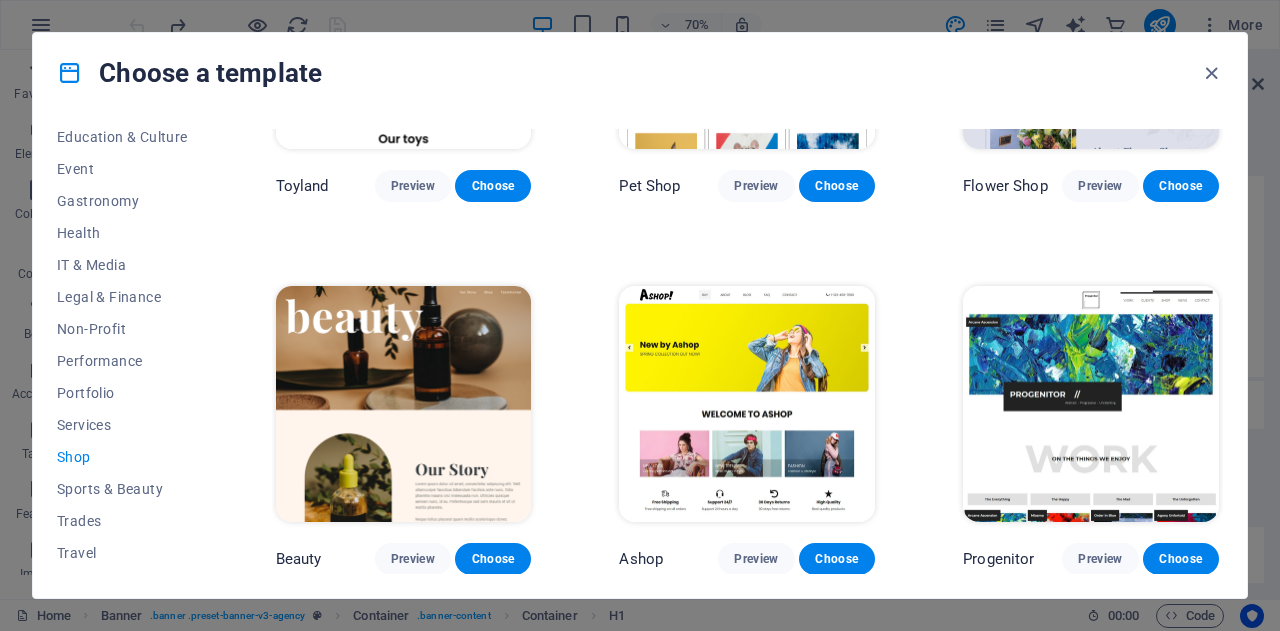 scroll, scrollTop: 600, scrollLeft: 0, axis: vertical 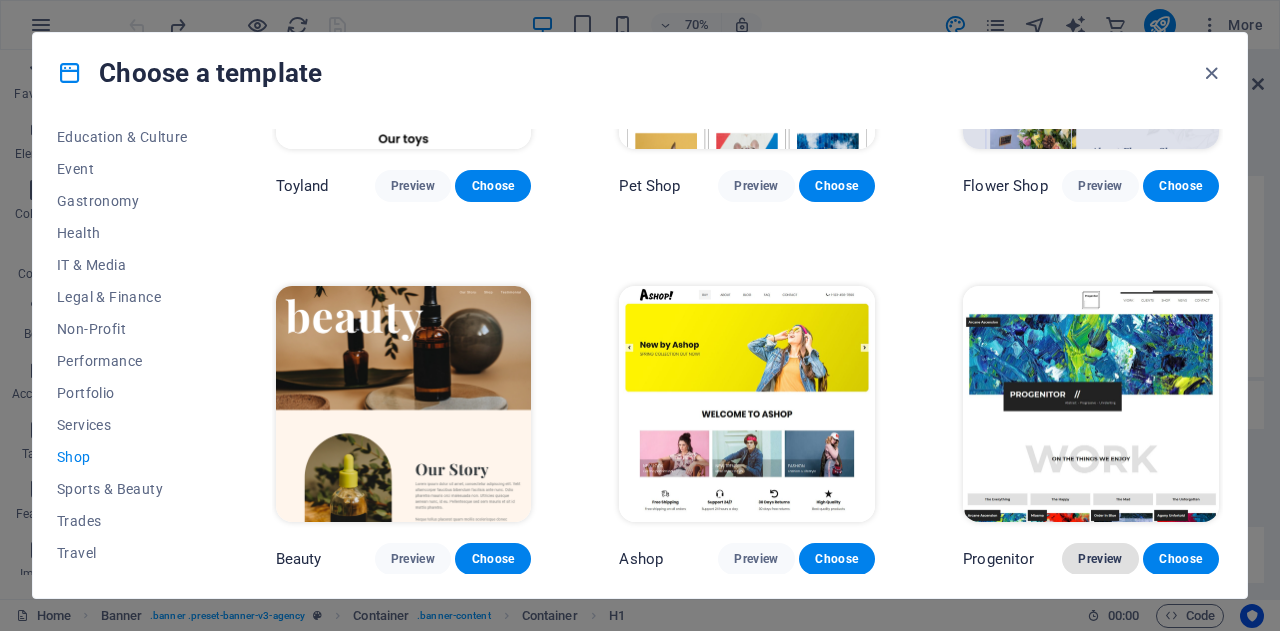 click on "Preview" at bounding box center [1100, 559] 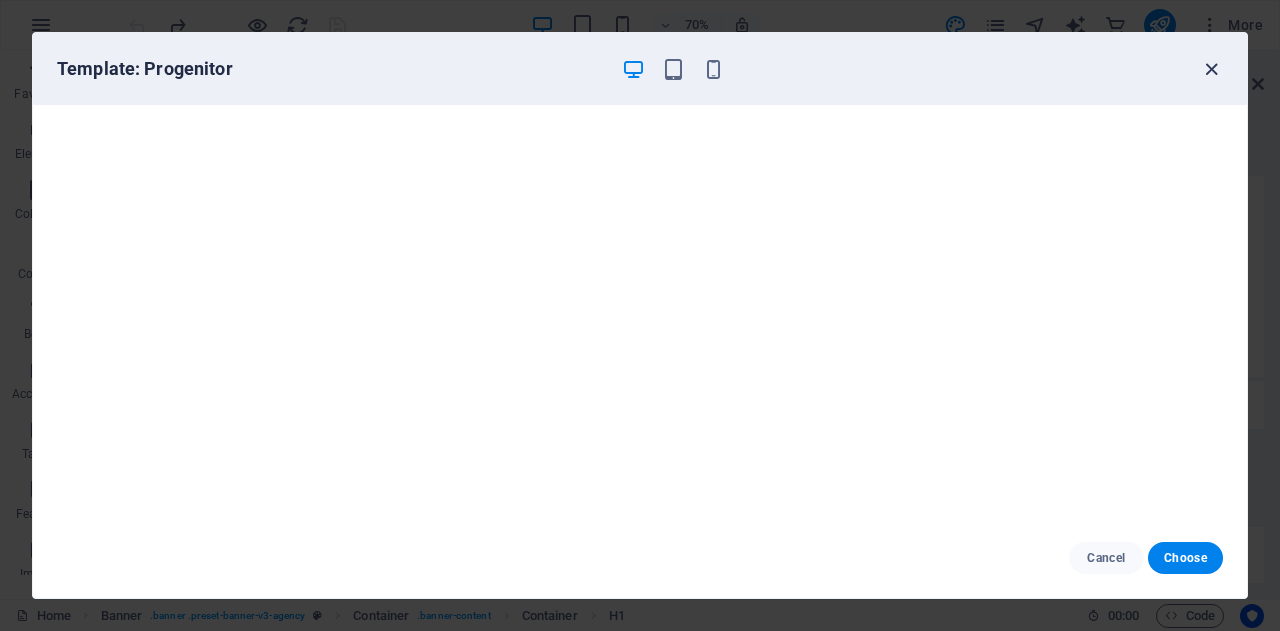 click at bounding box center (1211, 69) 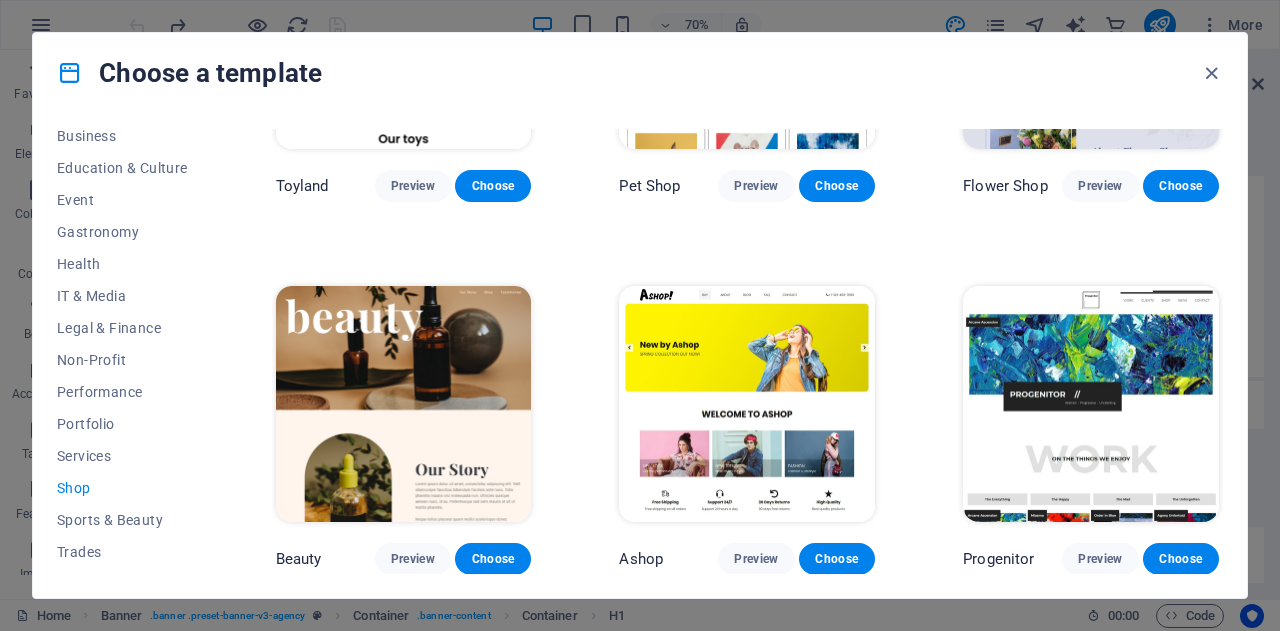 scroll, scrollTop: 386, scrollLeft: 0, axis: vertical 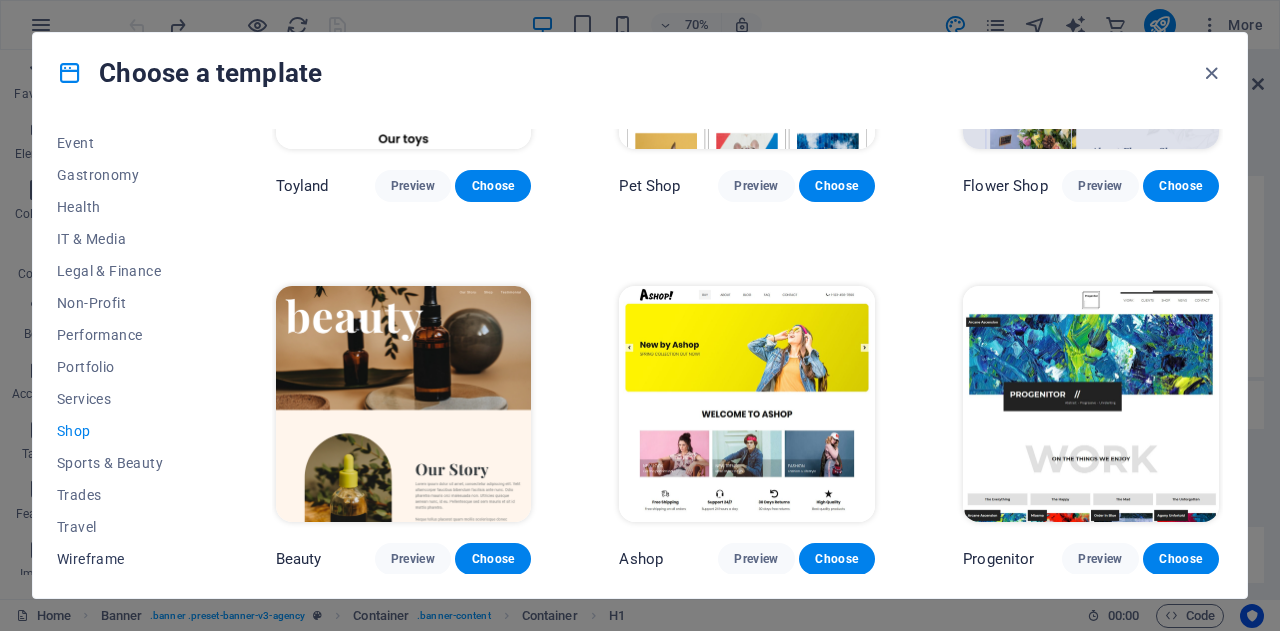 click on "Wireframe" at bounding box center (122, 559) 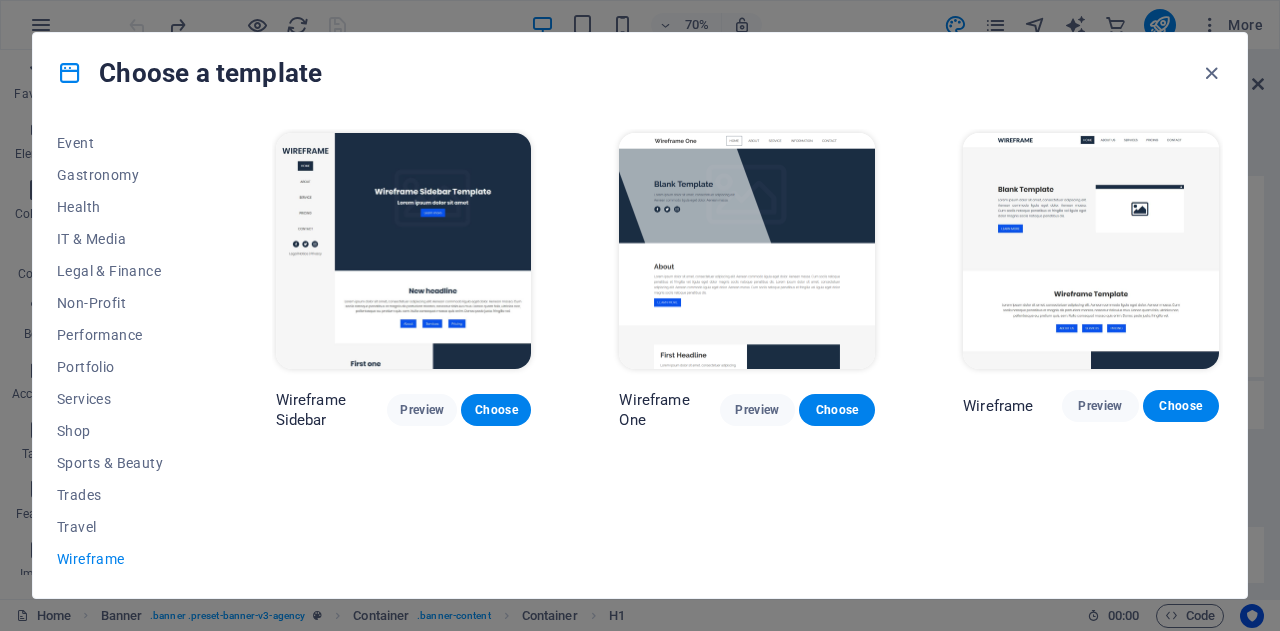 scroll, scrollTop: 0, scrollLeft: 0, axis: both 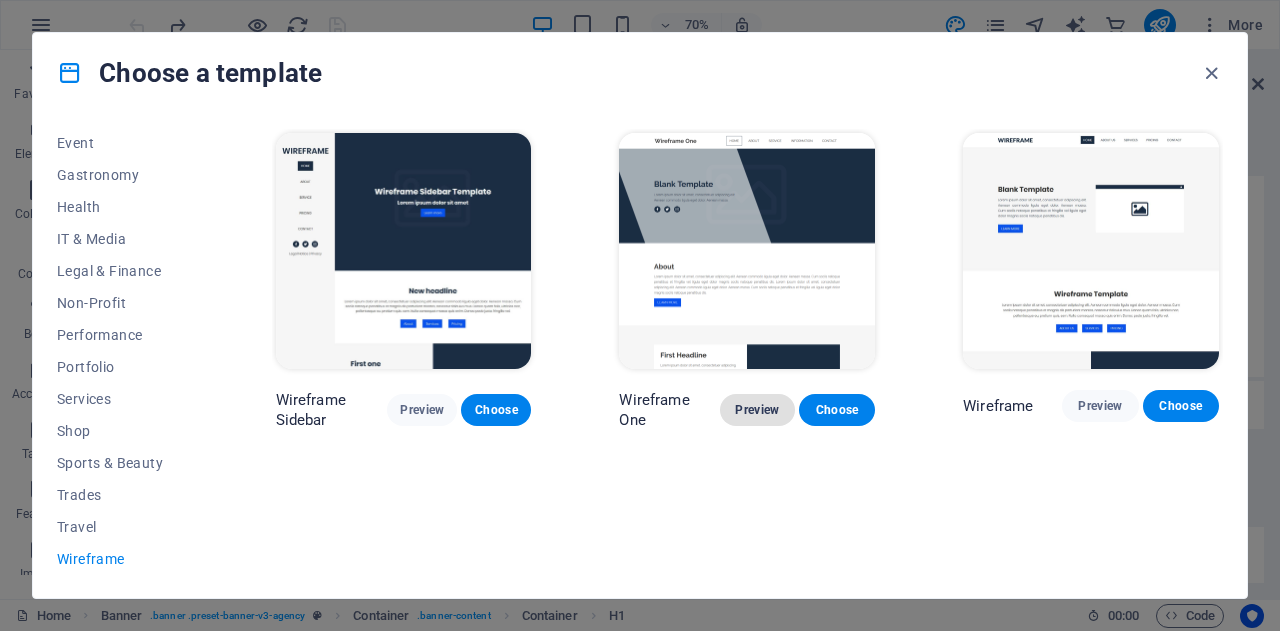 click on "Preview" at bounding box center (758, 410) 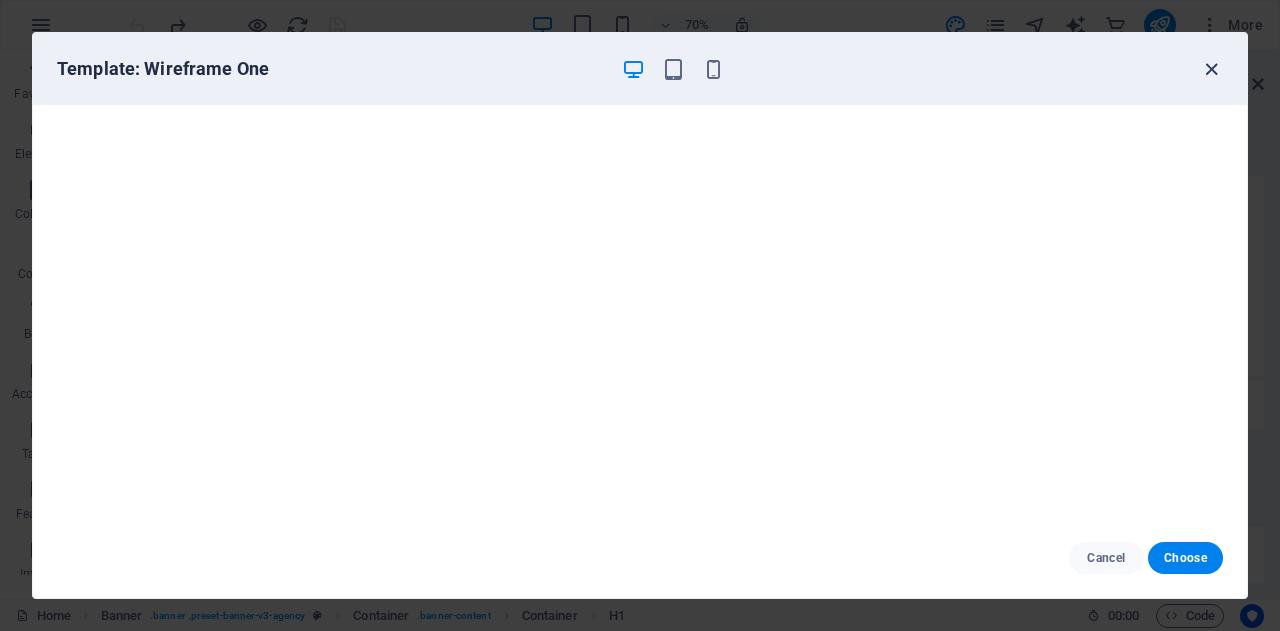 click at bounding box center (1211, 69) 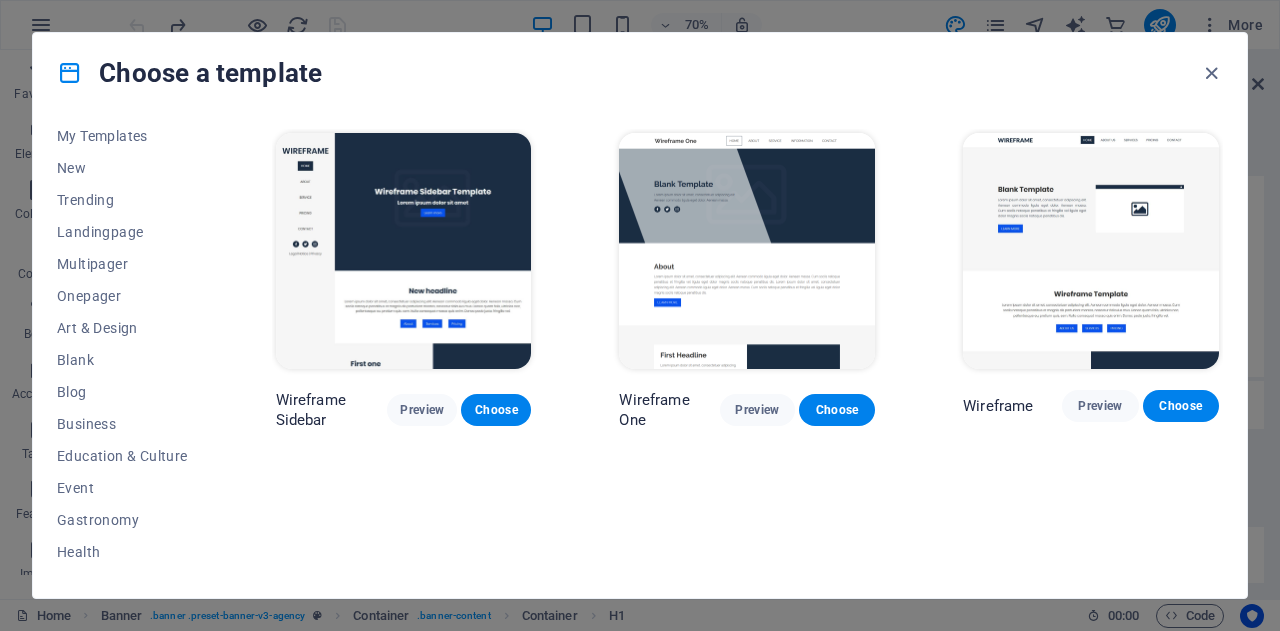 scroll, scrollTop: 0, scrollLeft: 0, axis: both 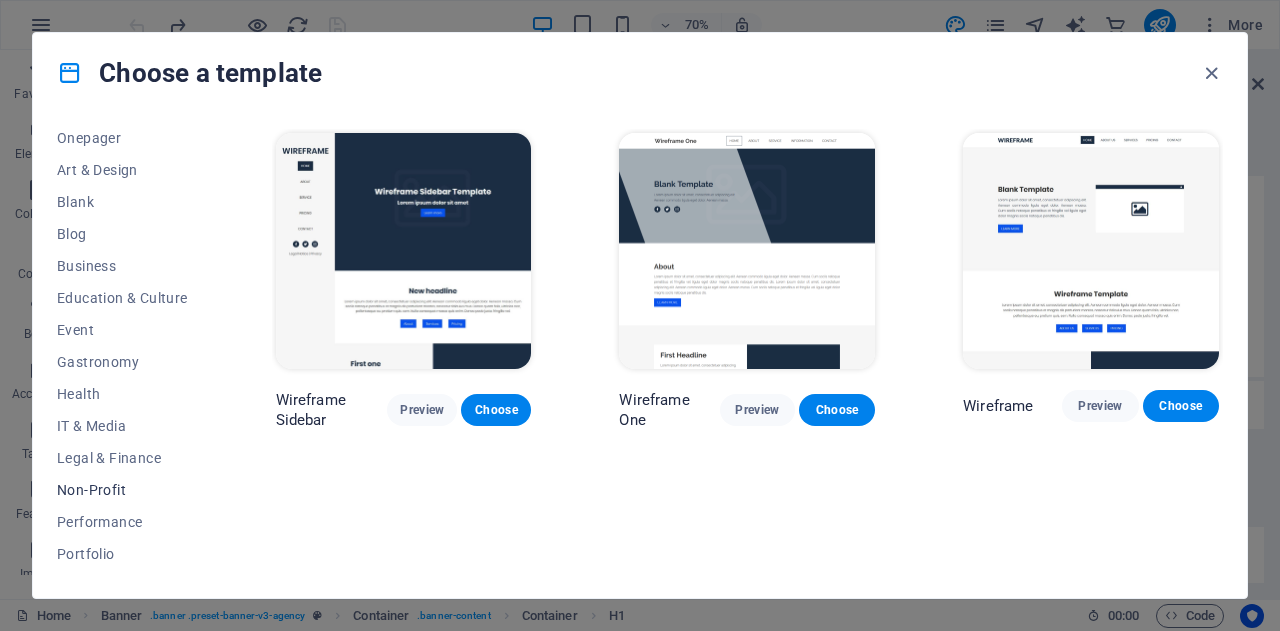 click on "Non-Profit" at bounding box center (122, 490) 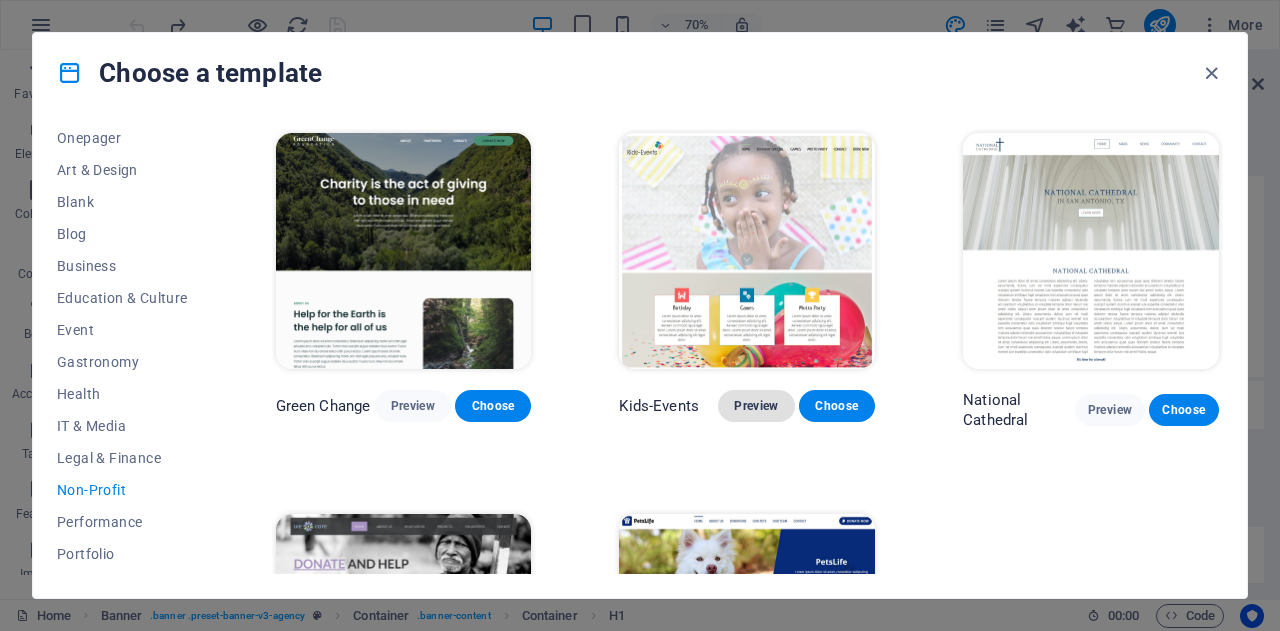 click on "Preview" at bounding box center [756, 406] 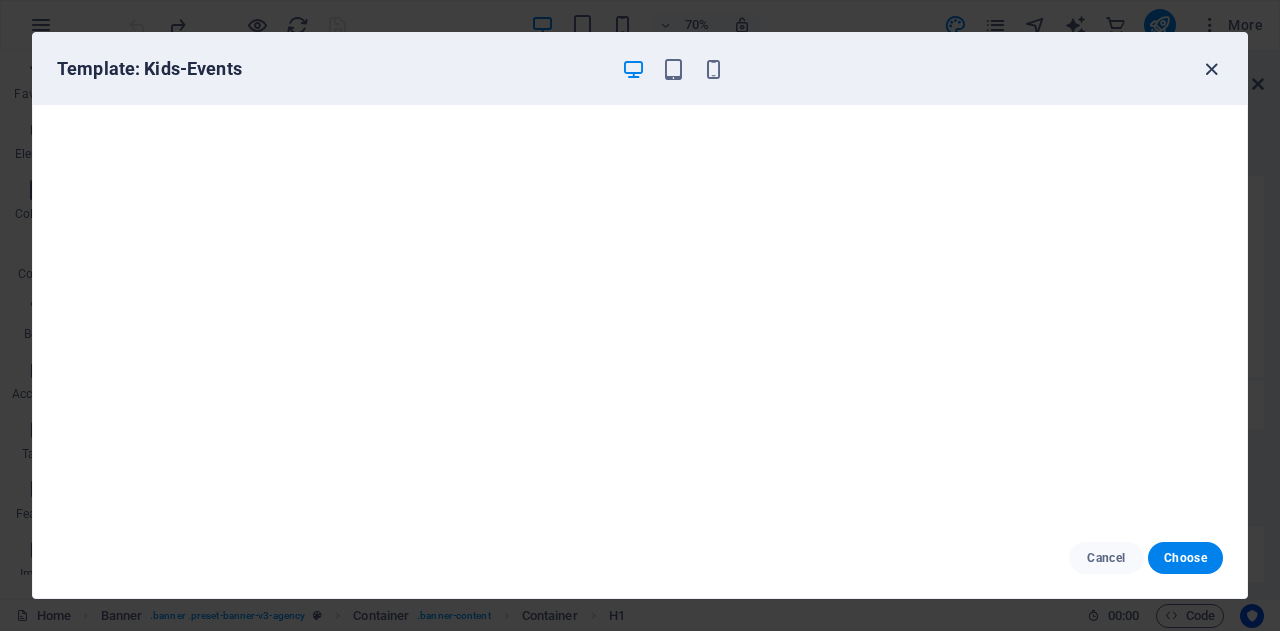 click at bounding box center (1211, 69) 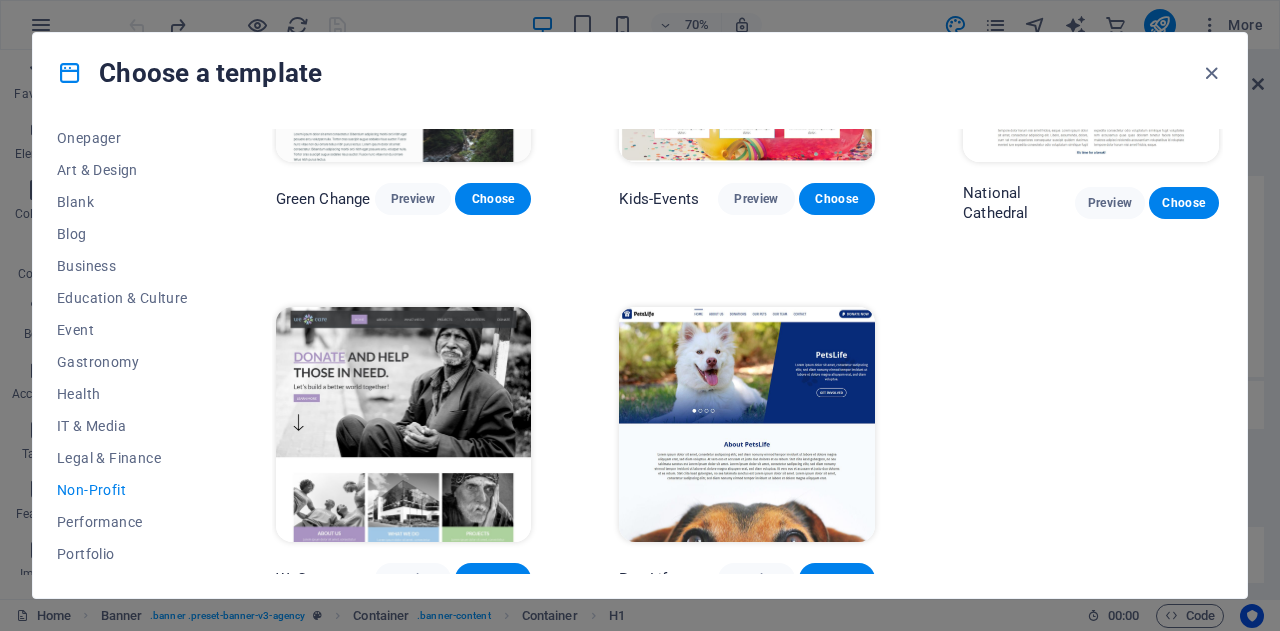 scroll, scrollTop: 222, scrollLeft: 0, axis: vertical 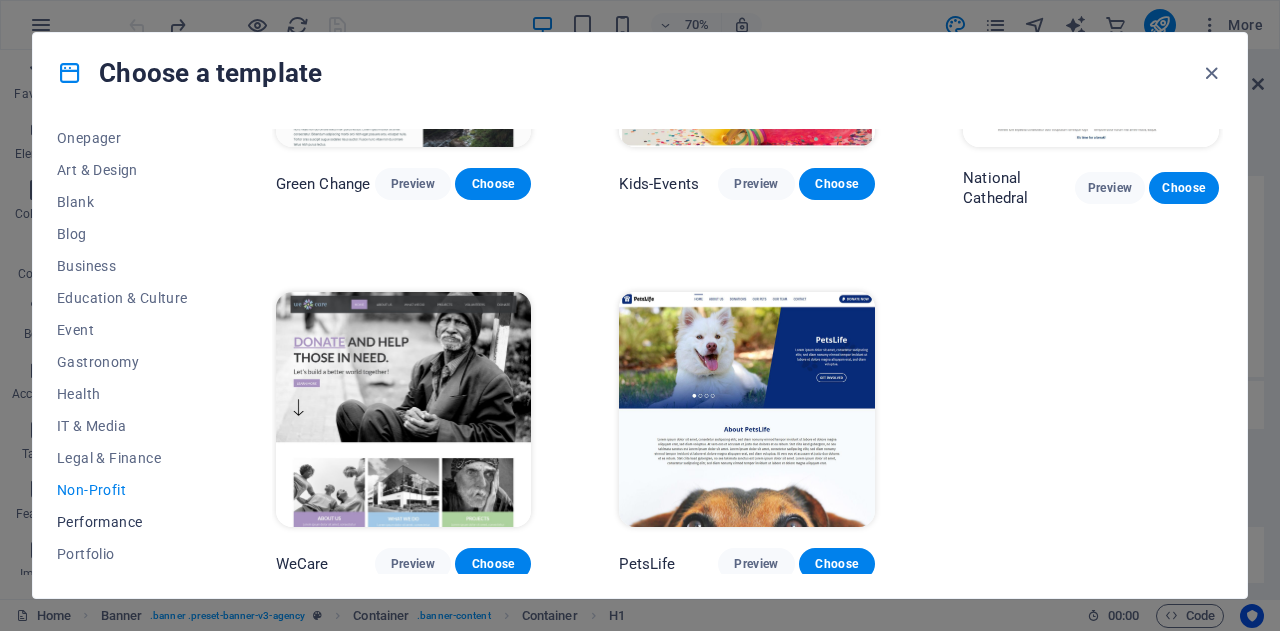 click on "Performance" at bounding box center [122, 522] 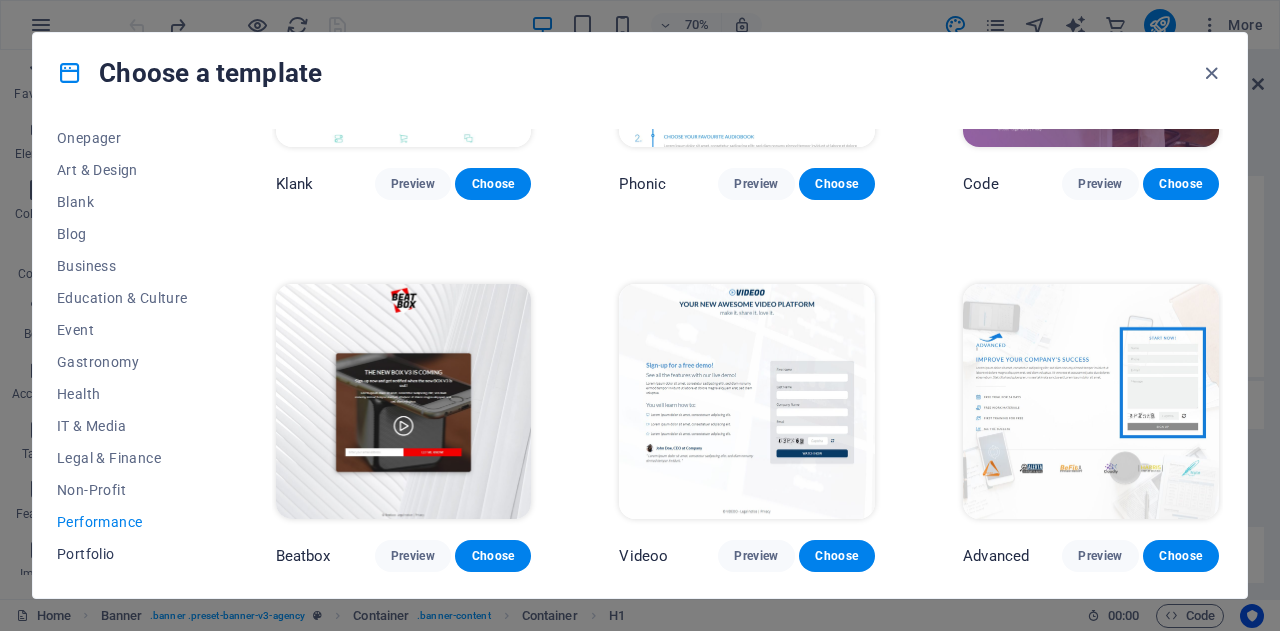 click on "Portfolio" at bounding box center (122, 554) 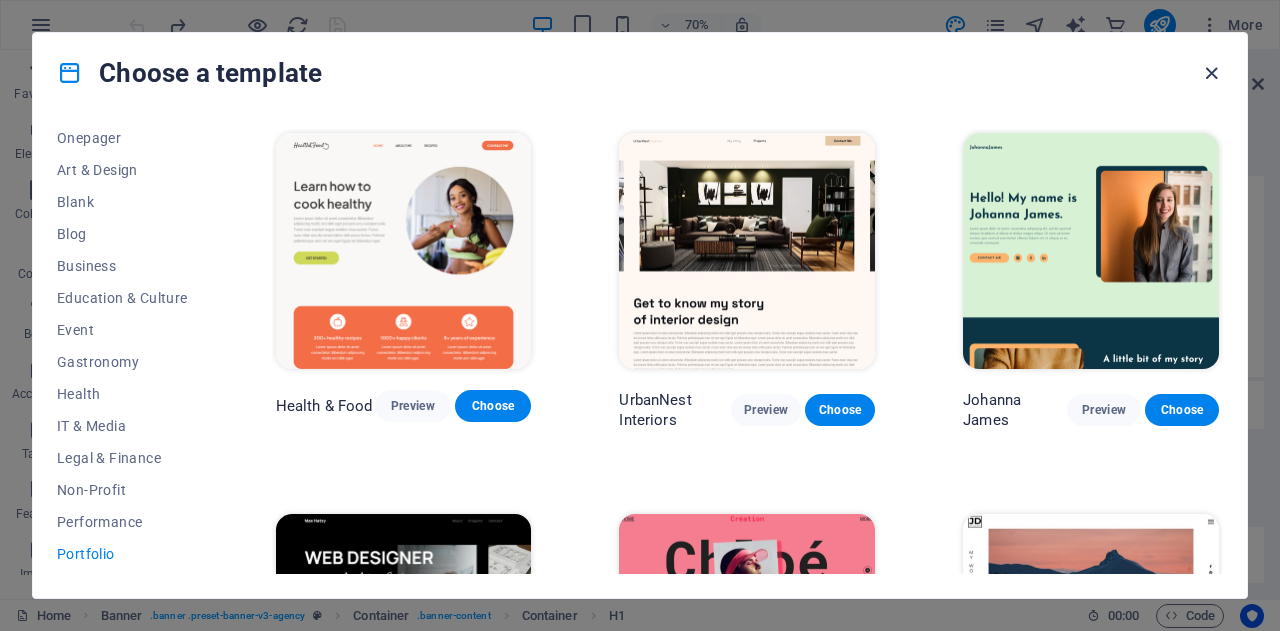 click at bounding box center (1211, 73) 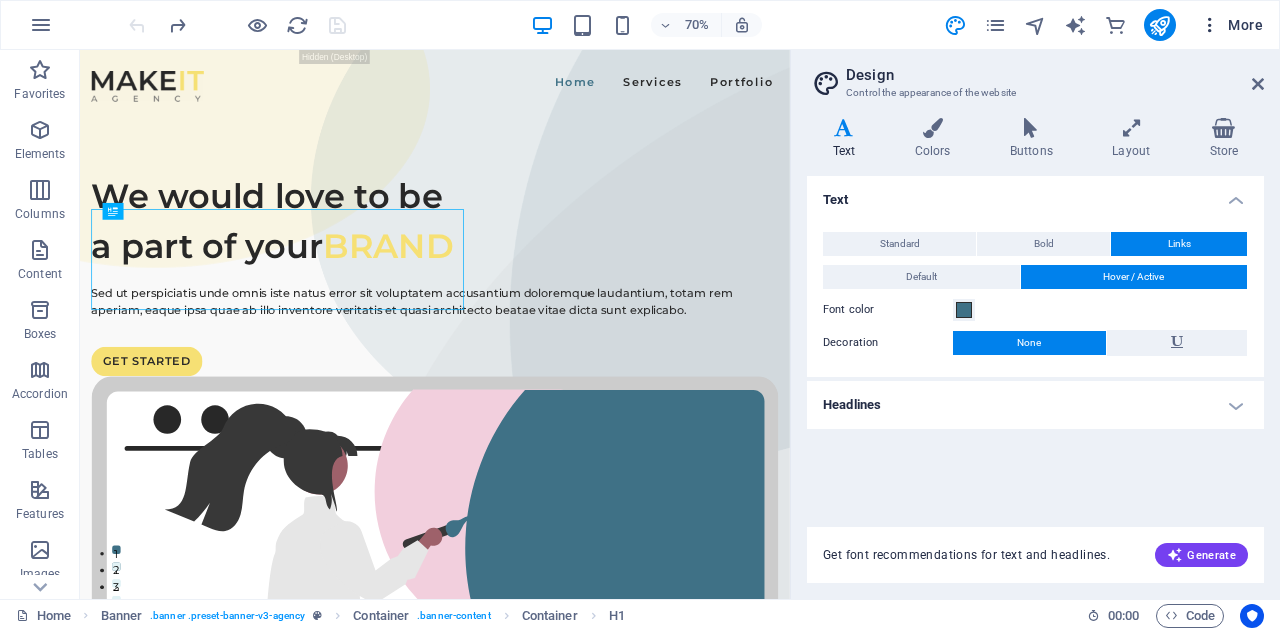 click at bounding box center (1210, 25) 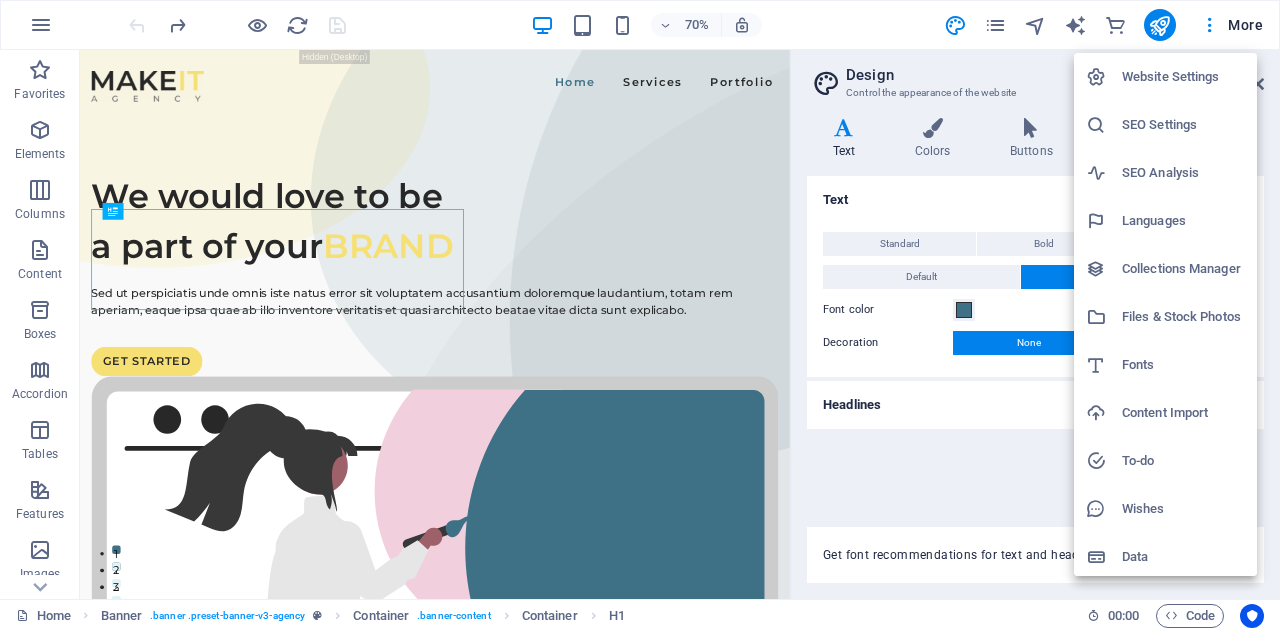 click on "Content Import" at bounding box center (1183, 413) 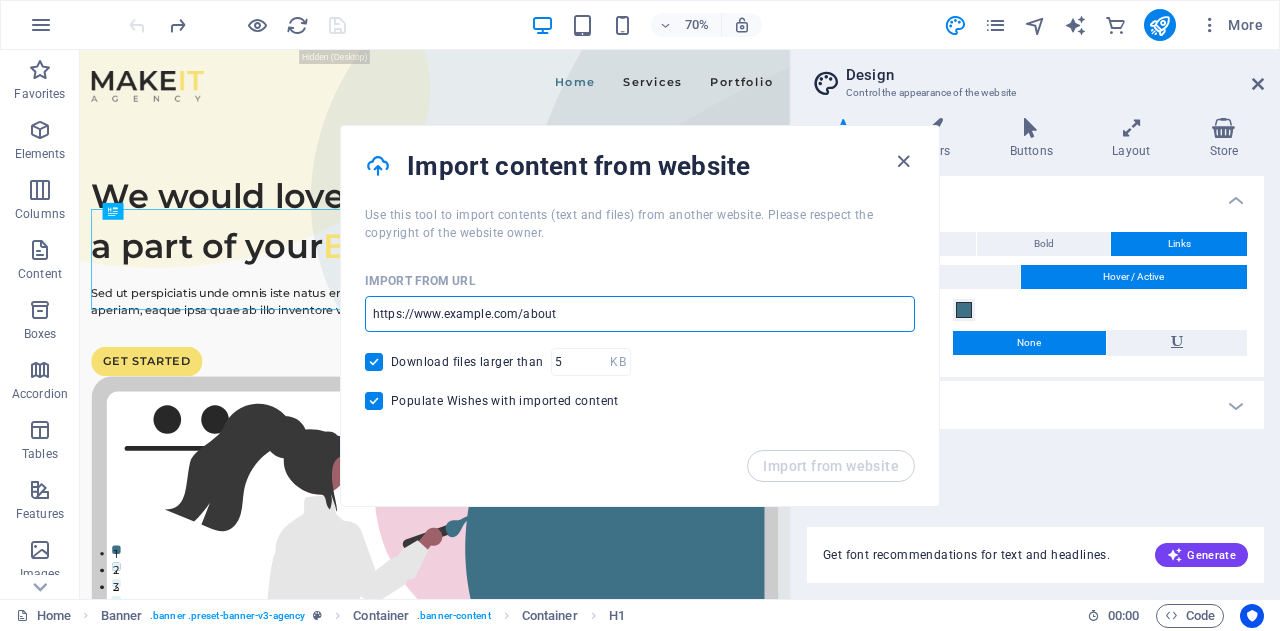 click at bounding box center [640, 314] 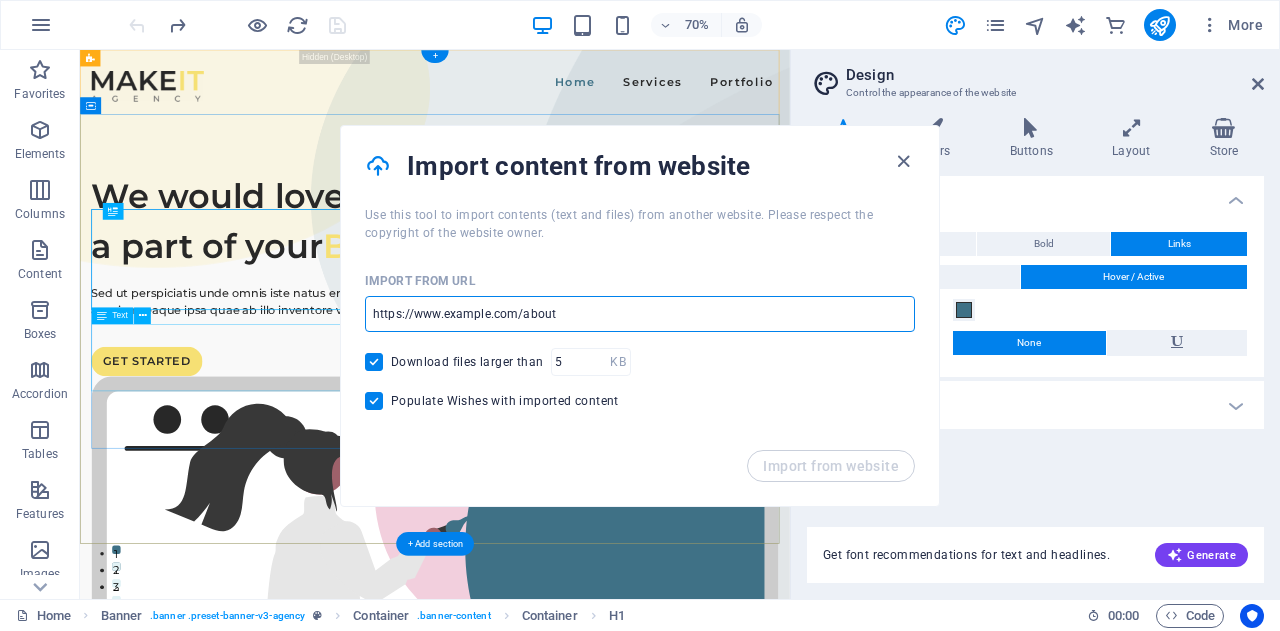 drag, startPoint x: 729, startPoint y: 360, endPoint x: 174, endPoint y: 458, distance: 563.5858 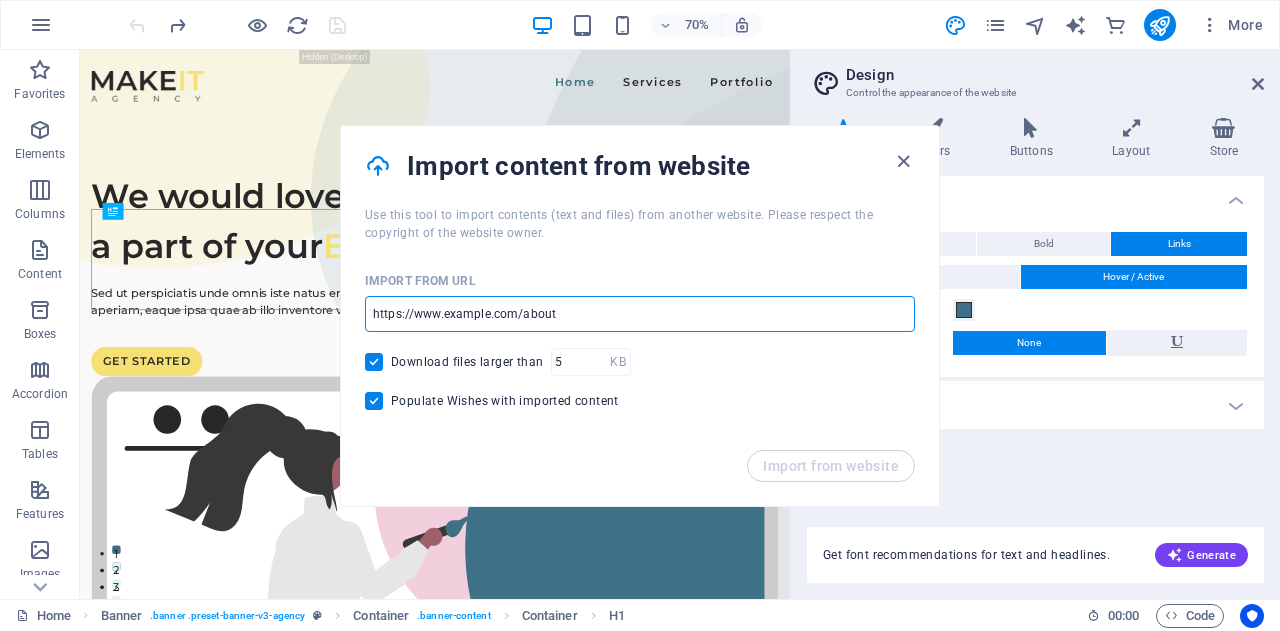 drag, startPoint x: 578, startPoint y: 310, endPoint x: 367, endPoint y: 308, distance: 211.00948 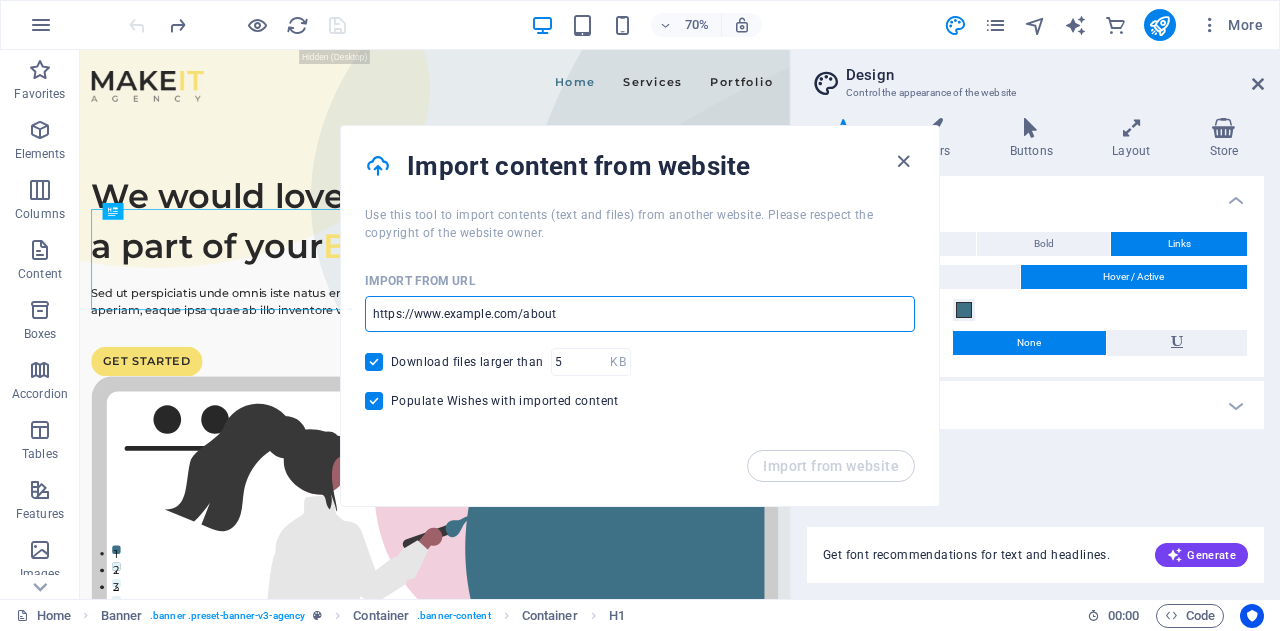 click at bounding box center (640, 314) 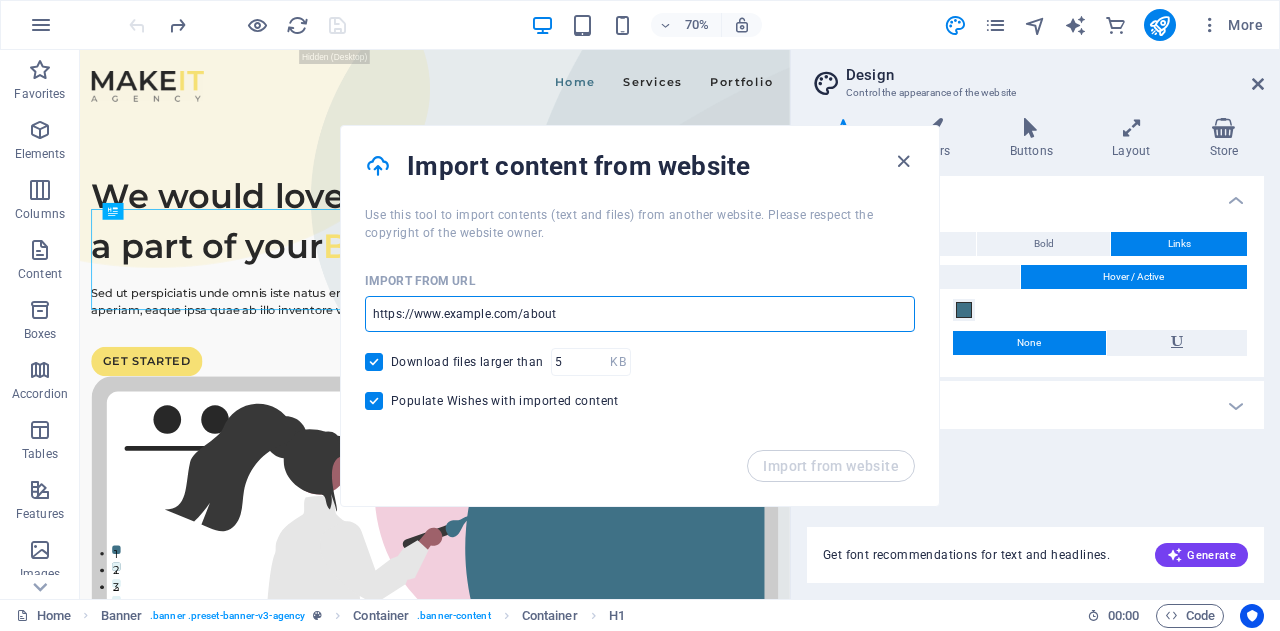 paste on "https://gataxservicesllc.square.site/newton-county-black-chamber-of-commerce-membership" 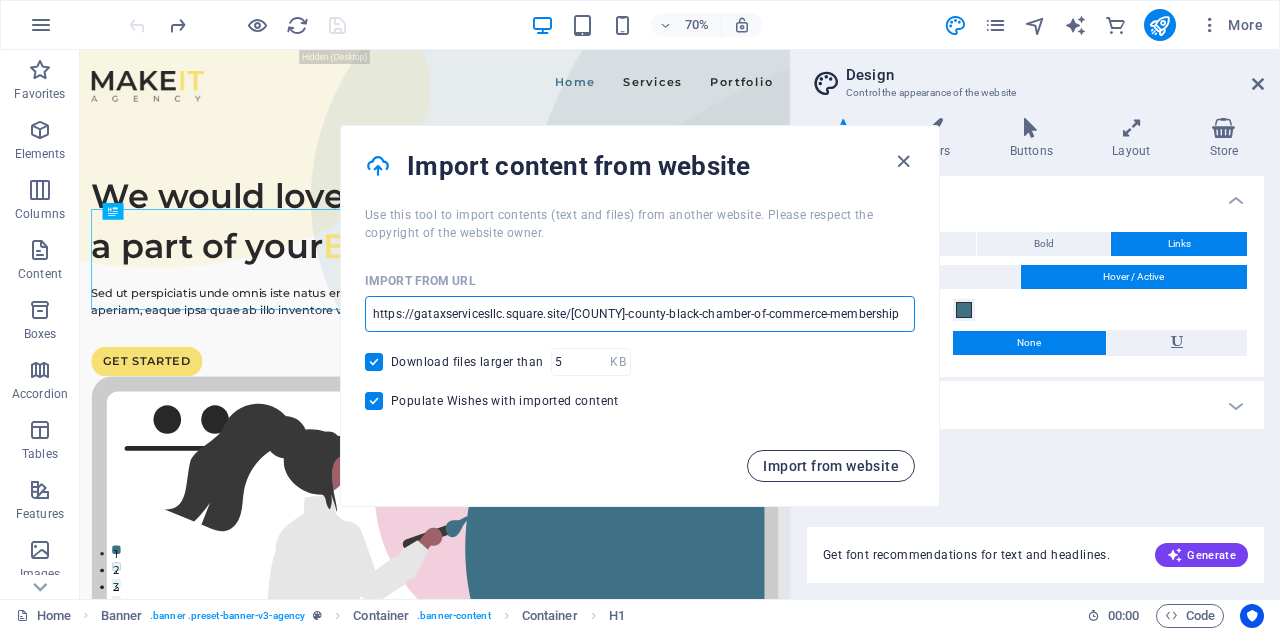 type on "https://gataxservicesllc.square.site/newton-county-black-chamber-of-commerce-membership" 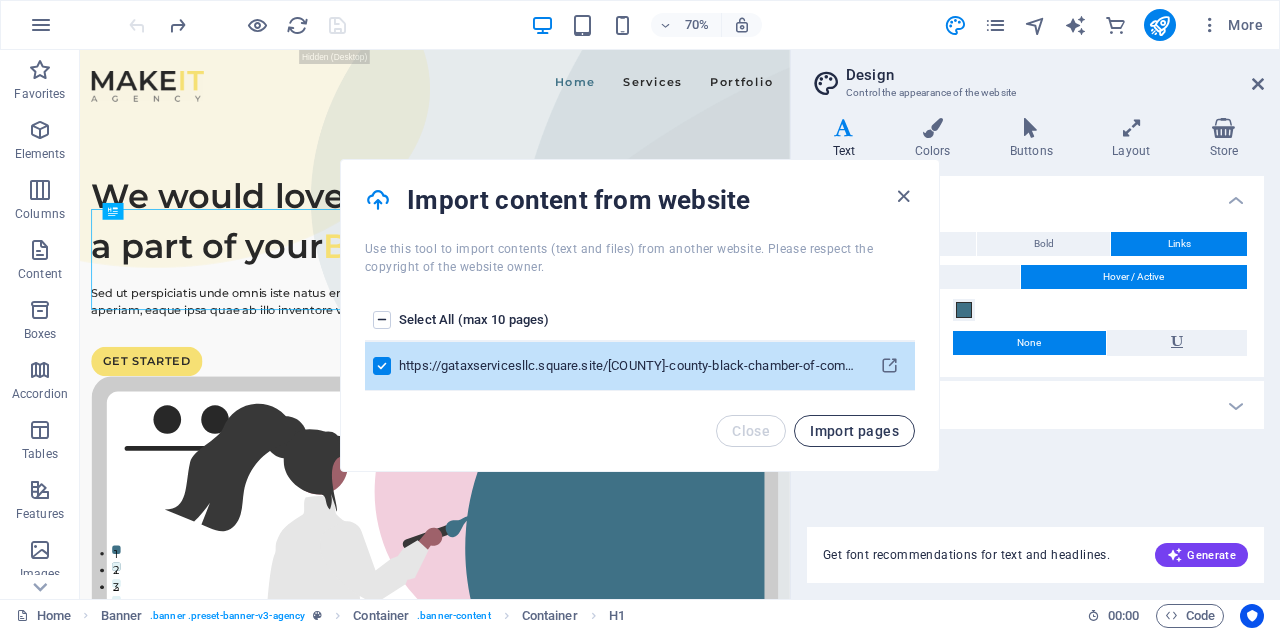 click on "Import pages" at bounding box center (854, 431) 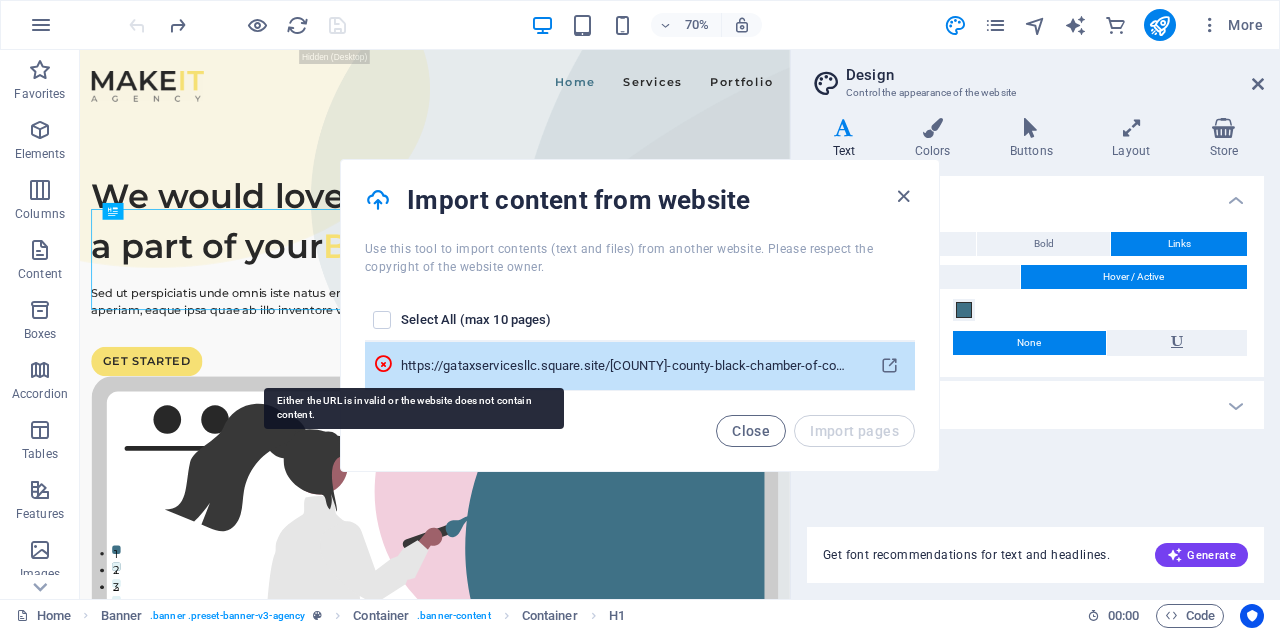 click at bounding box center (383, 364) 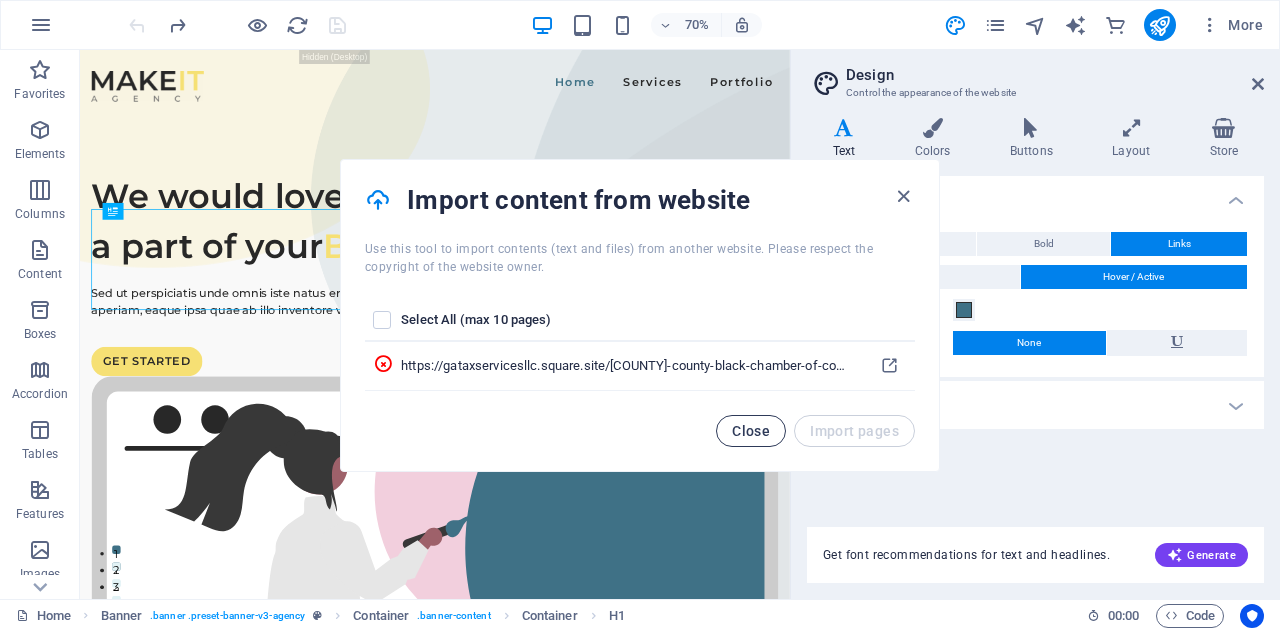 click on "Close" at bounding box center (751, 431) 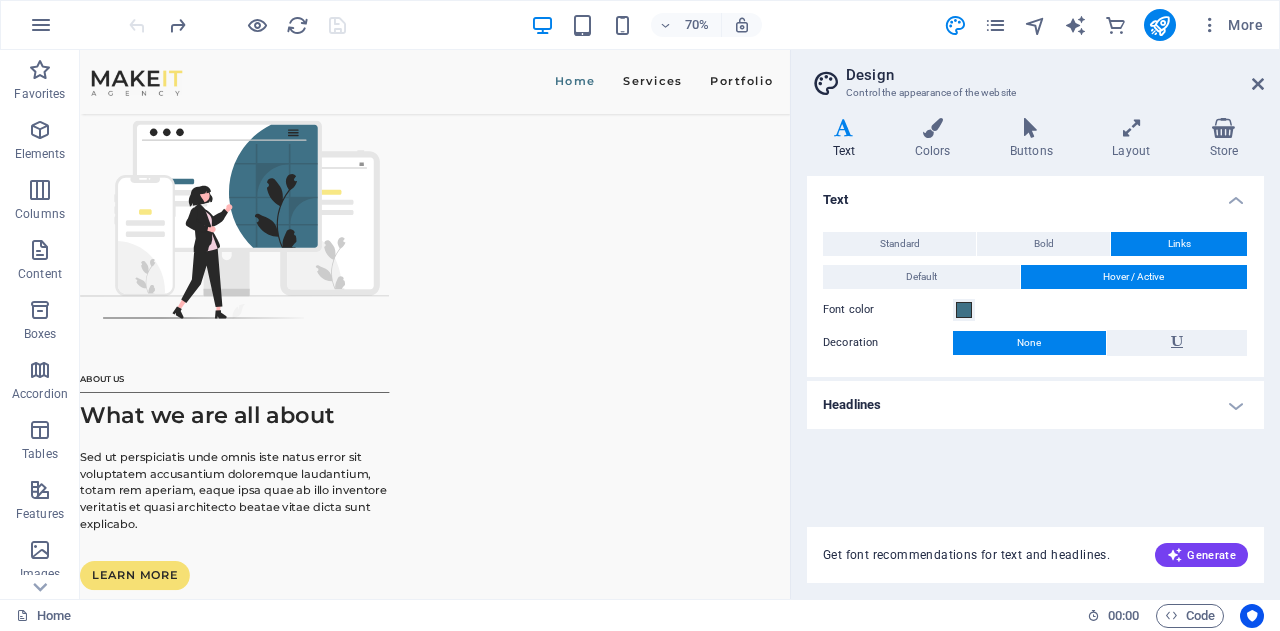scroll, scrollTop: 2788, scrollLeft: 0, axis: vertical 